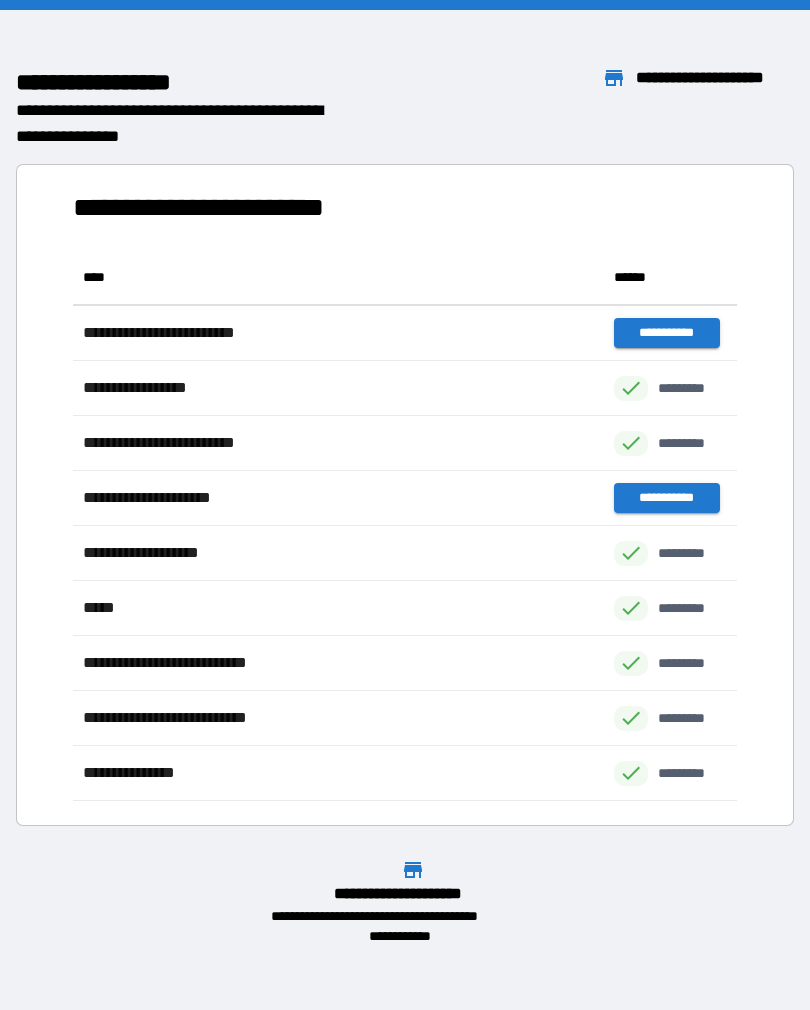 scroll, scrollTop: 0, scrollLeft: 0, axis: both 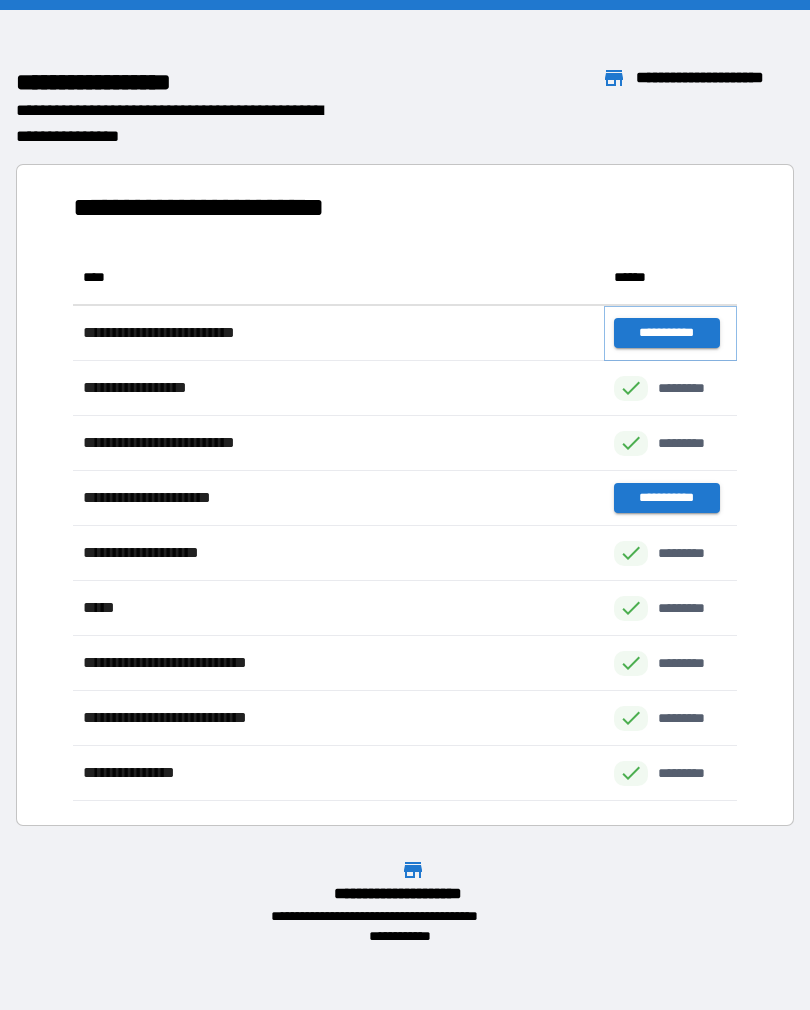 click on "**********" at bounding box center [666, 333] 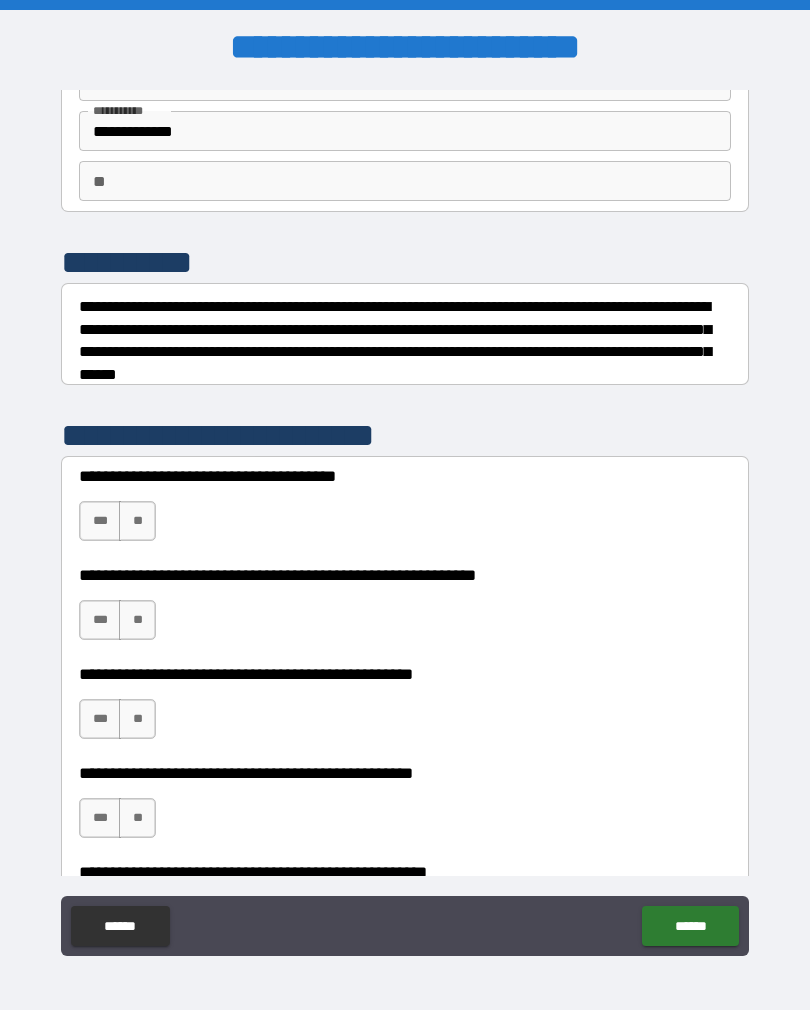 scroll, scrollTop: 175, scrollLeft: 0, axis: vertical 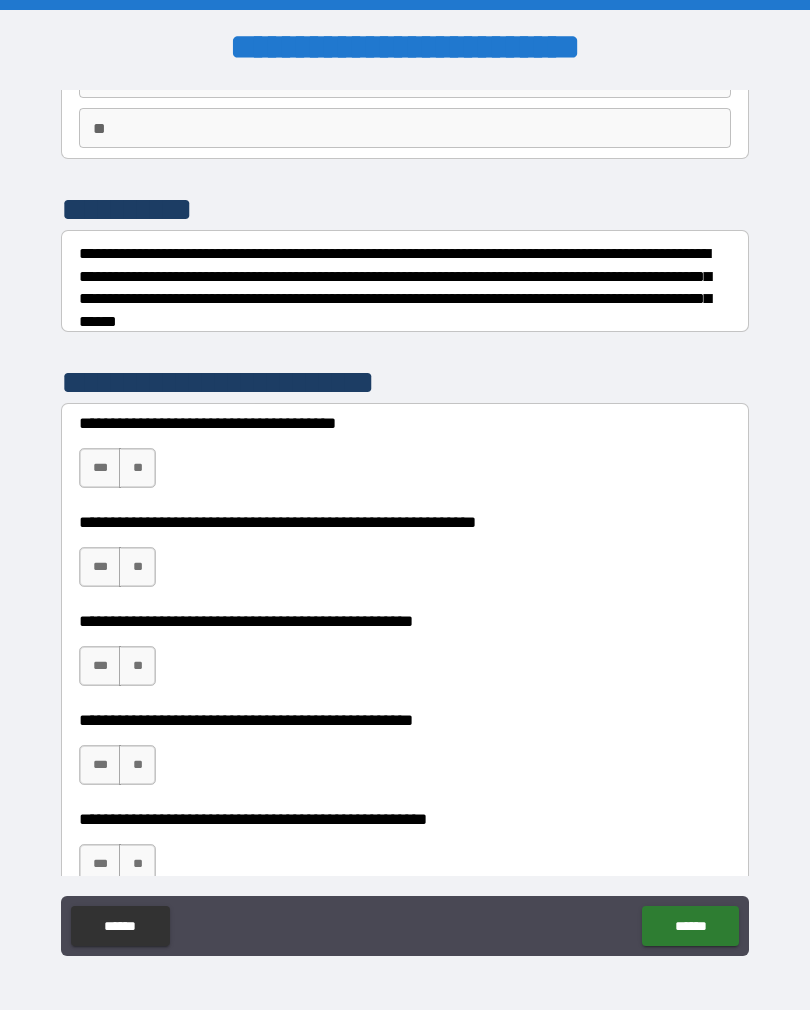 click on "**" at bounding box center (137, 468) 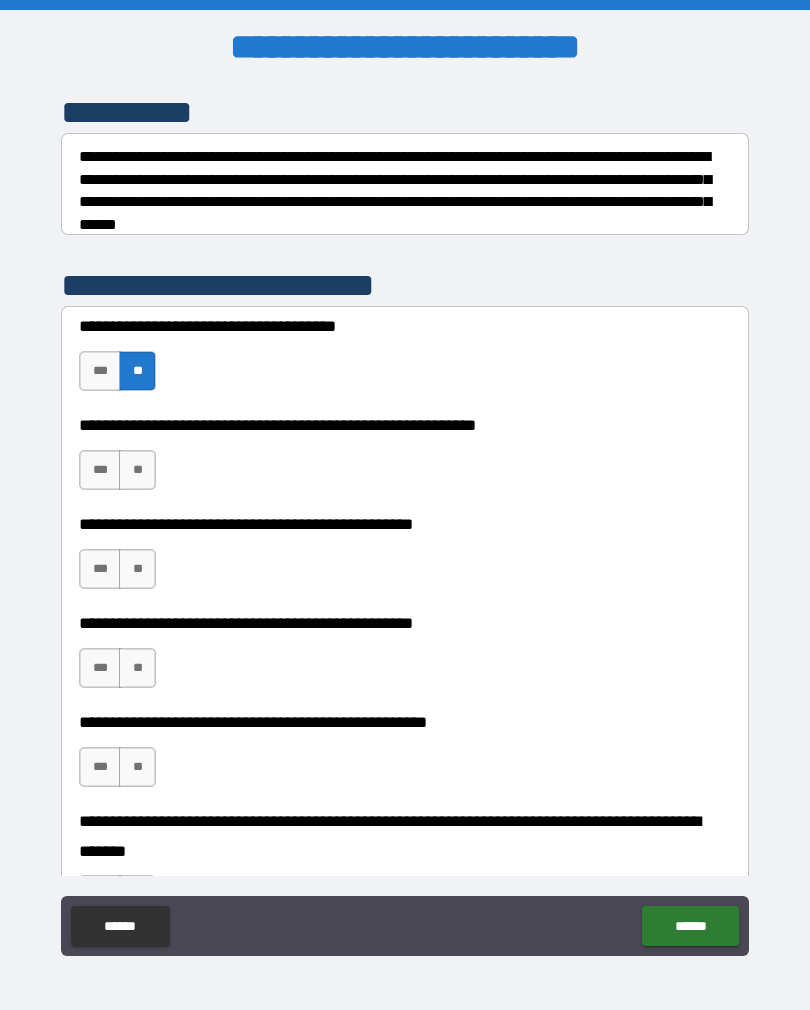 scroll, scrollTop: 276, scrollLeft: 0, axis: vertical 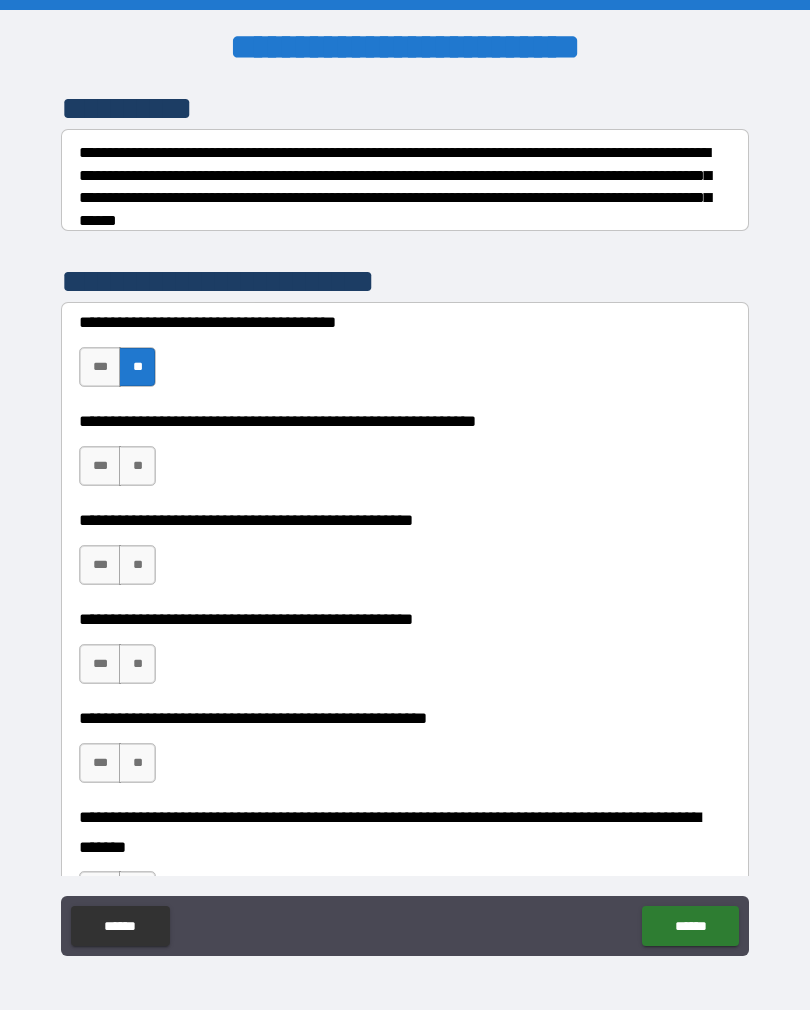 click on "**" at bounding box center [137, 466] 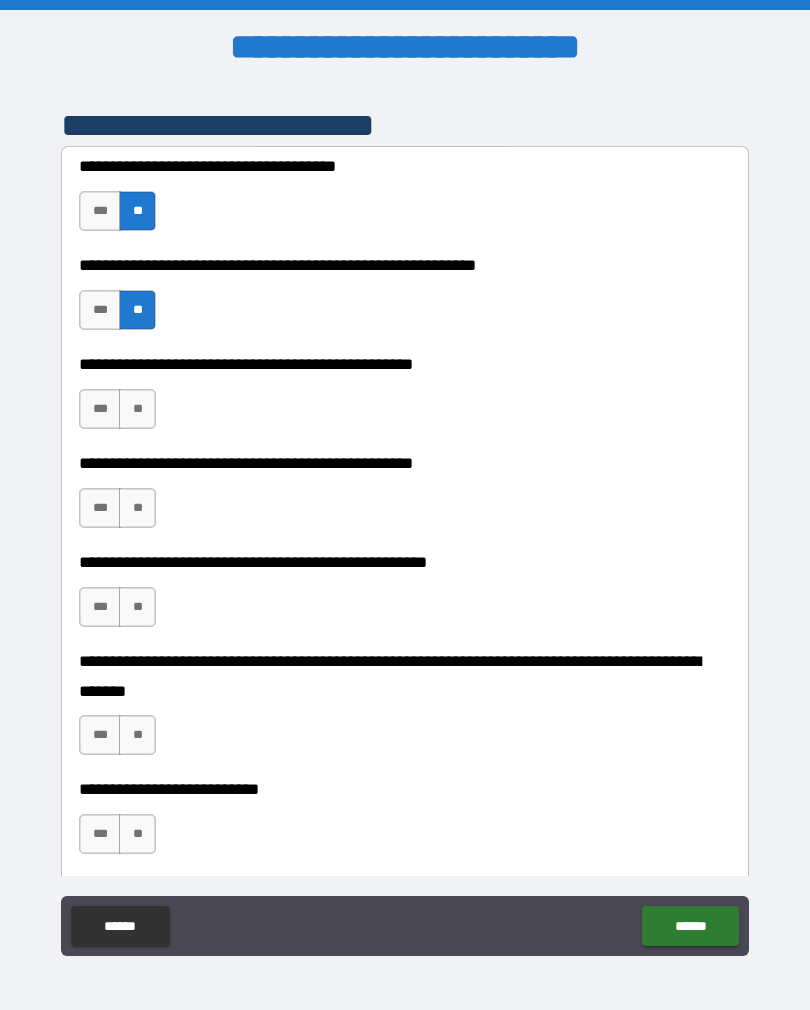 scroll, scrollTop: 436, scrollLeft: 0, axis: vertical 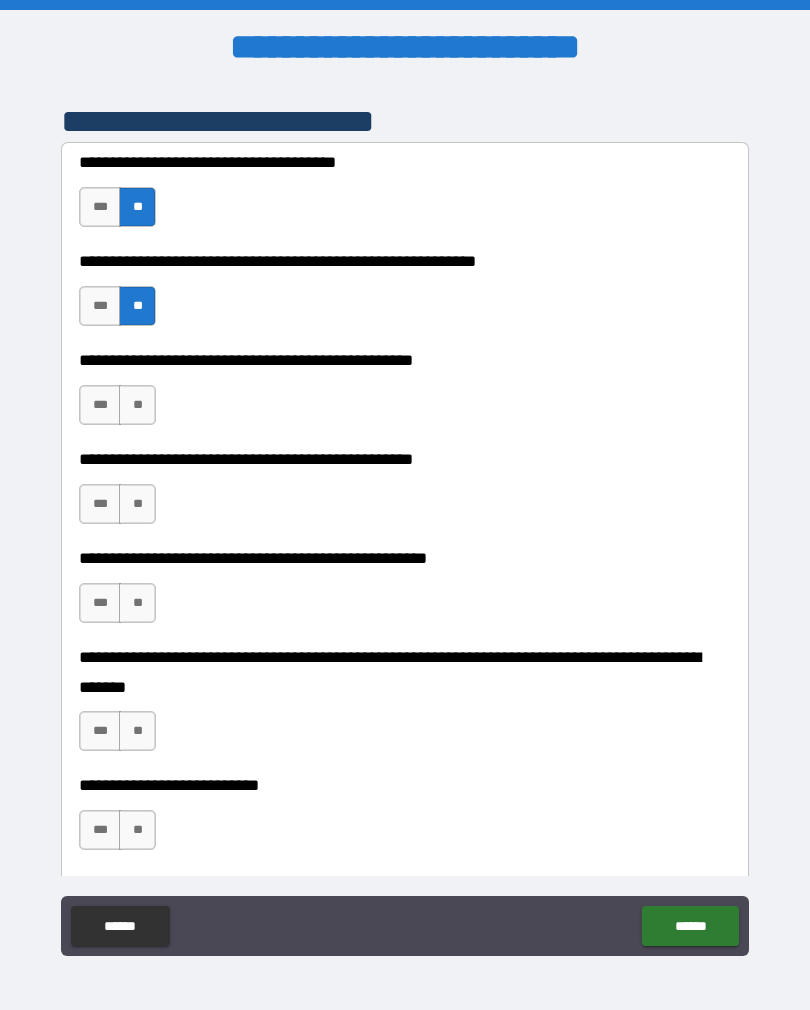 click on "**" at bounding box center (137, 405) 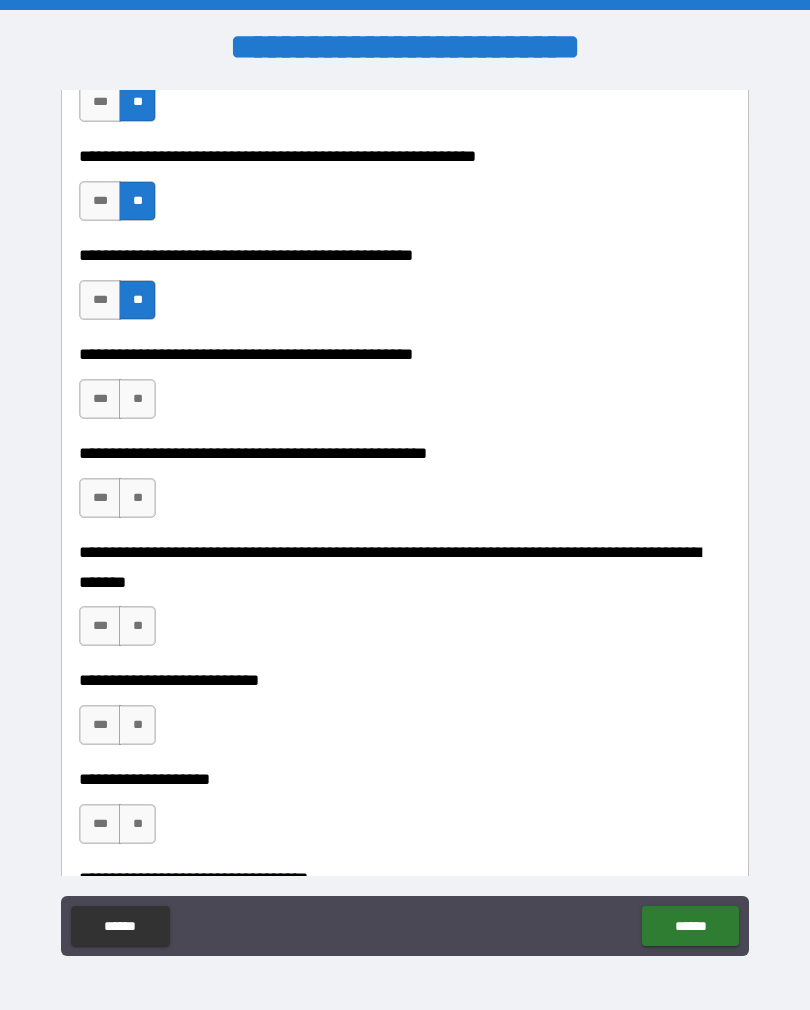 click on "**" at bounding box center (137, 399) 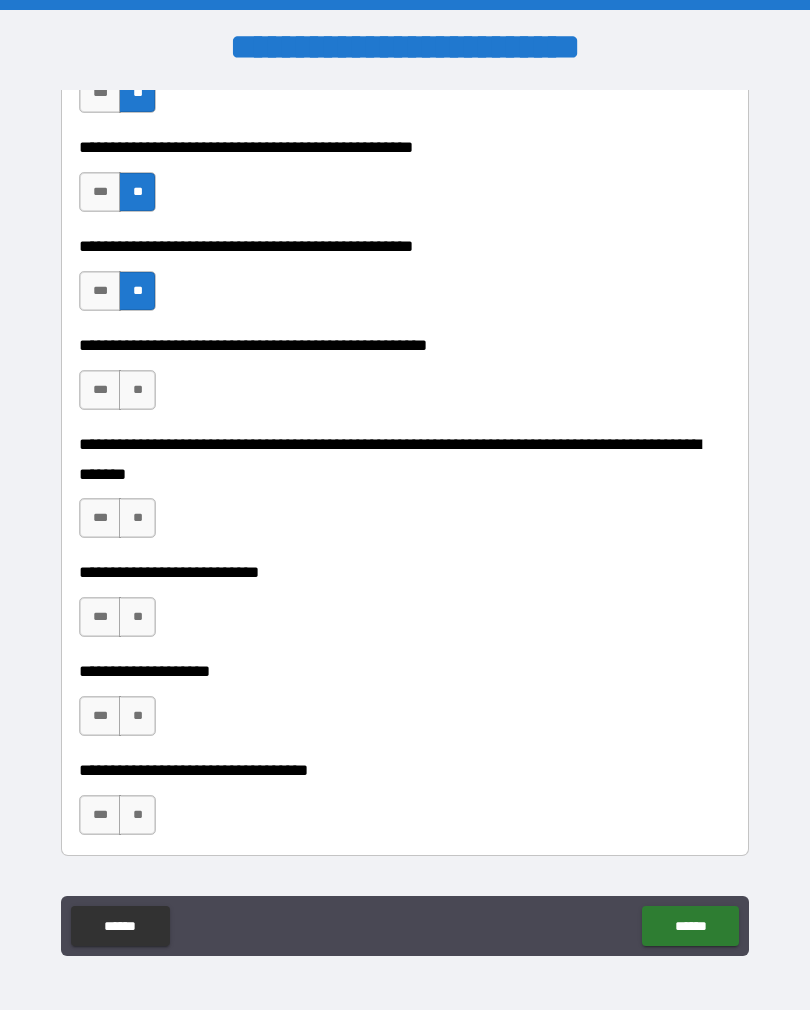 scroll, scrollTop: 657, scrollLeft: 0, axis: vertical 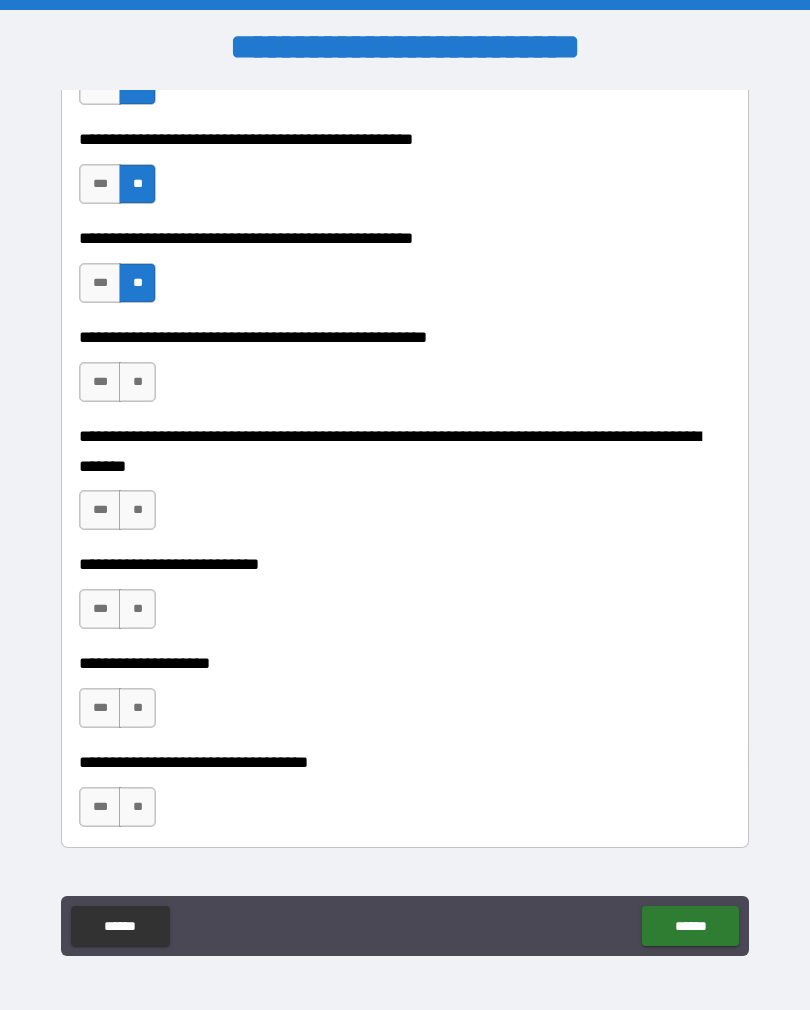 click on "**" at bounding box center [137, 382] 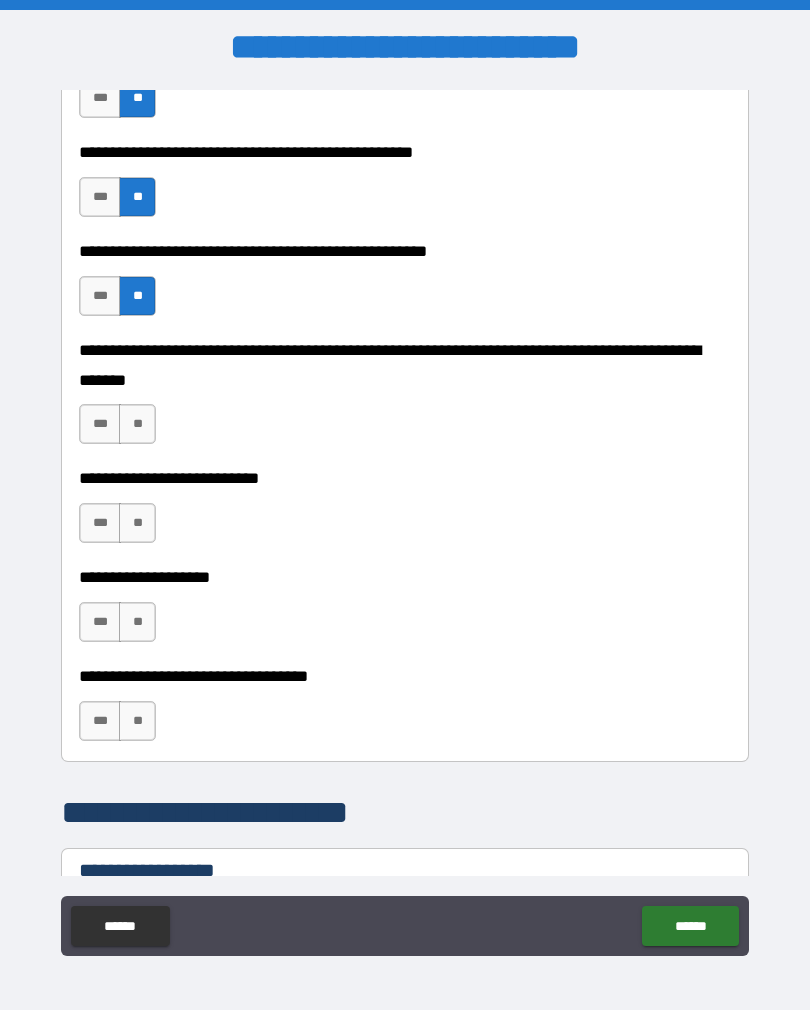 scroll, scrollTop: 744, scrollLeft: 0, axis: vertical 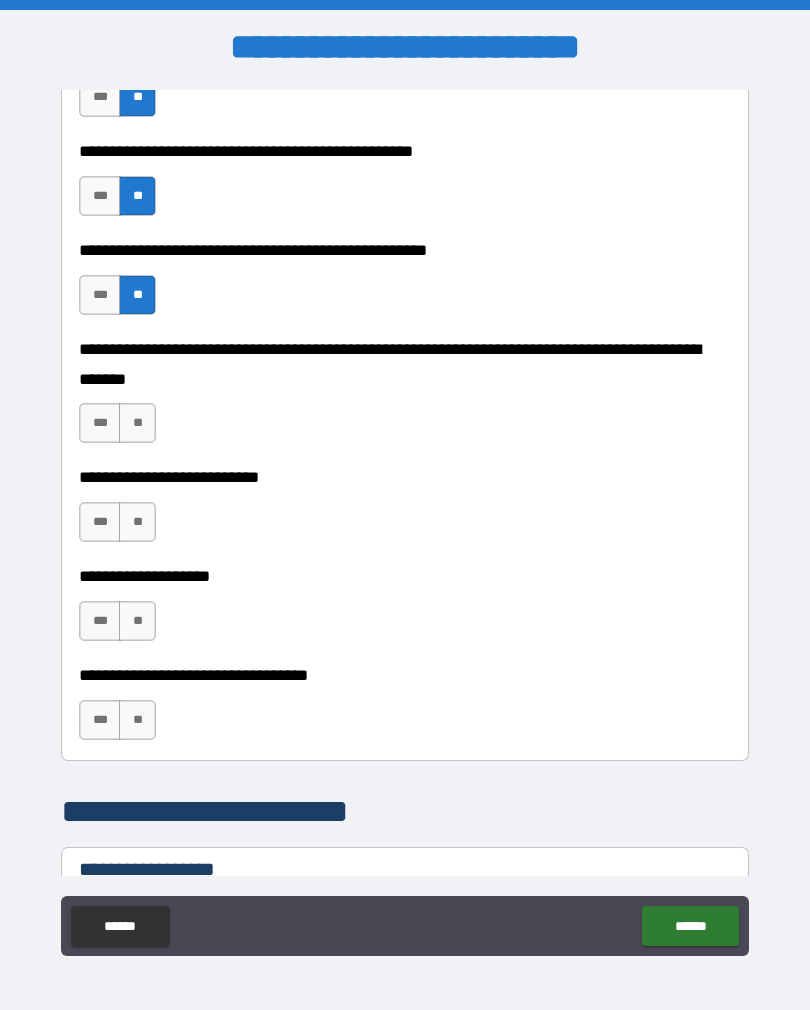 click on "**" at bounding box center (137, 423) 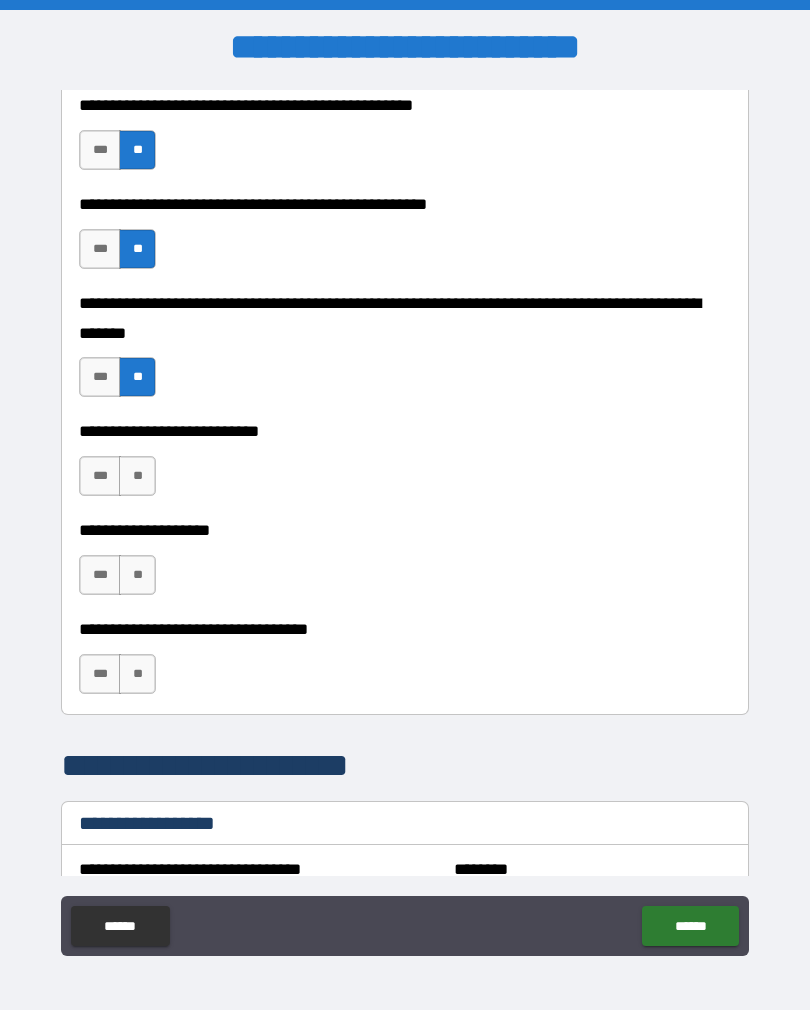 scroll, scrollTop: 795, scrollLeft: 0, axis: vertical 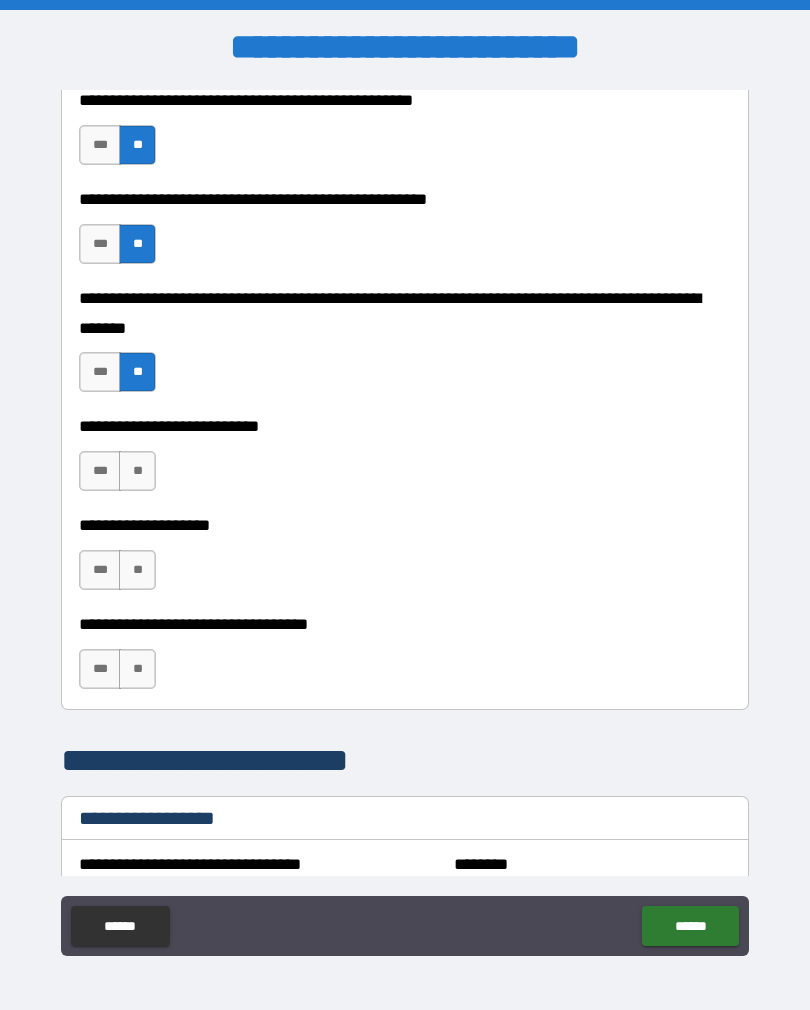 click on "**" at bounding box center [137, 471] 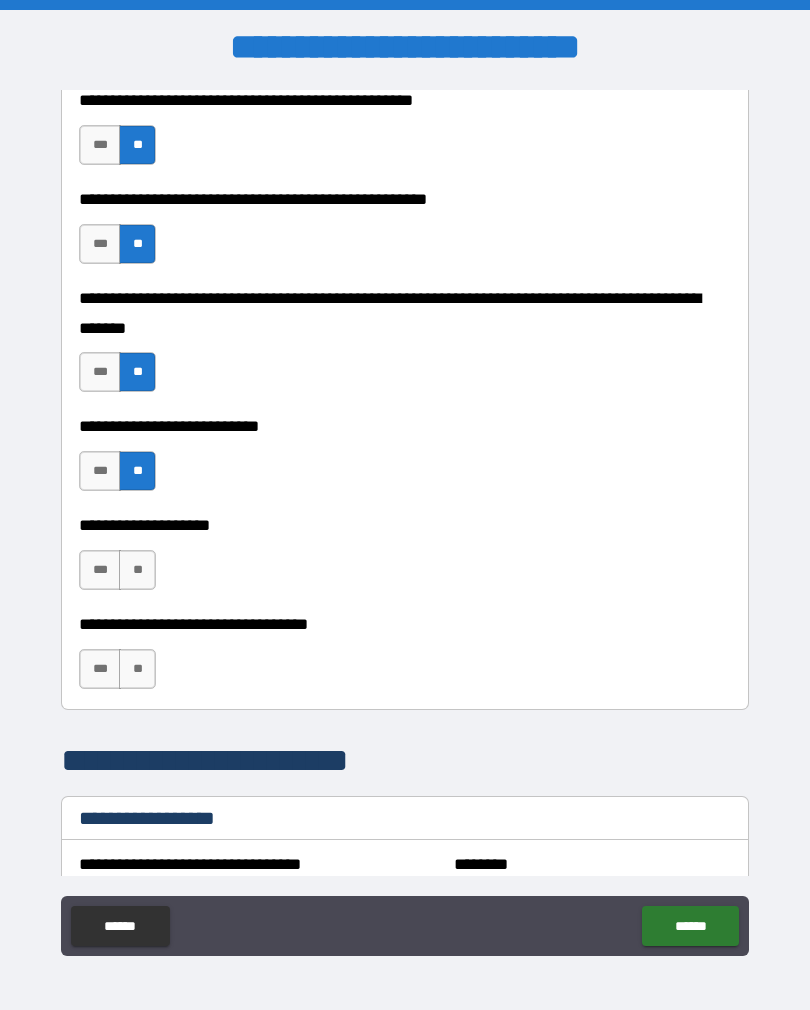 click on "**" at bounding box center [137, 570] 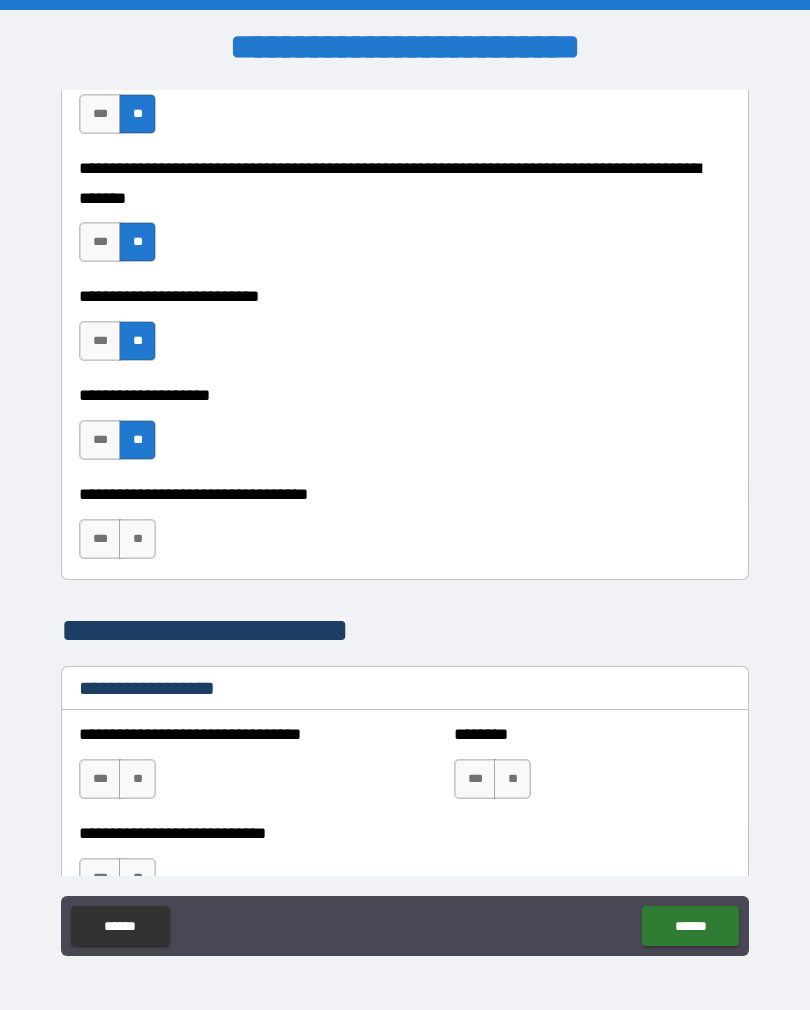 scroll, scrollTop: 927, scrollLeft: 0, axis: vertical 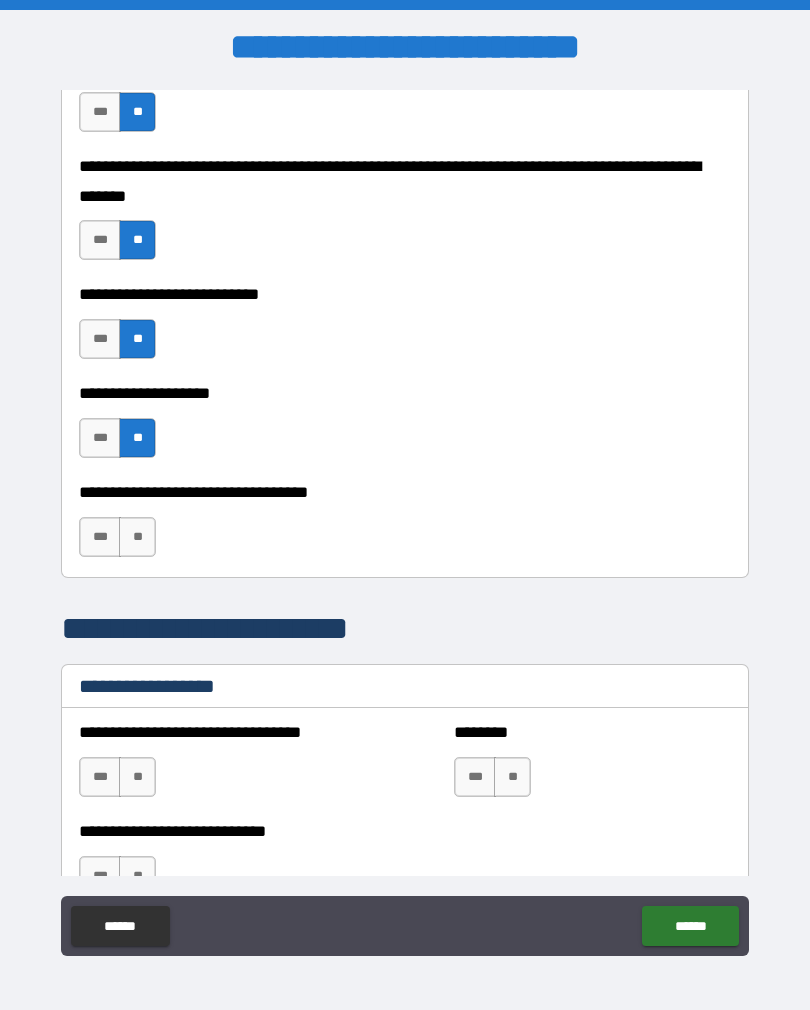 click on "**" at bounding box center [137, 537] 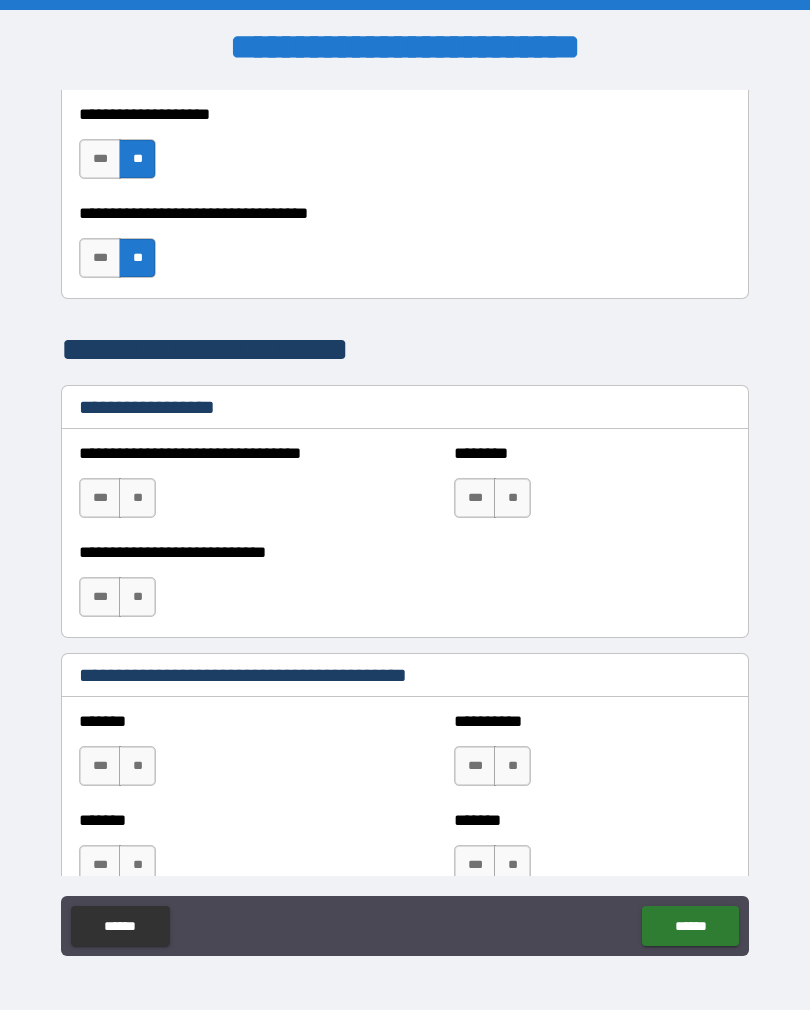 scroll, scrollTop: 1222, scrollLeft: 0, axis: vertical 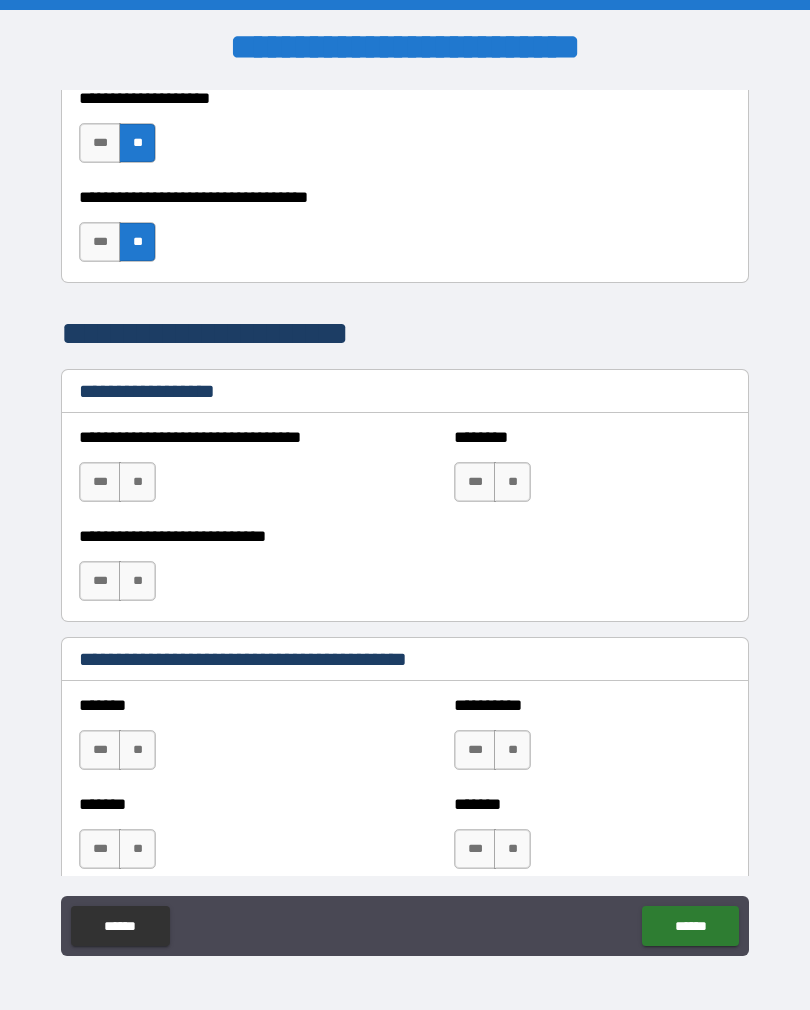 click on "**" at bounding box center [137, 482] 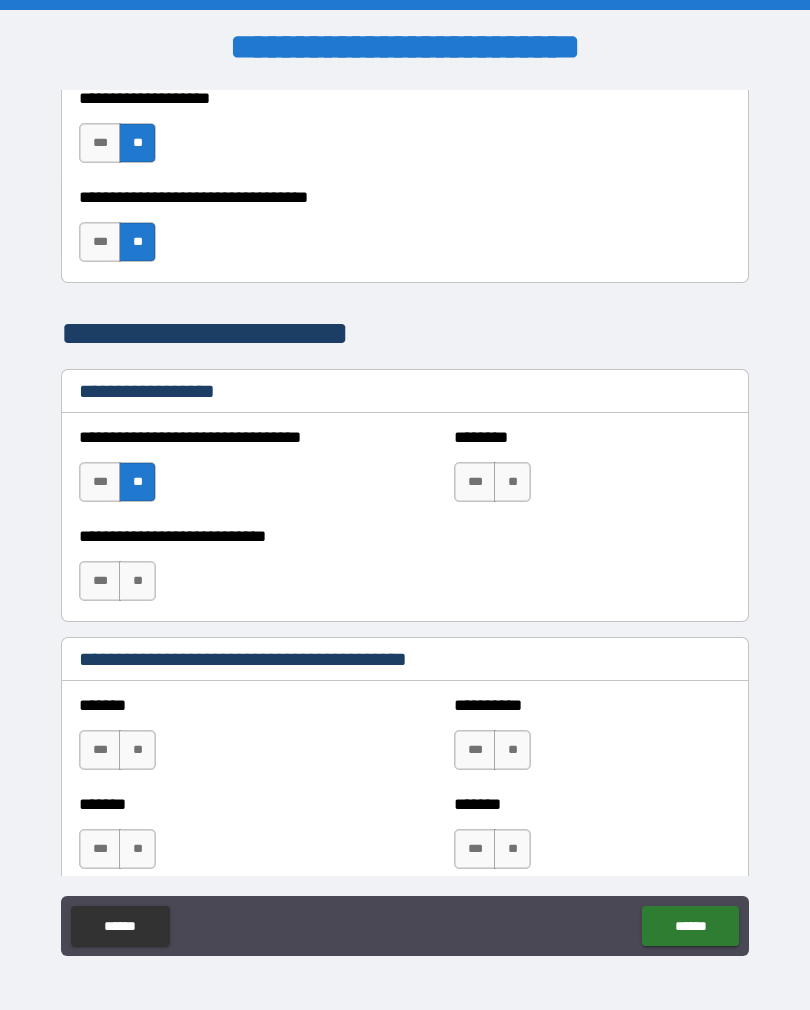 click on "**" at bounding box center [512, 482] 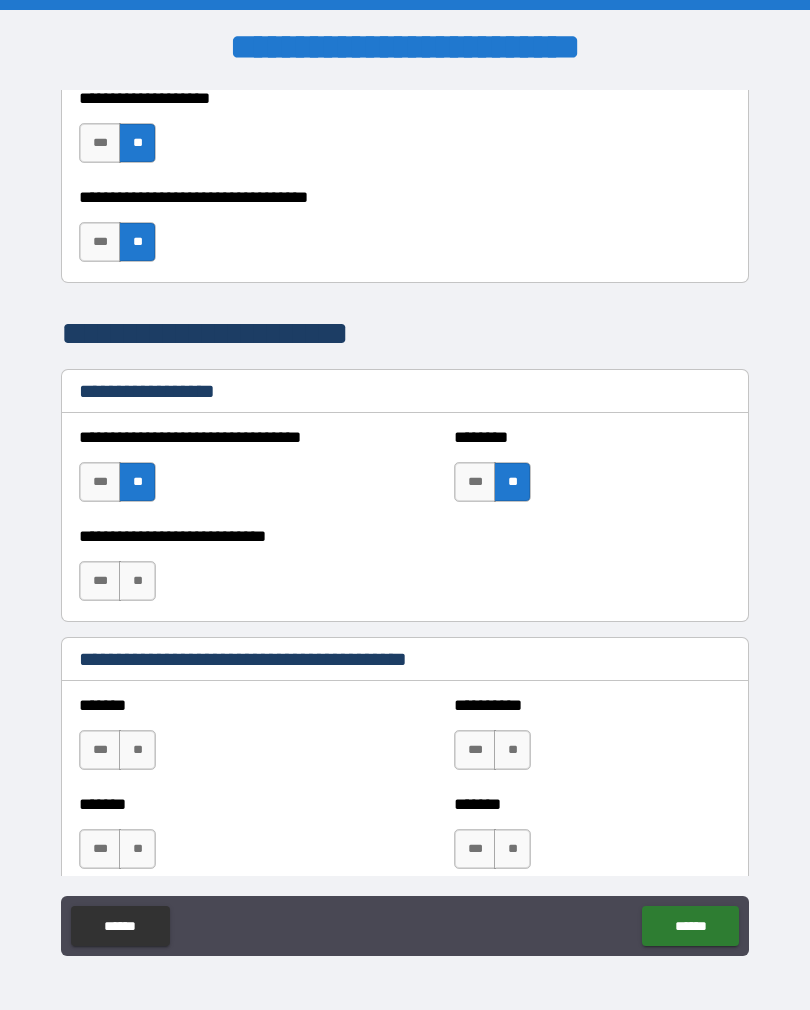 click on "**" at bounding box center [137, 581] 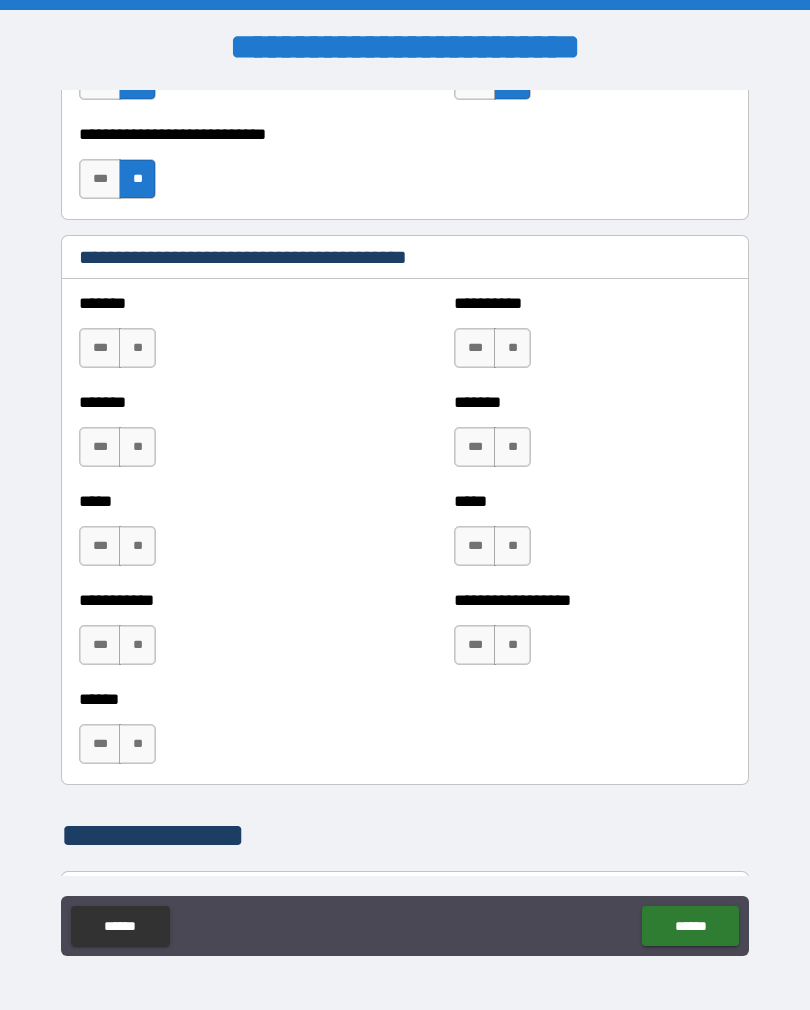 scroll, scrollTop: 1627, scrollLeft: 0, axis: vertical 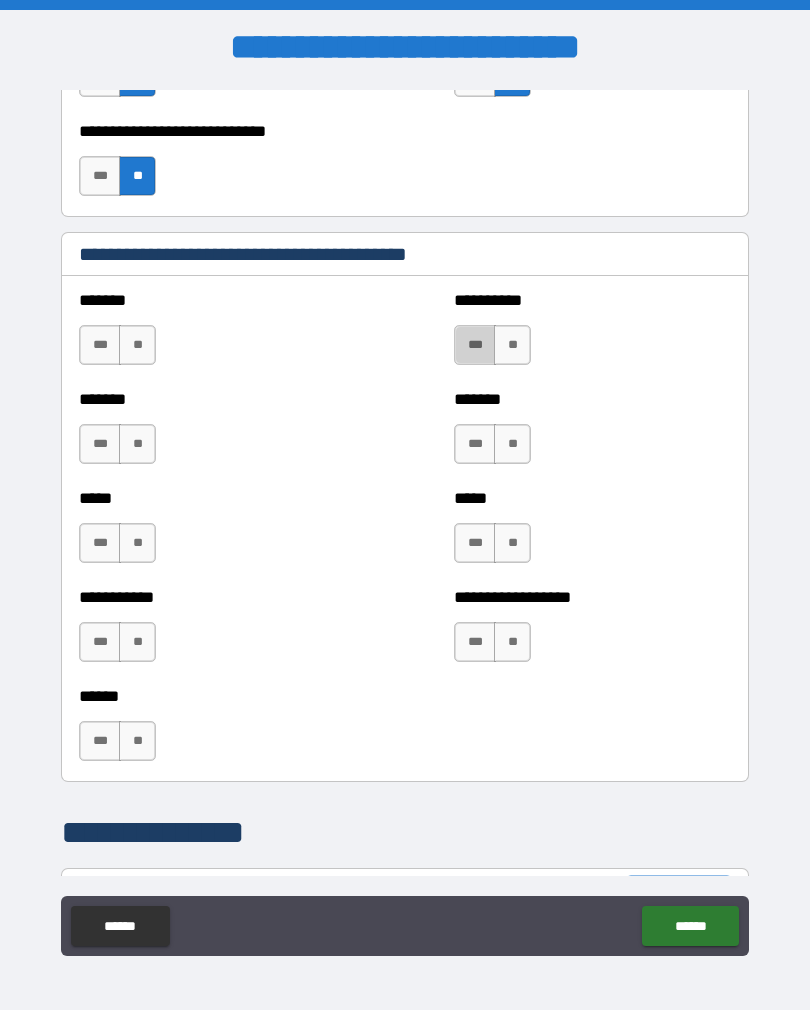 click on "***" at bounding box center (475, 345) 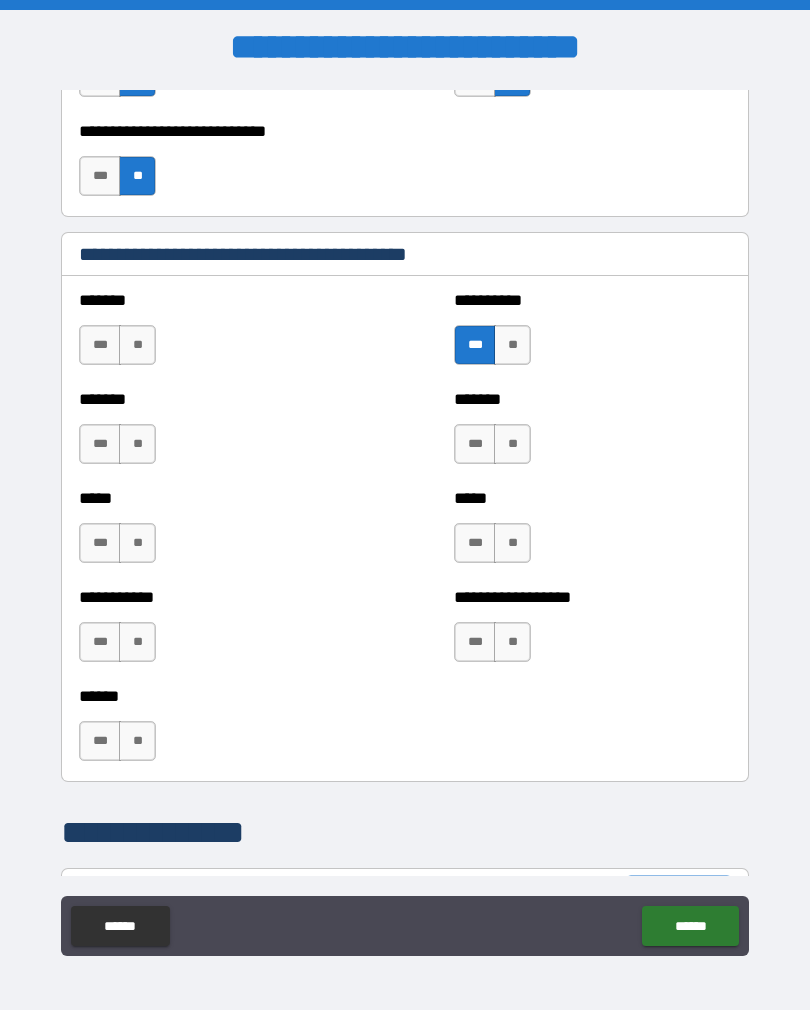 click on "**" at bounding box center (512, 444) 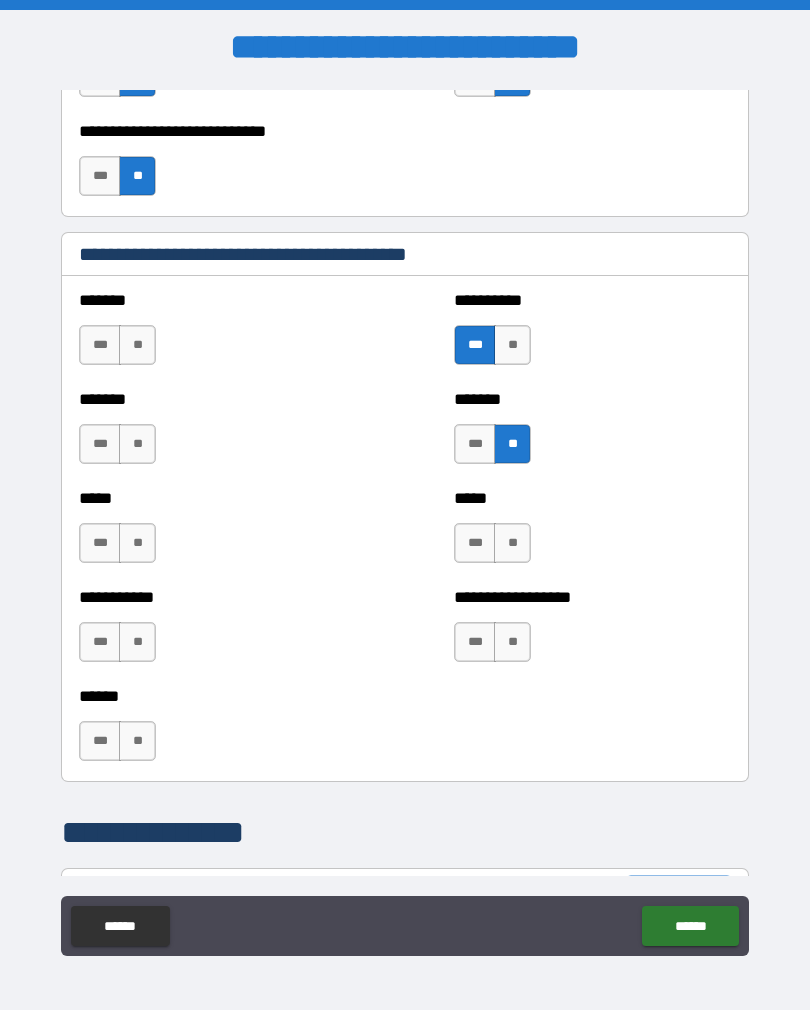 click on "**" at bounding box center (512, 543) 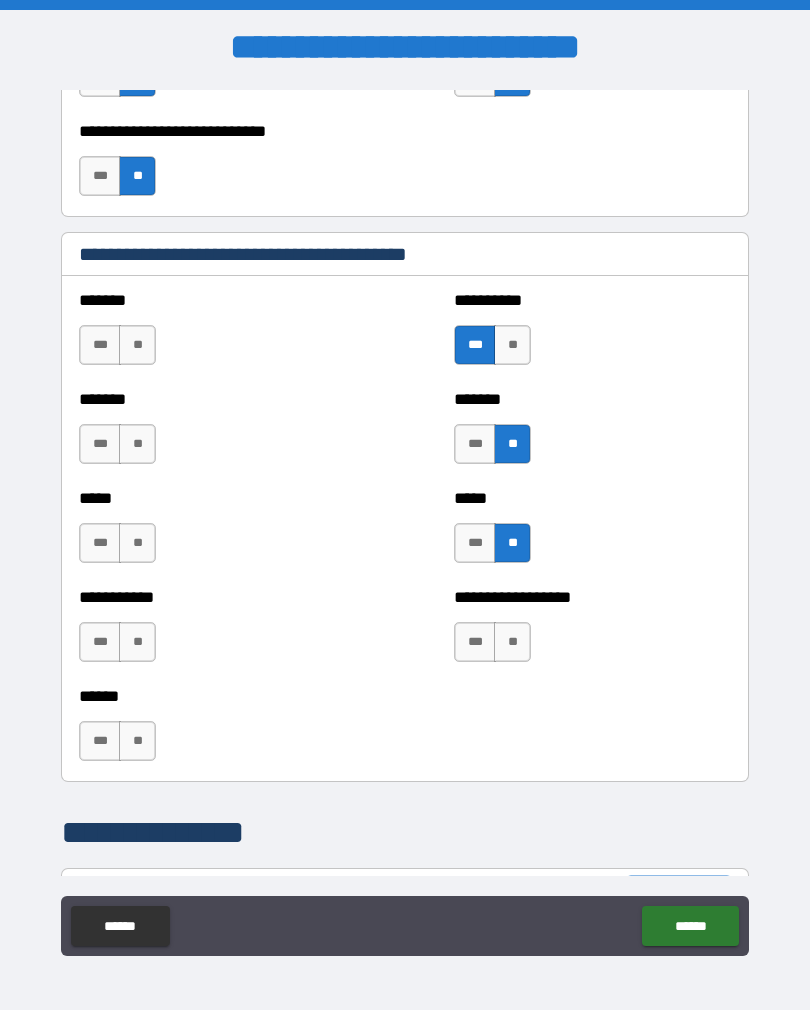 click on "**" at bounding box center (512, 642) 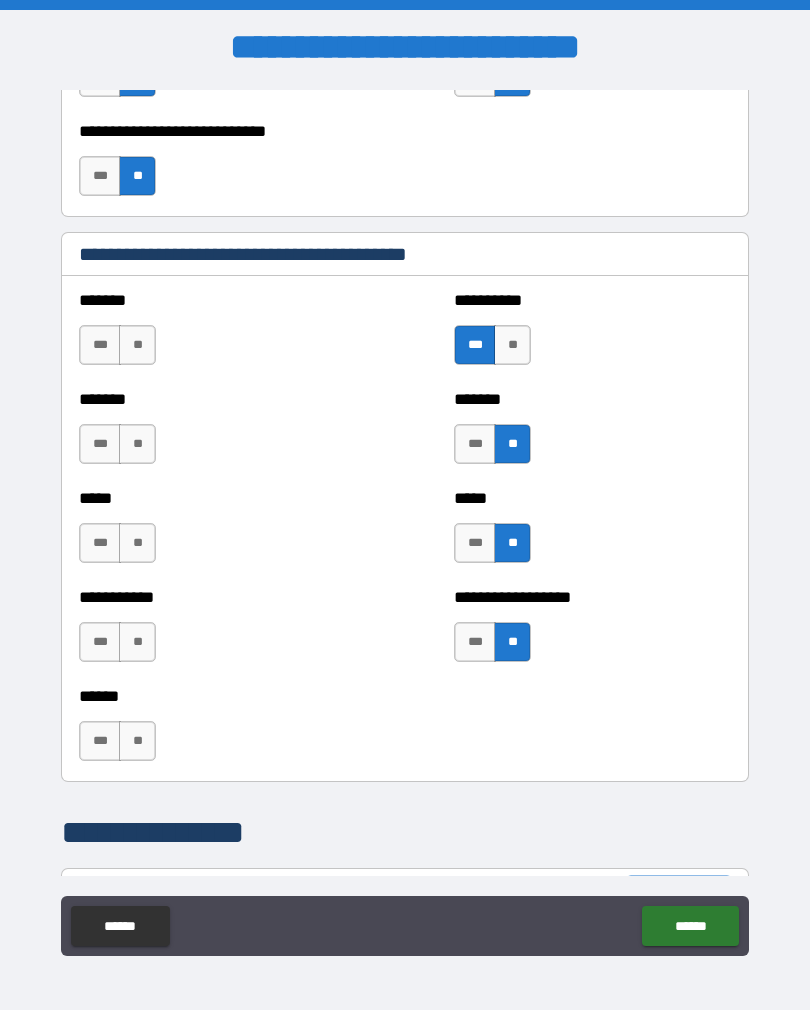 click on "**" at bounding box center (137, 741) 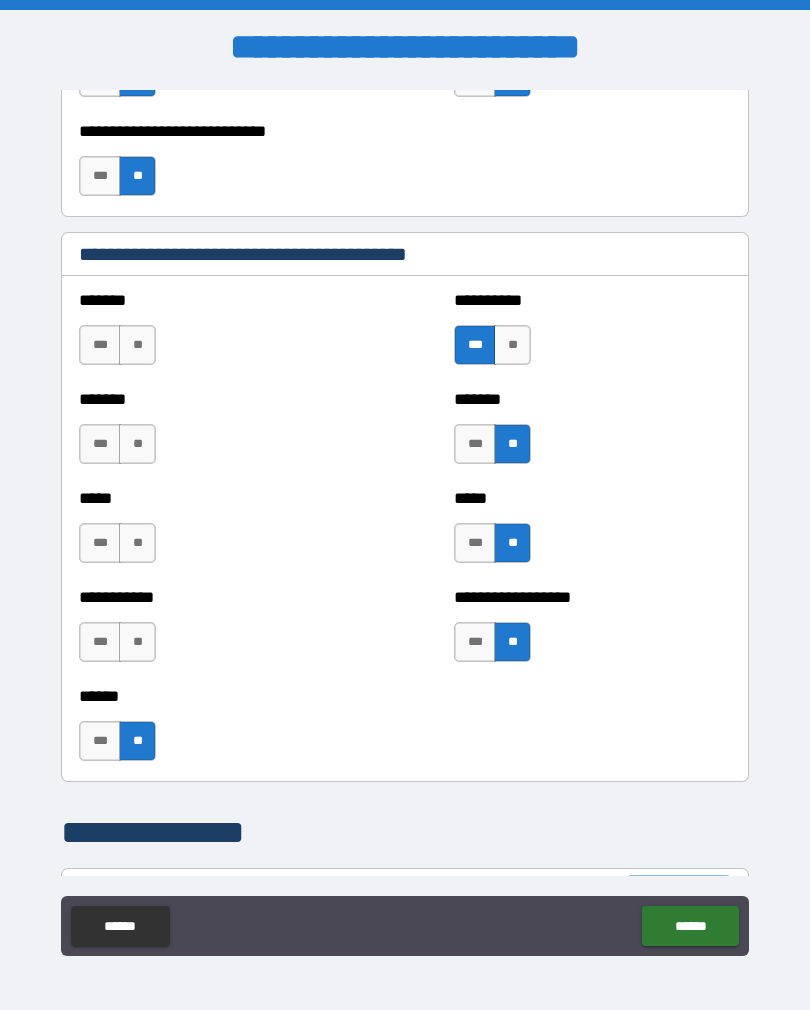 click on "**" at bounding box center [137, 642] 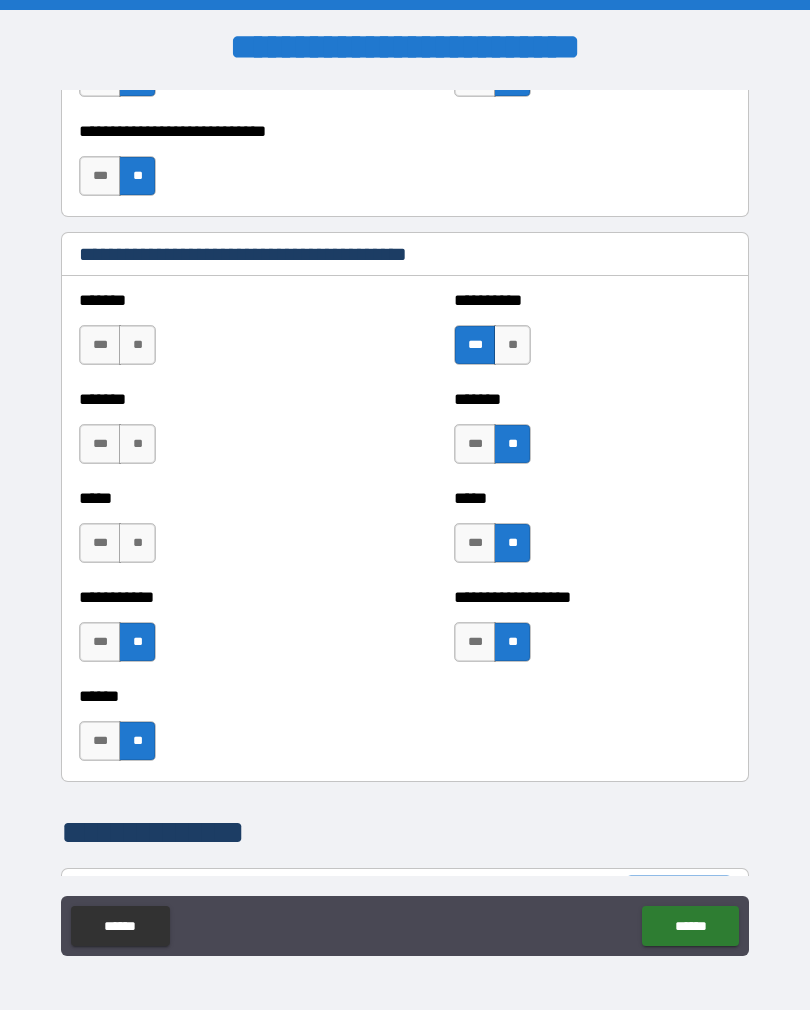 click on "**" at bounding box center [137, 543] 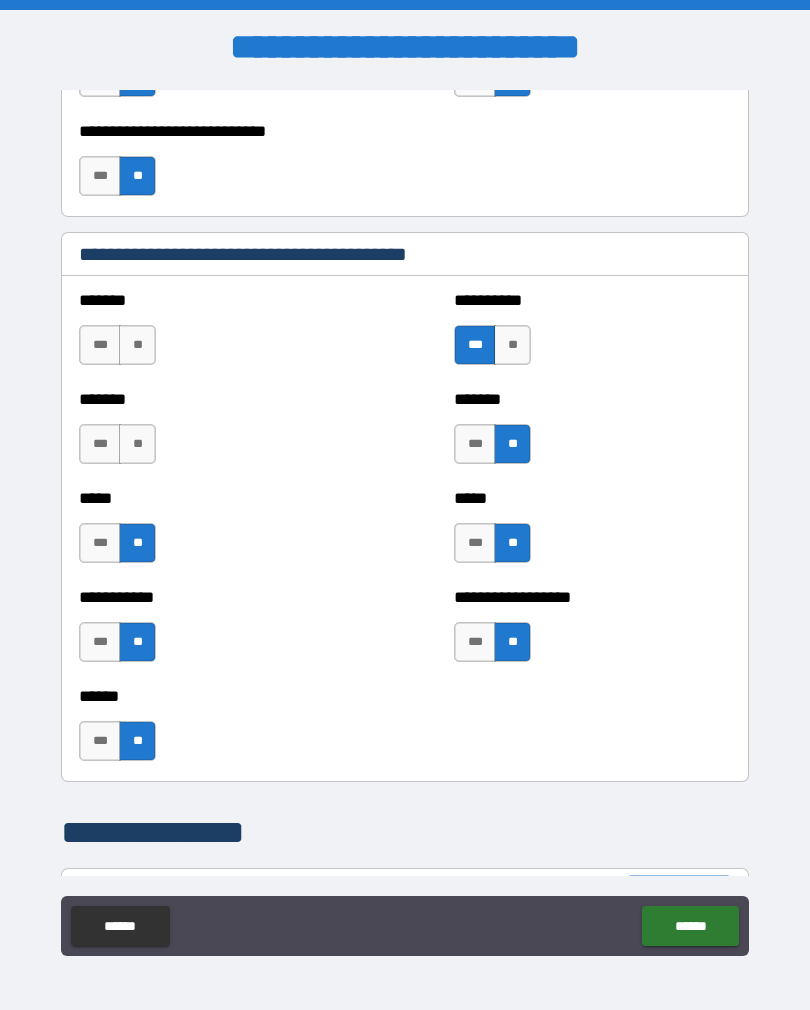 click on "**" at bounding box center (137, 444) 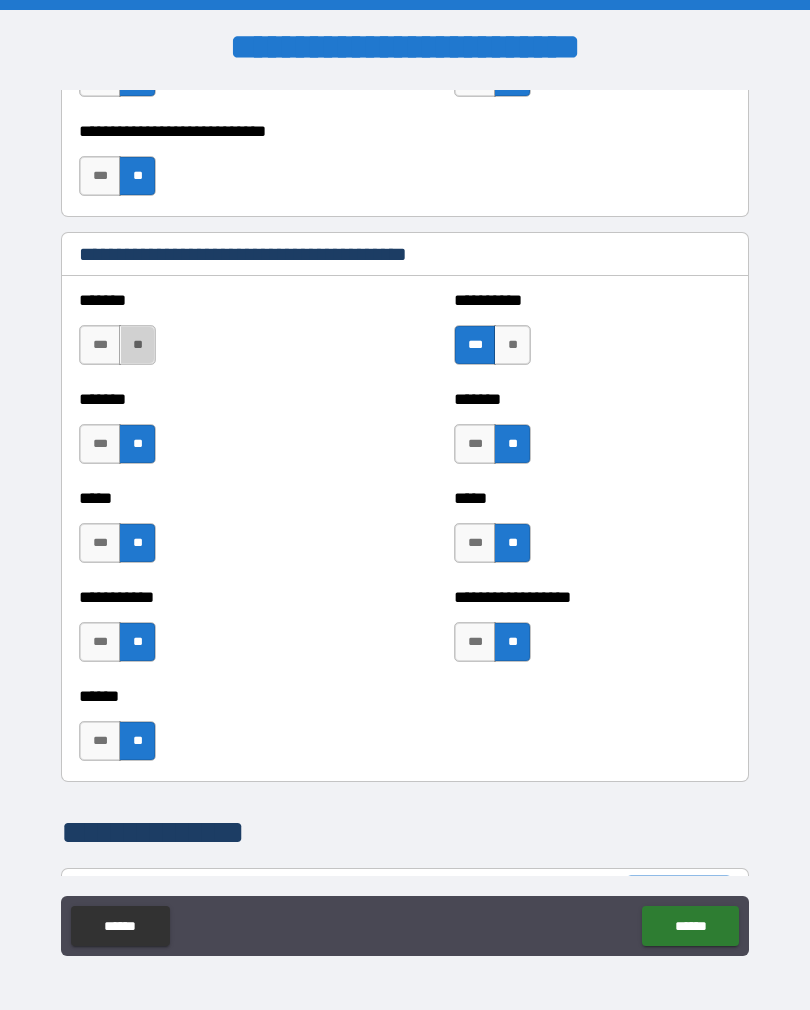 click on "**" at bounding box center [137, 345] 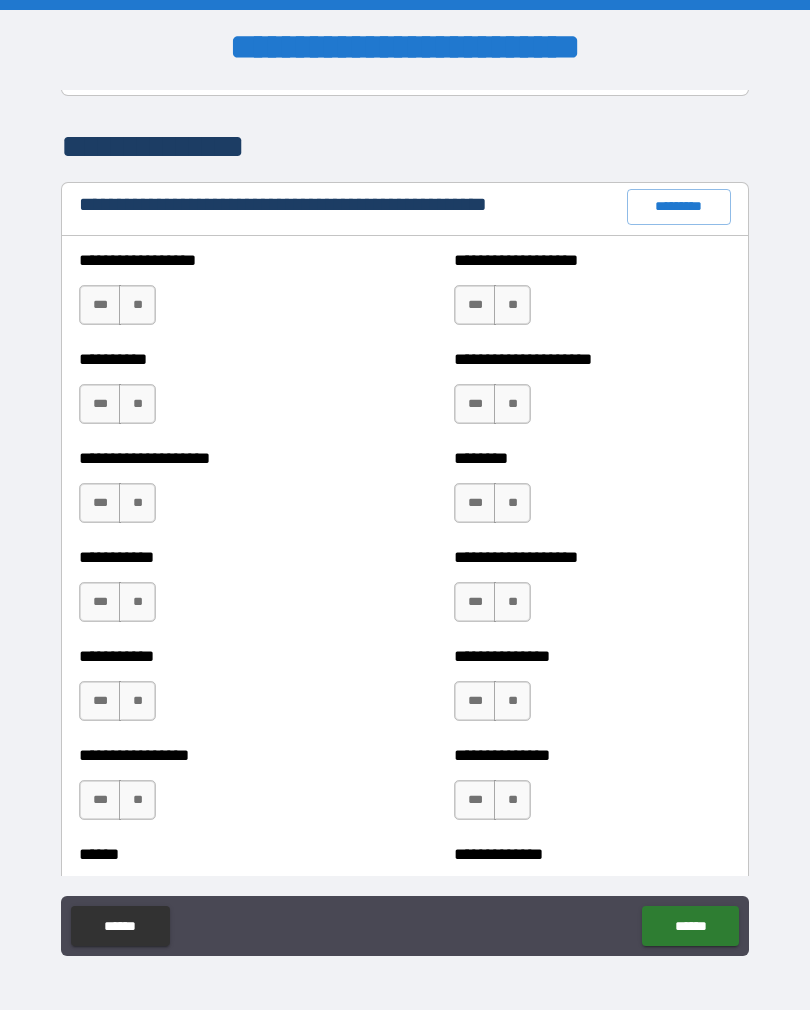 scroll, scrollTop: 2315, scrollLeft: 0, axis: vertical 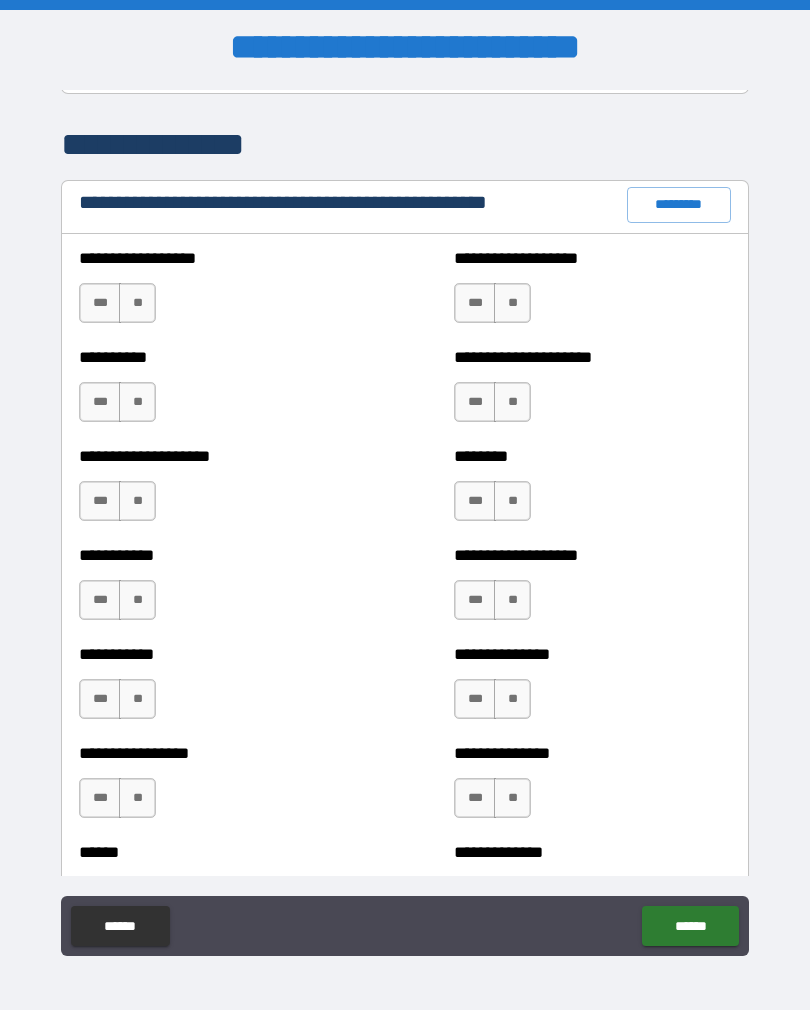 click on "**" at bounding box center [137, 402] 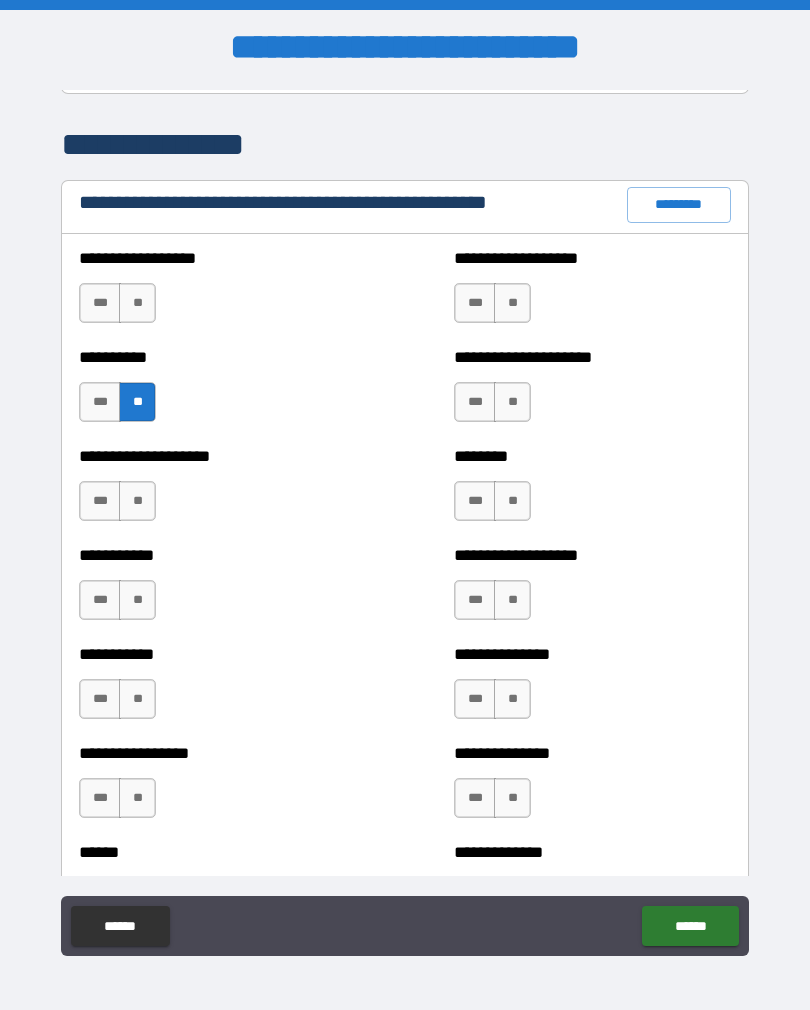 click on "**" at bounding box center [137, 501] 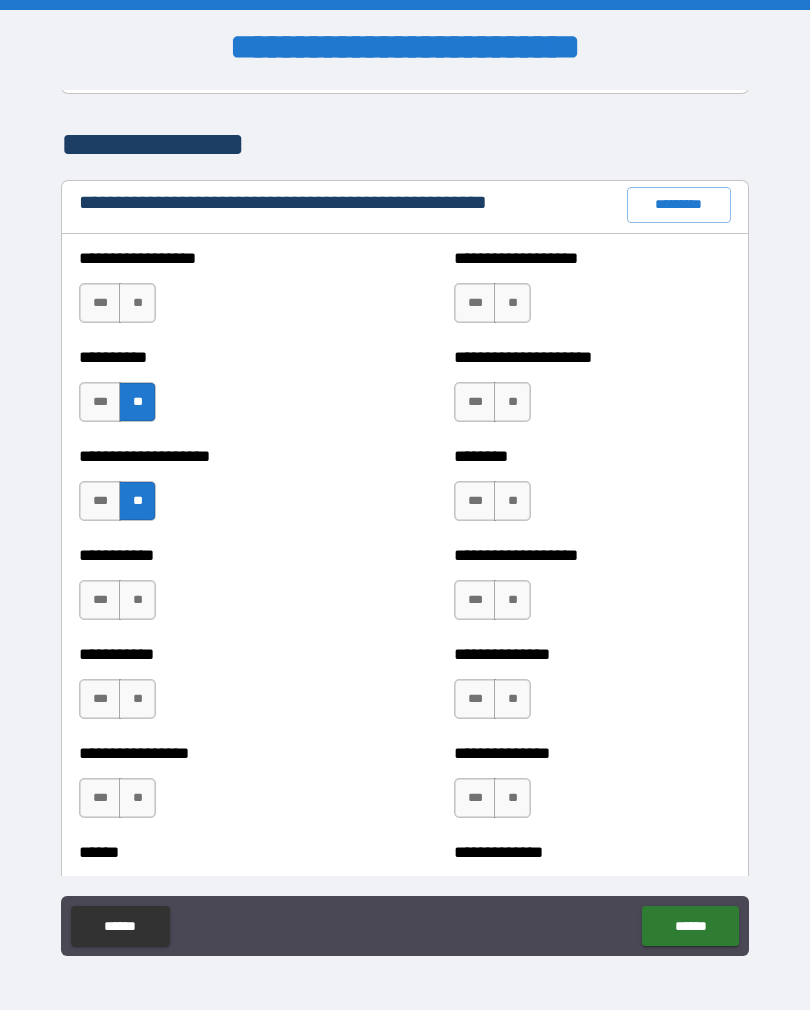 click on "**" at bounding box center (137, 600) 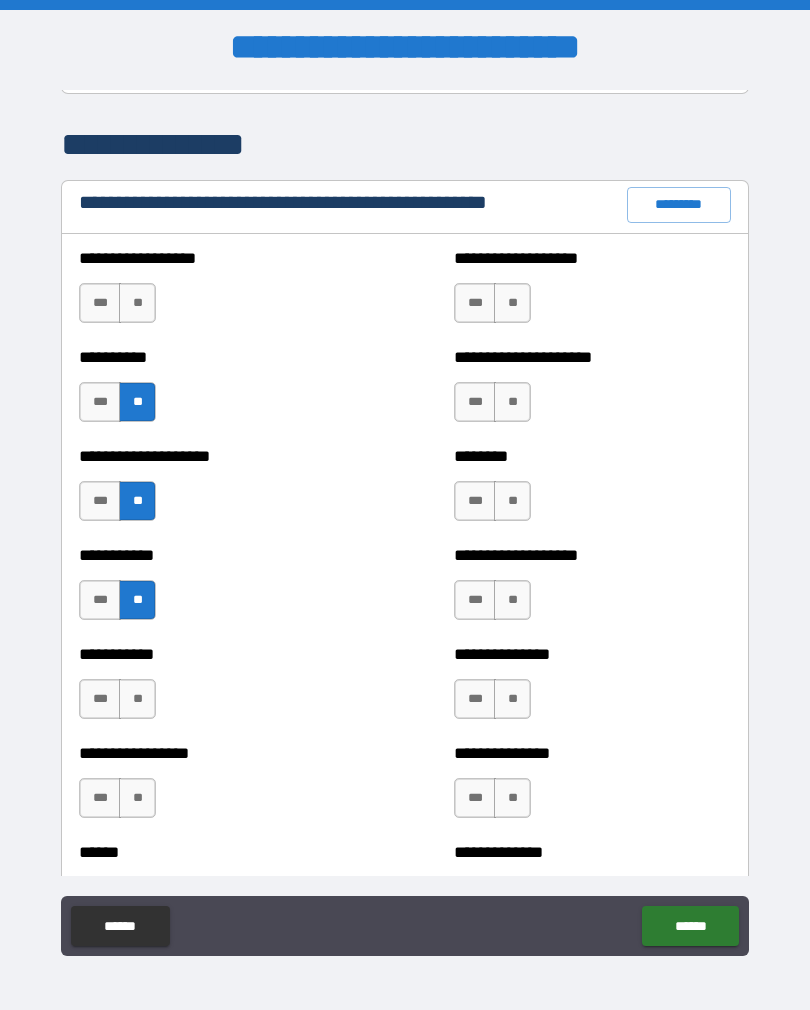click on "**" at bounding box center (137, 699) 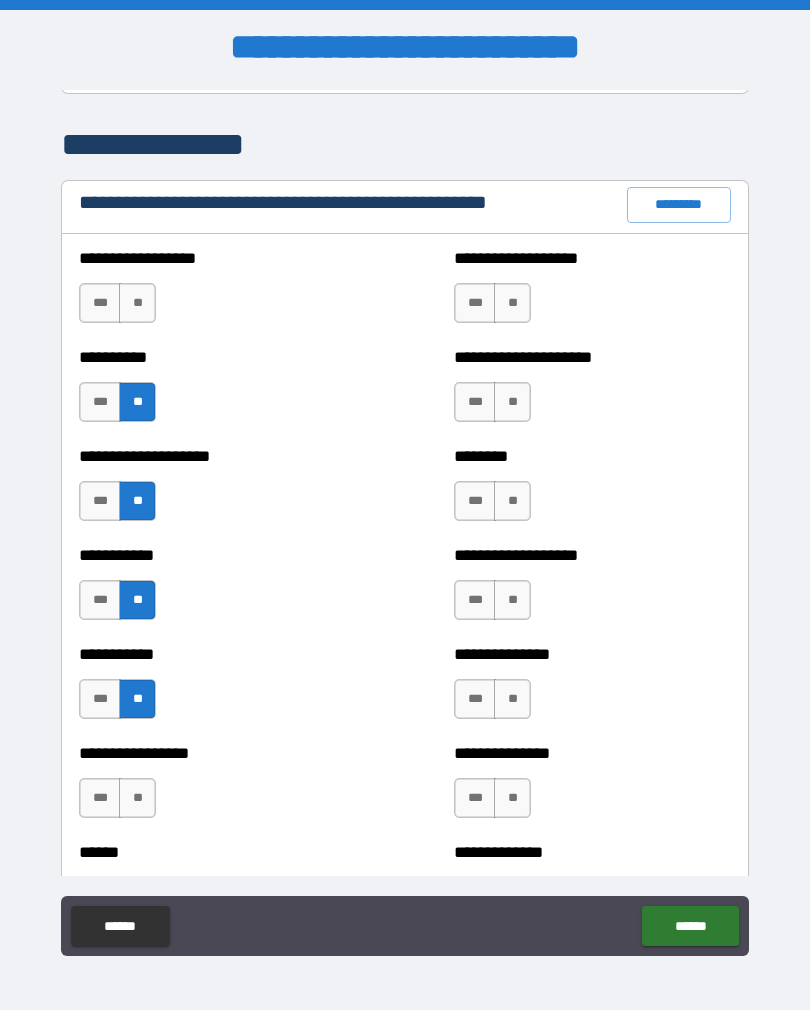 click on "**" at bounding box center (137, 798) 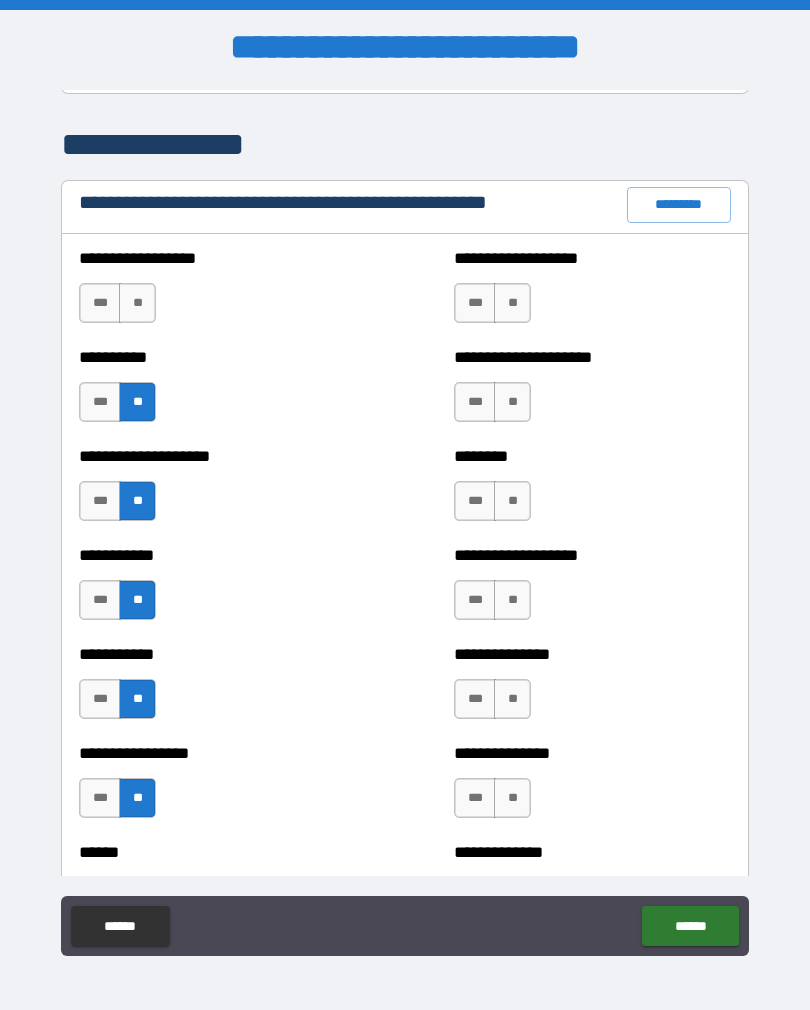 click on "**" at bounding box center [137, 303] 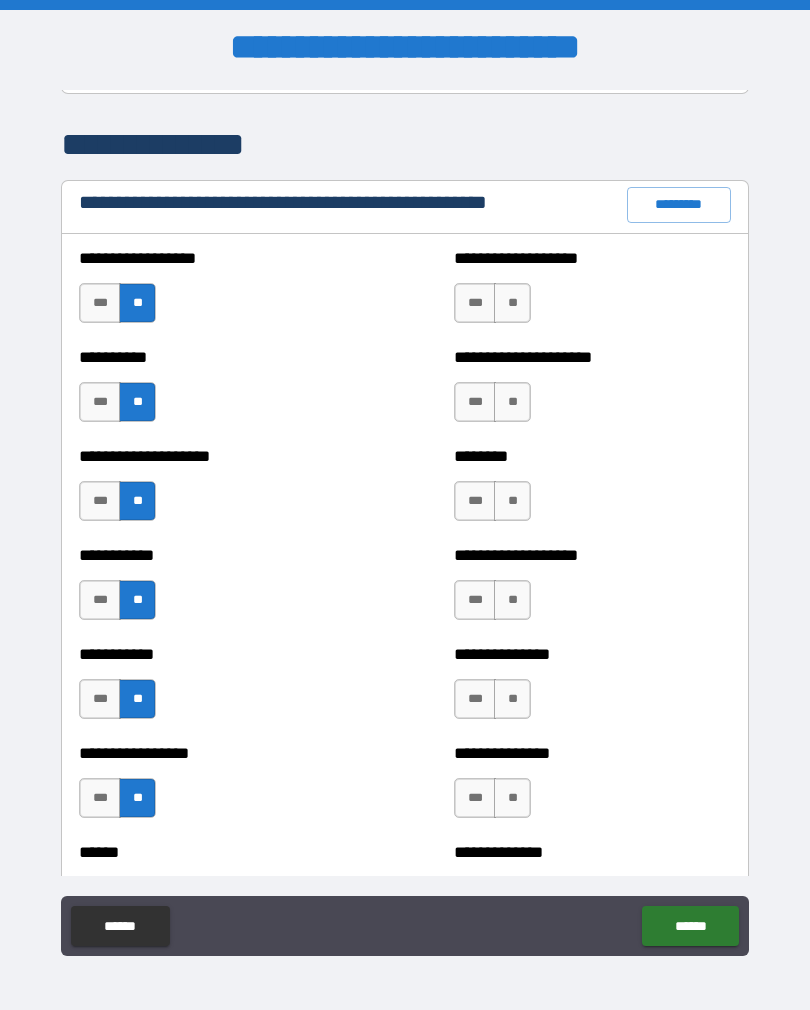 click on "**" at bounding box center (512, 303) 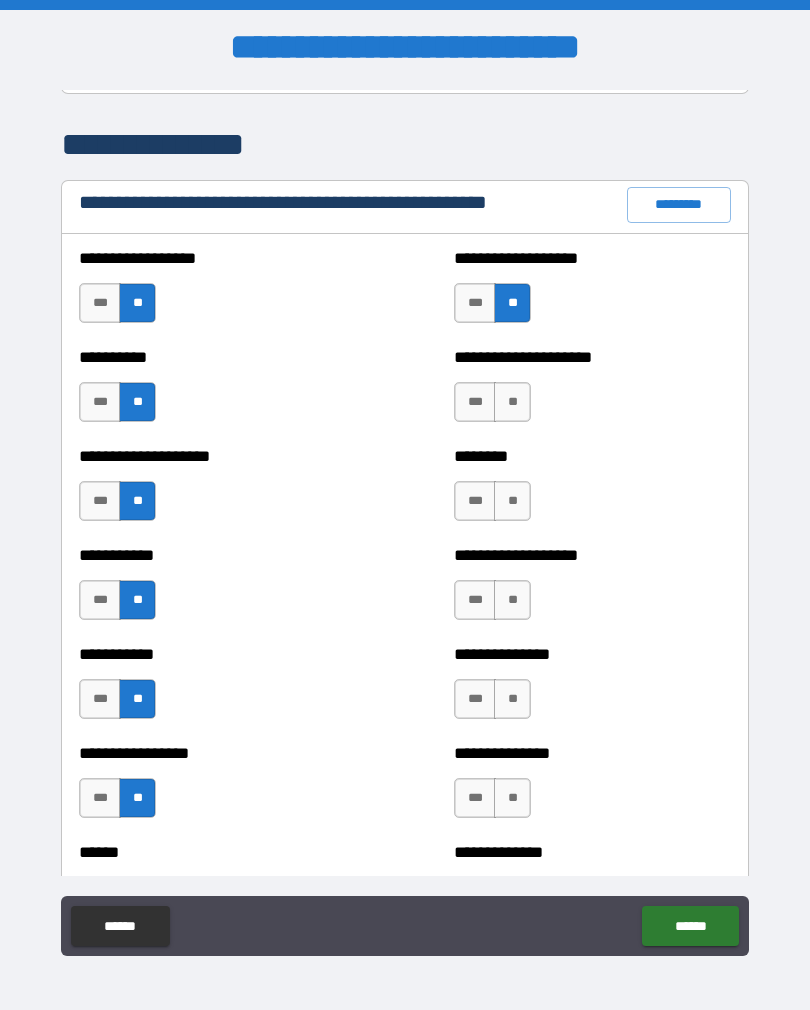 click on "**" at bounding box center (512, 402) 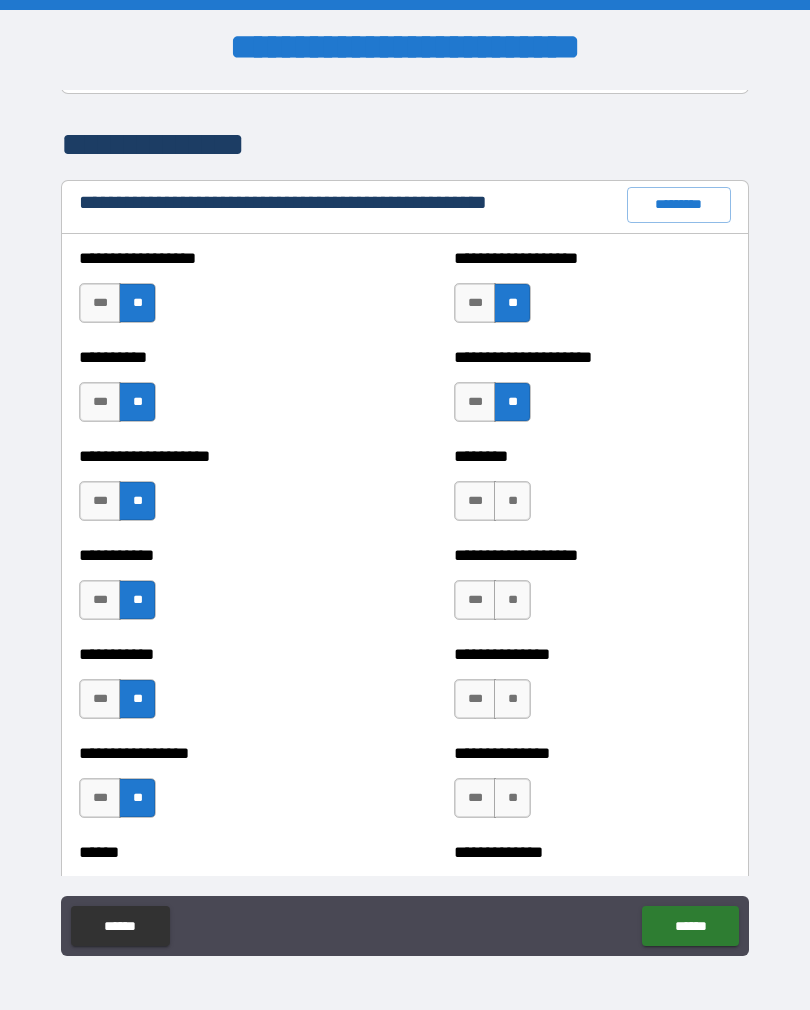 click on "**" at bounding box center [512, 501] 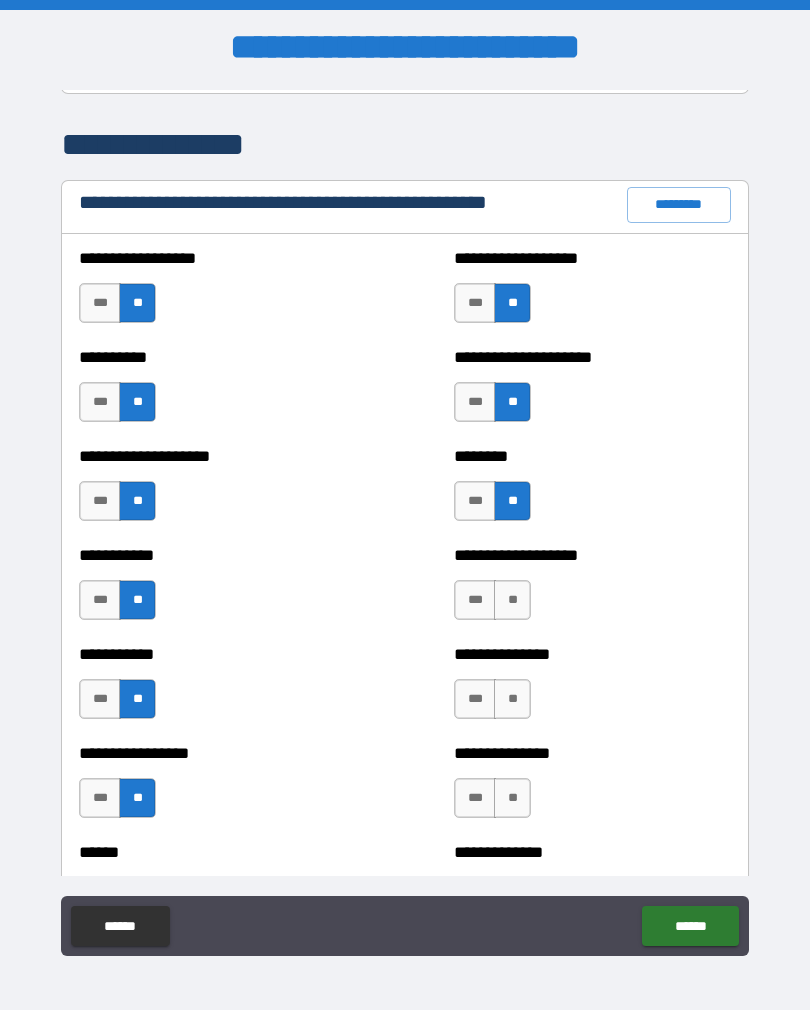 click on "**" at bounding box center [512, 600] 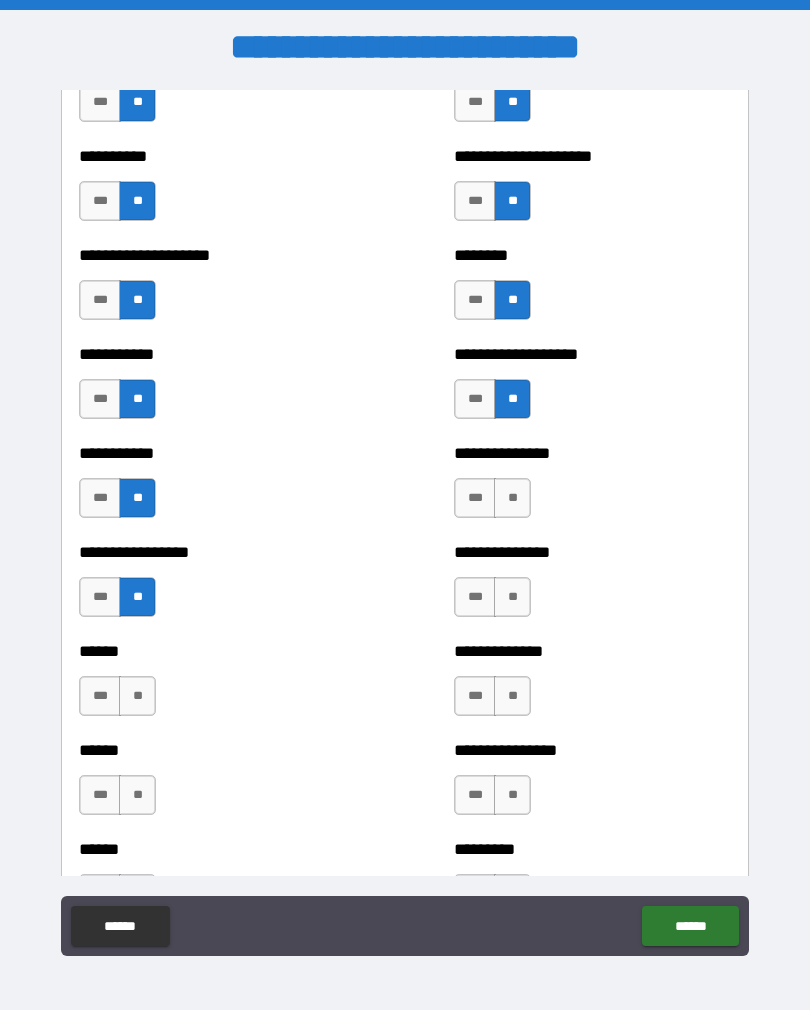 scroll, scrollTop: 2518, scrollLeft: 0, axis: vertical 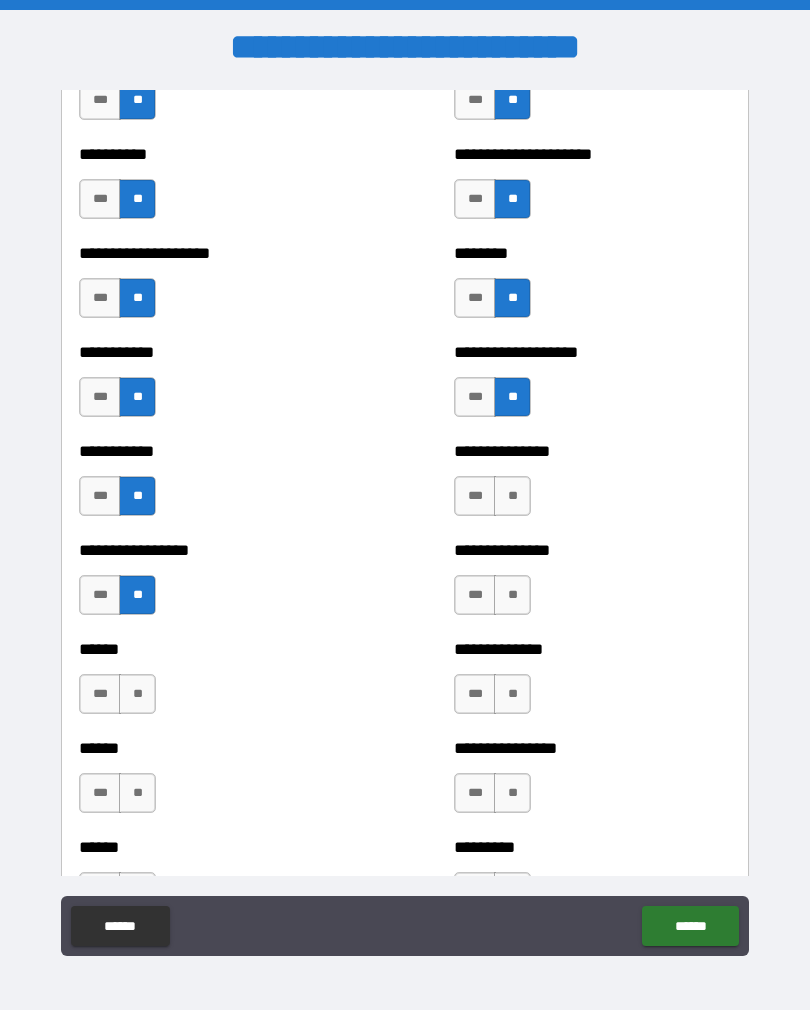 click on "**" at bounding box center [512, 496] 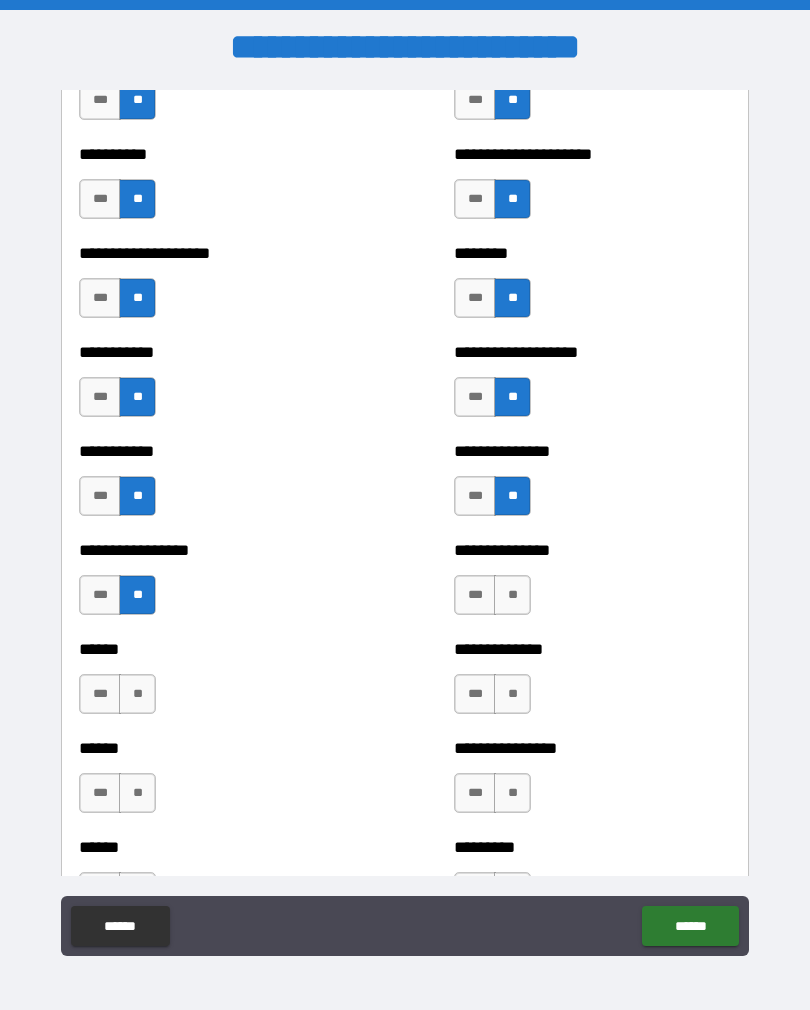 click on "**" at bounding box center [512, 595] 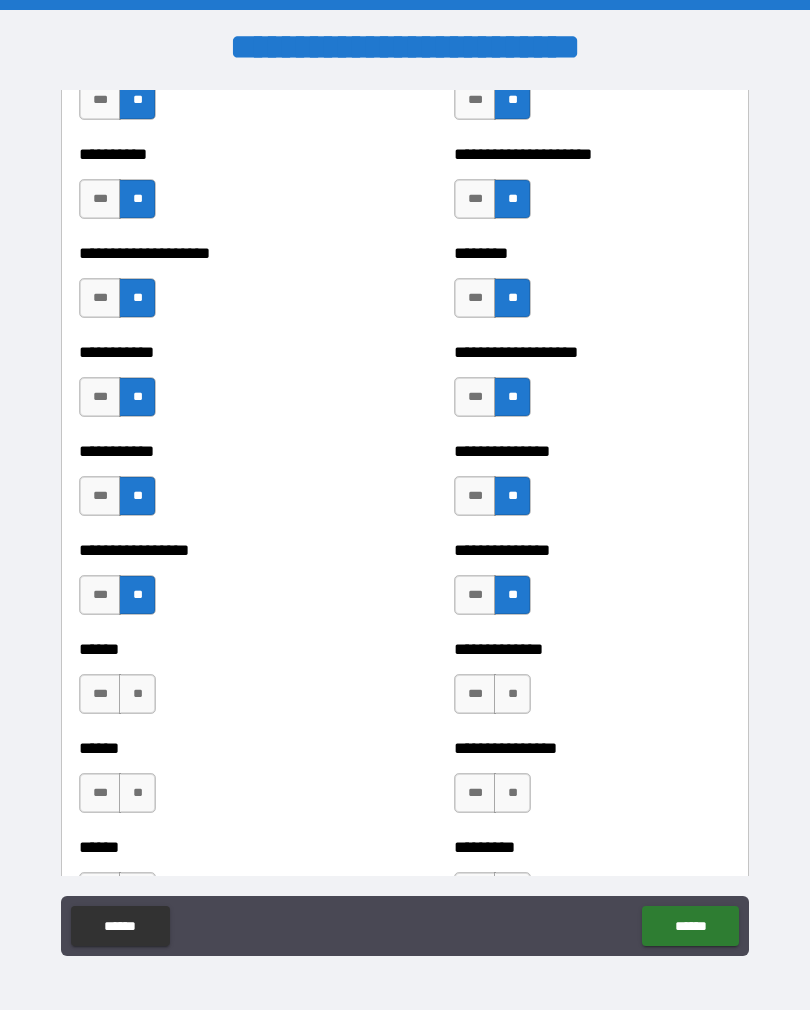 click on "**" at bounding box center [512, 694] 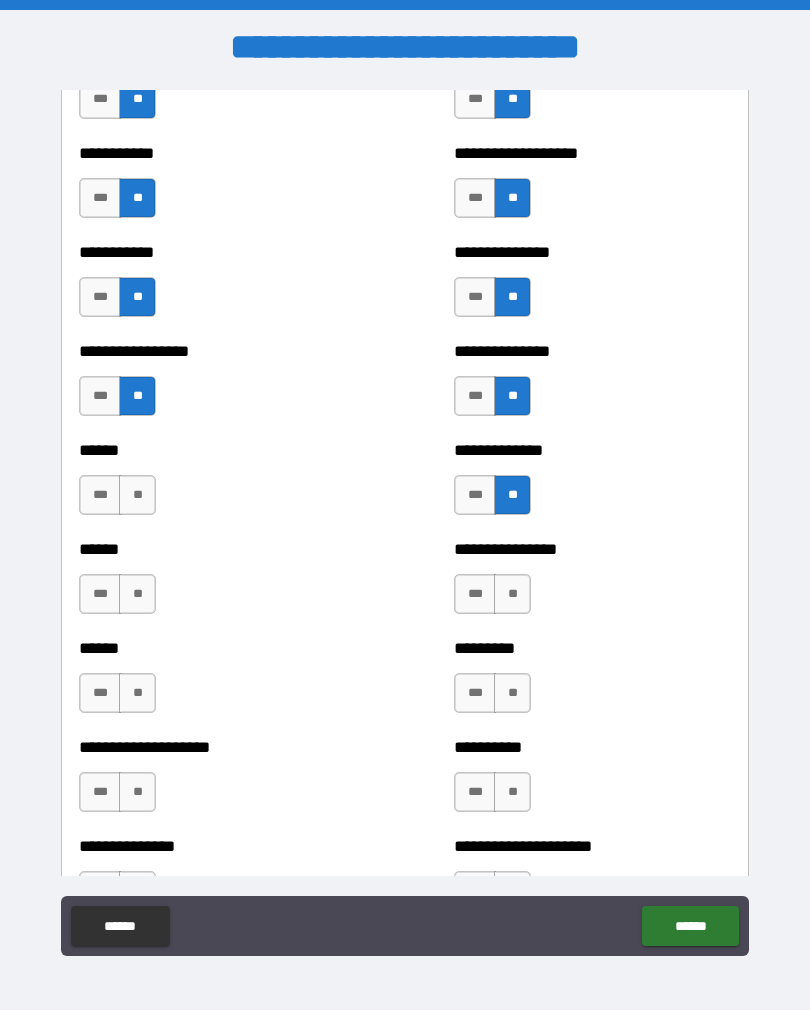 scroll, scrollTop: 2722, scrollLeft: 0, axis: vertical 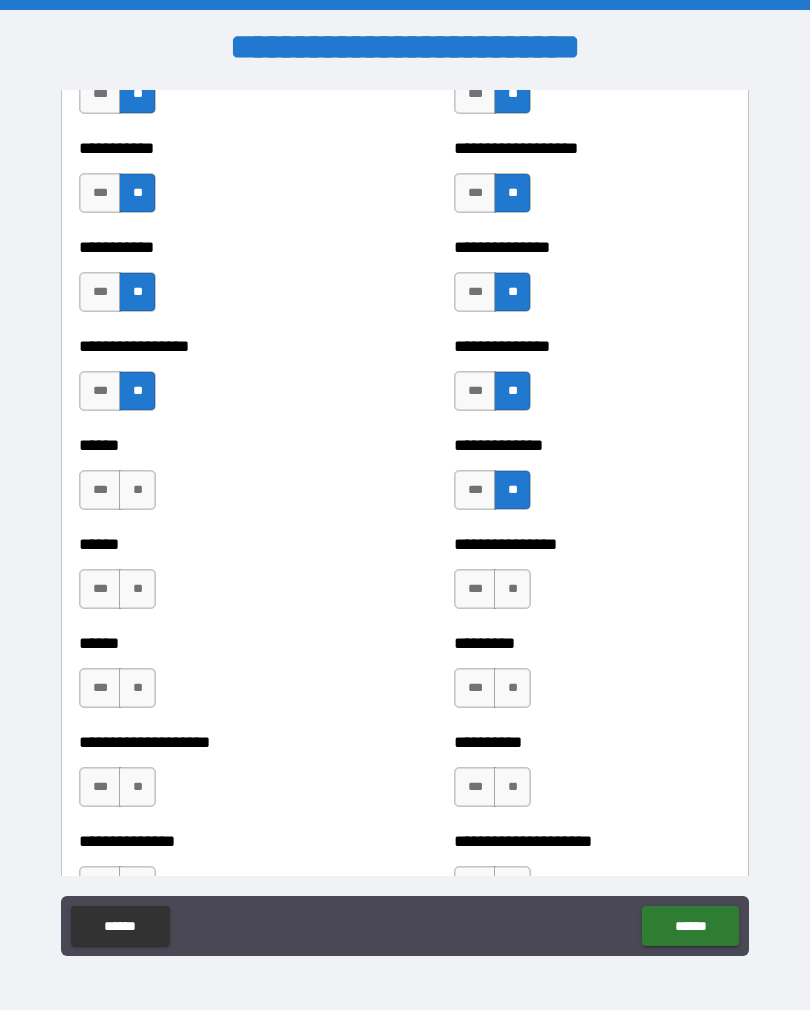 click on "**" at bounding box center (512, 589) 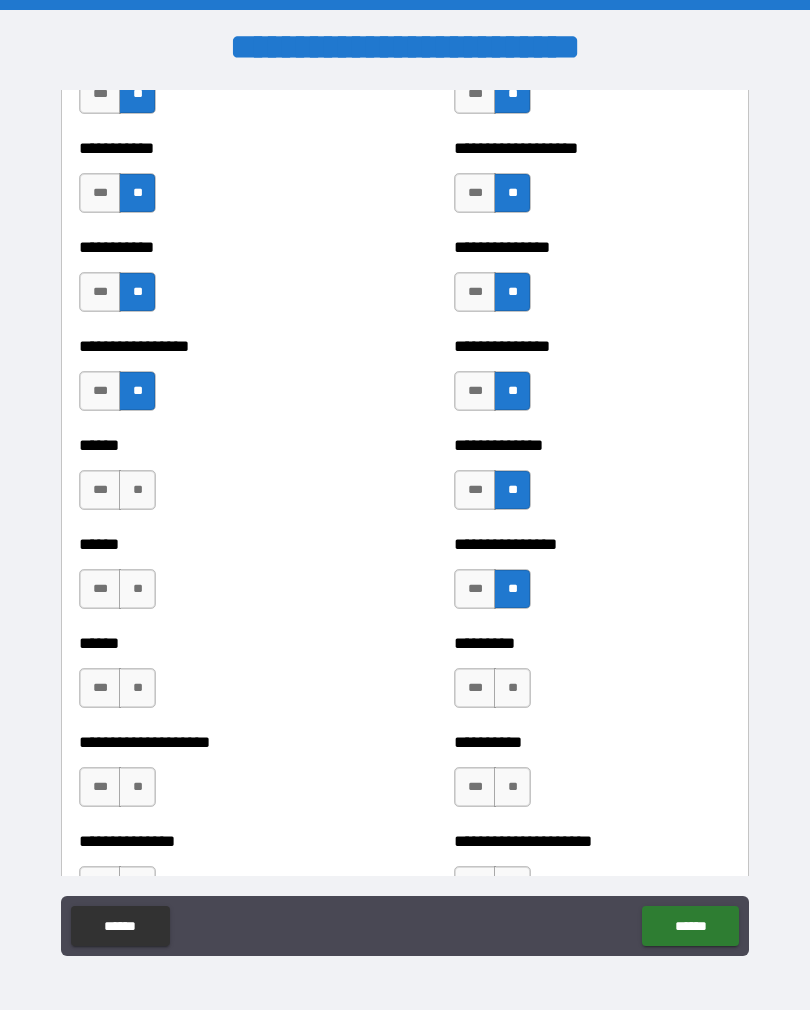click on "**" at bounding box center (512, 688) 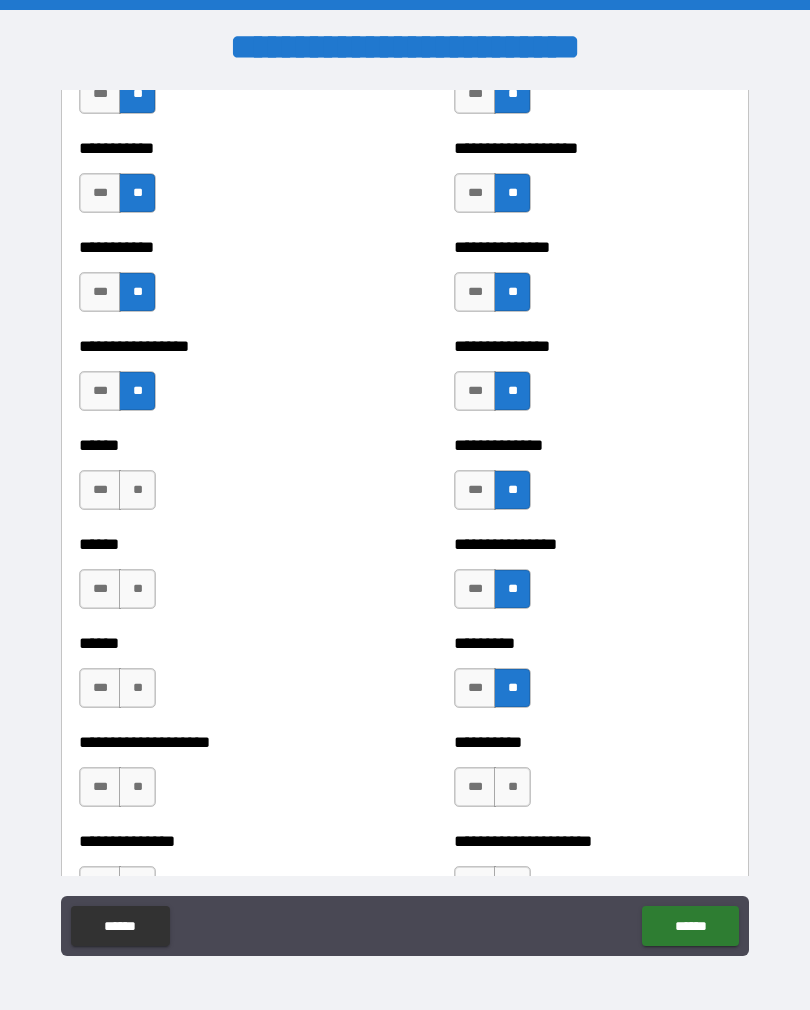 click on "**" at bounding box center (137, 490) 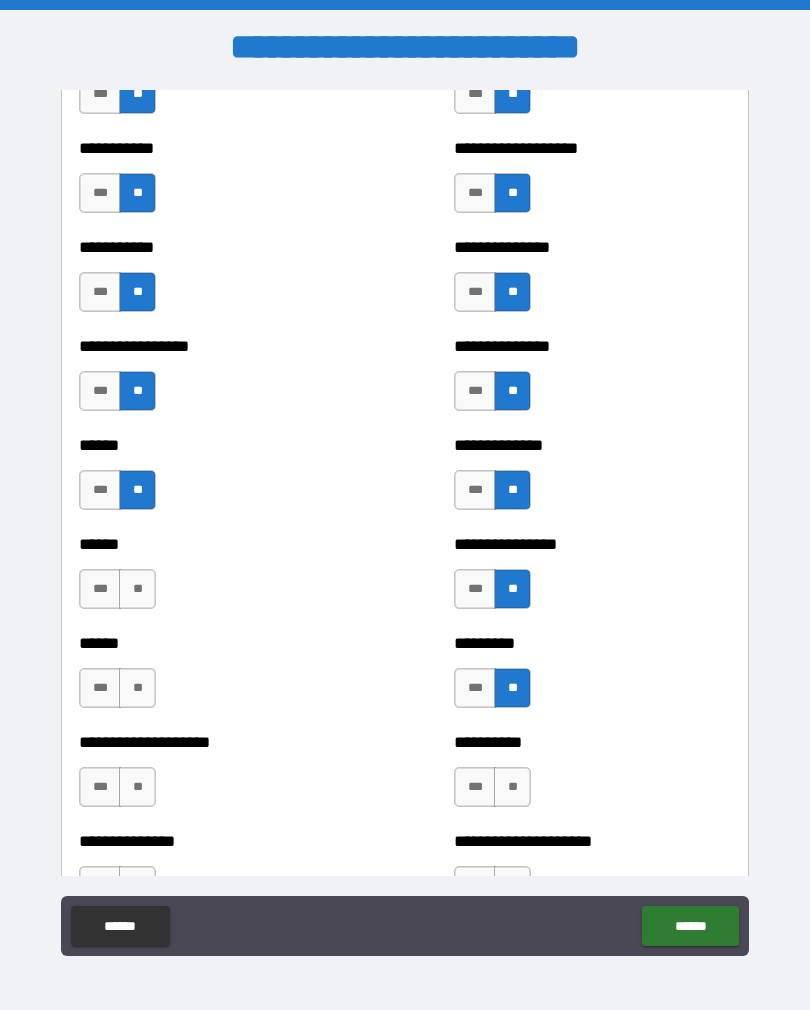 click on "******" at bounding box center [217, 544] 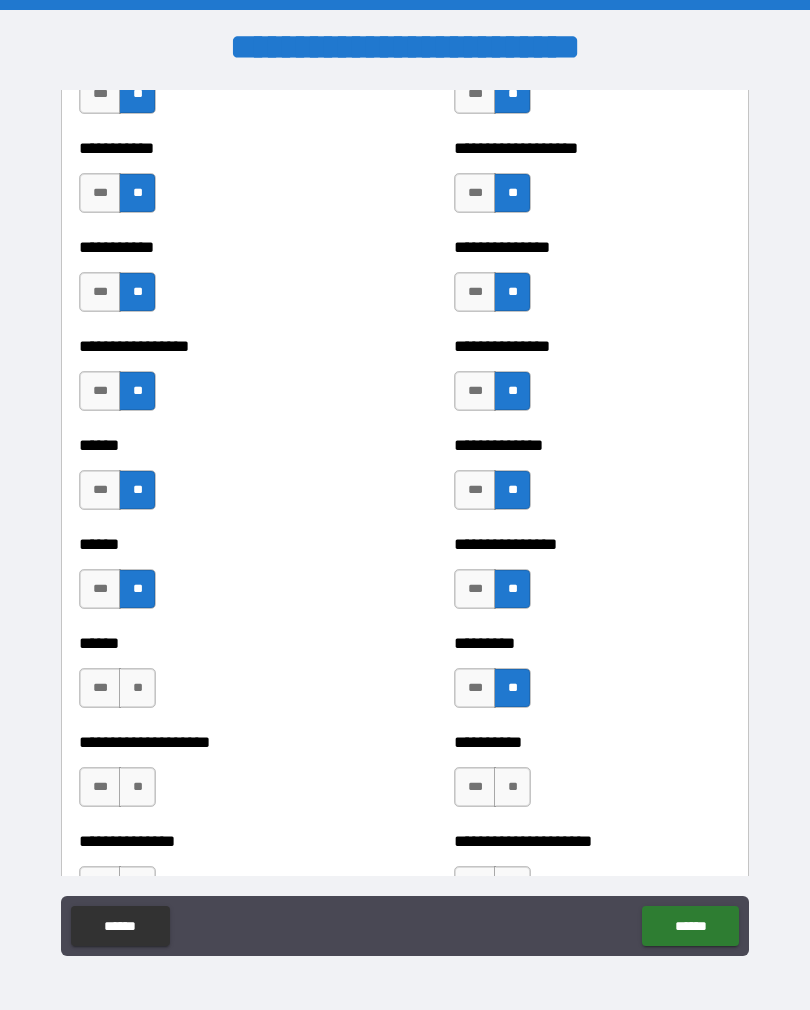 click on "**" at bounding box center [137, 688] 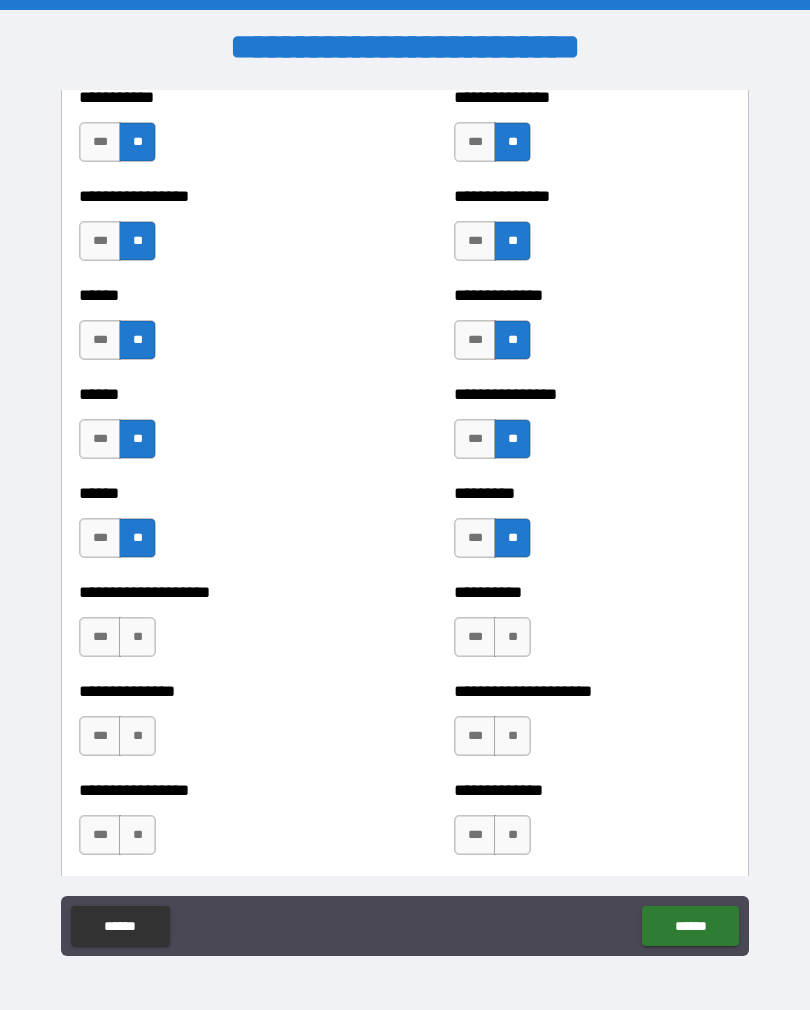 scroll, scrollTop: 2900, scrollLeft: 0, axis: vertical 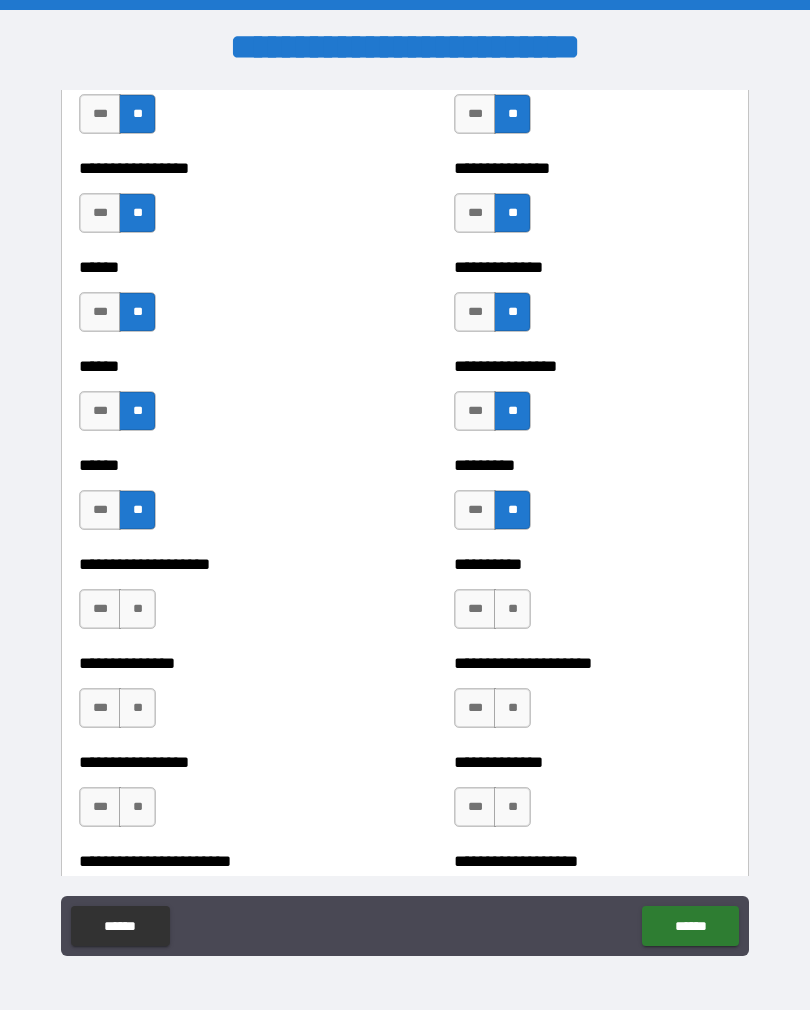 click on "**" at bounding box center [137, 609] 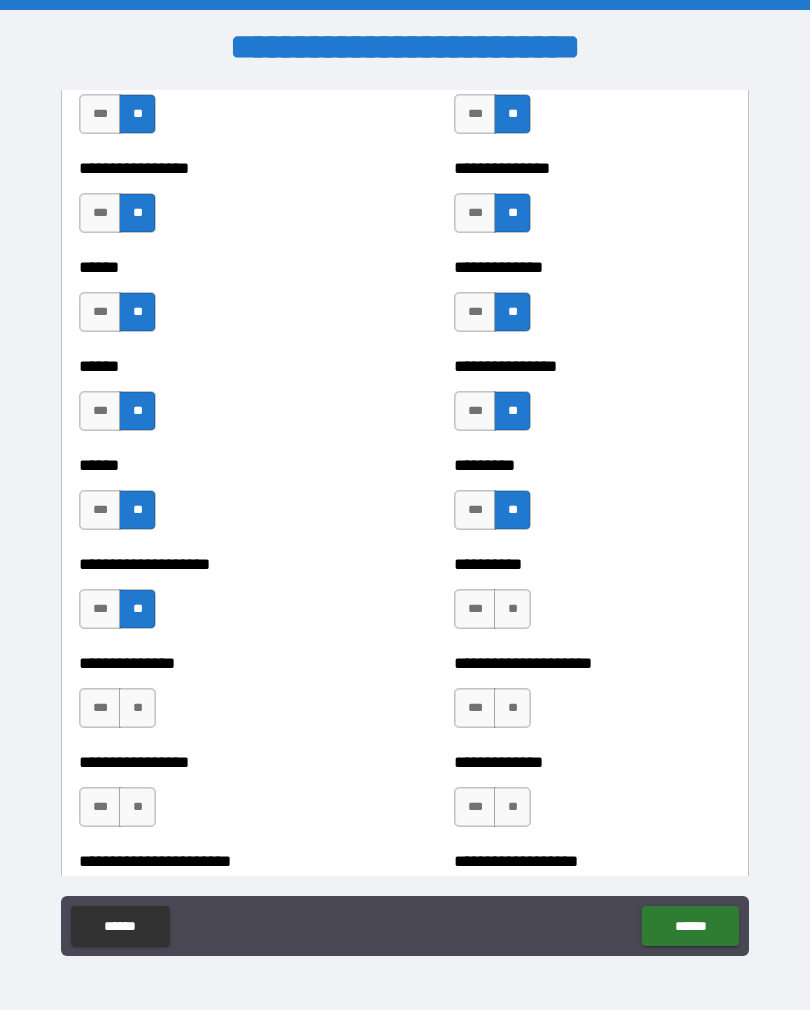 click on "**" at bounding box center [137, 708] 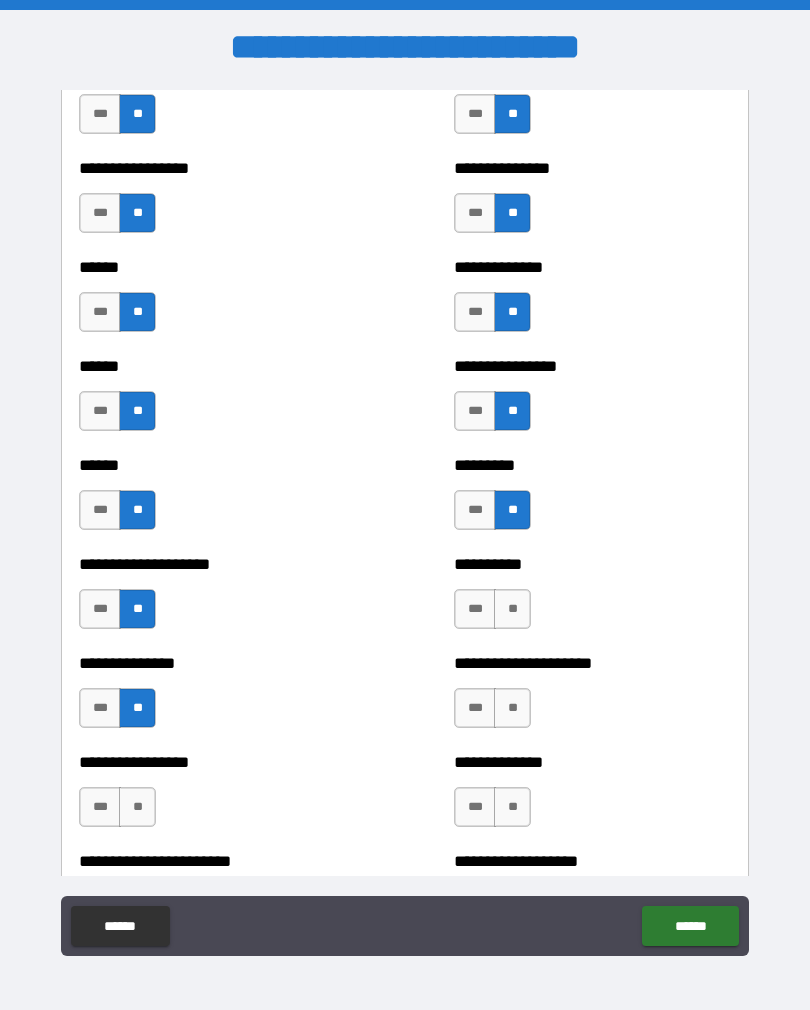 click on "**" at bounding box center [137, 807] 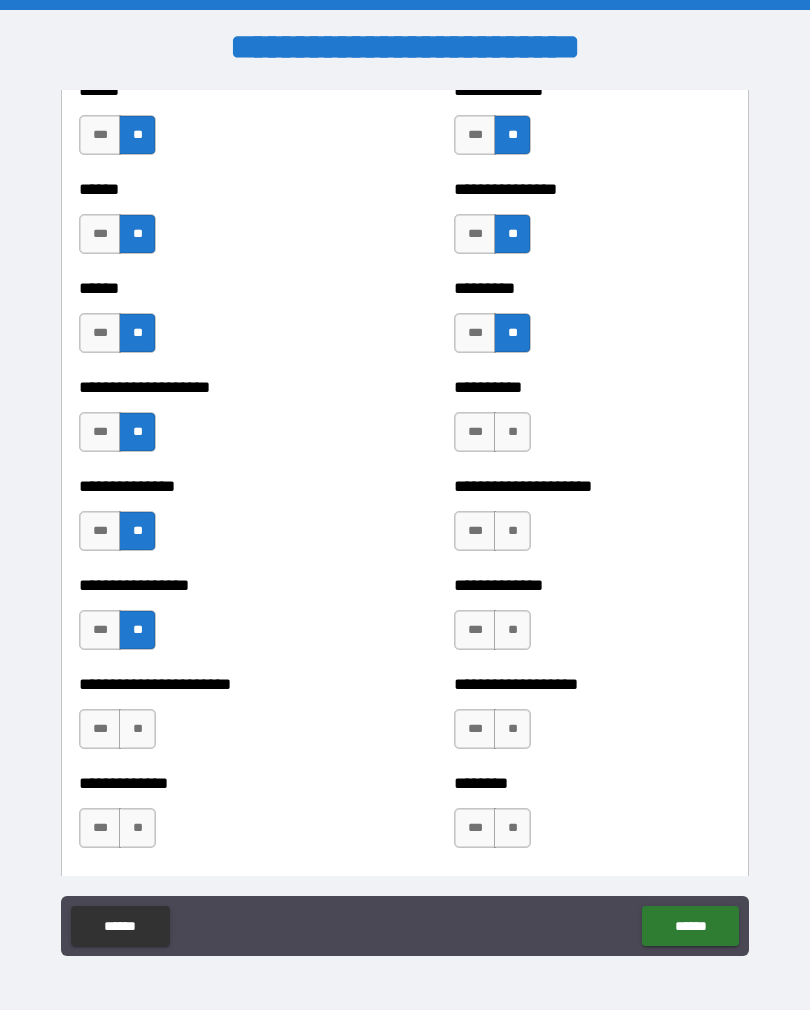 scroll, scrollTop: 3081, scrollLeft: 0, axis: vertical 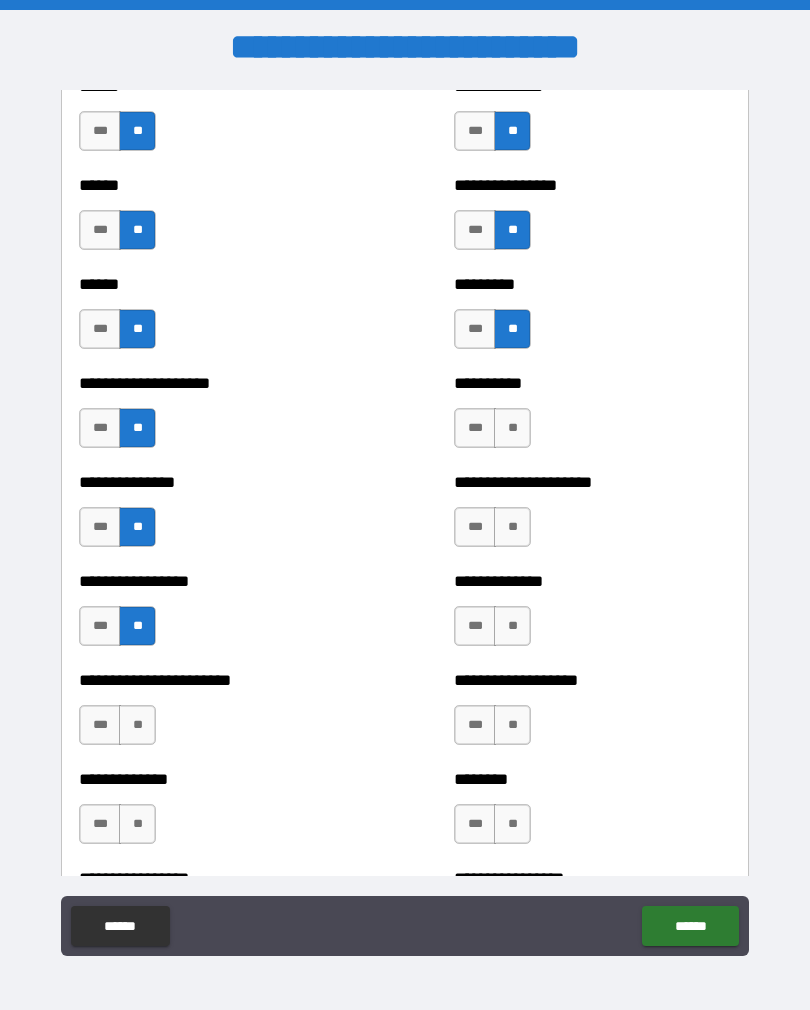 click on "**" at bounding box center (512, 527) 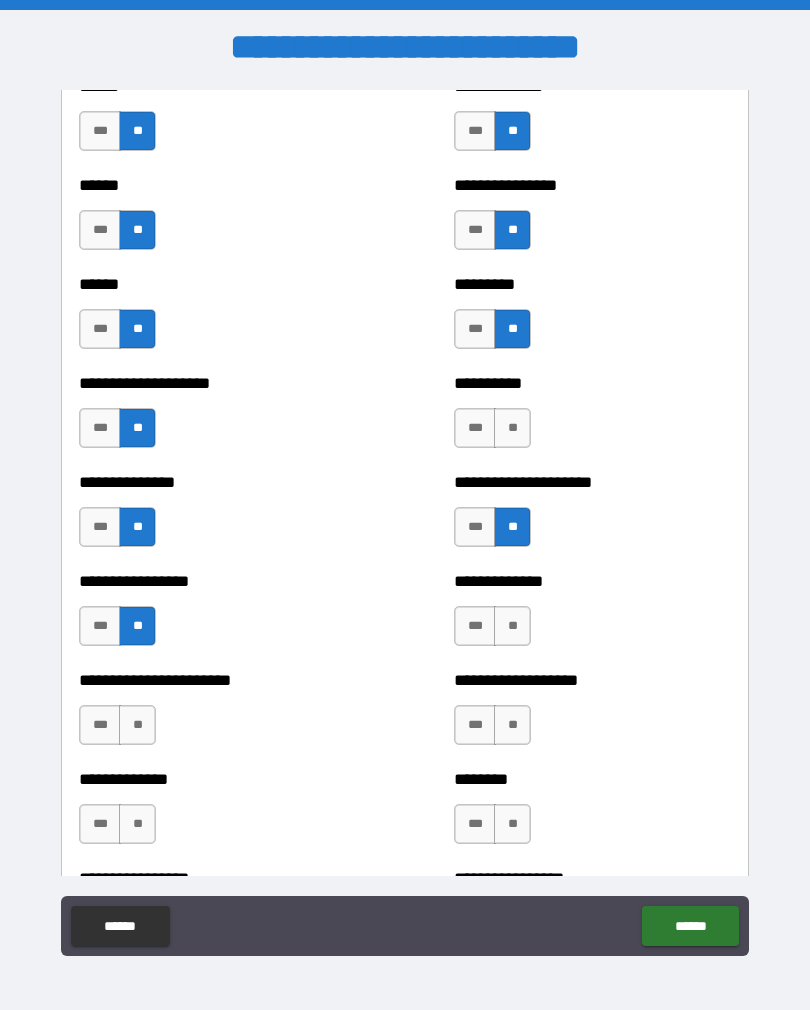 click on "**" at bounding box center [512, 626] 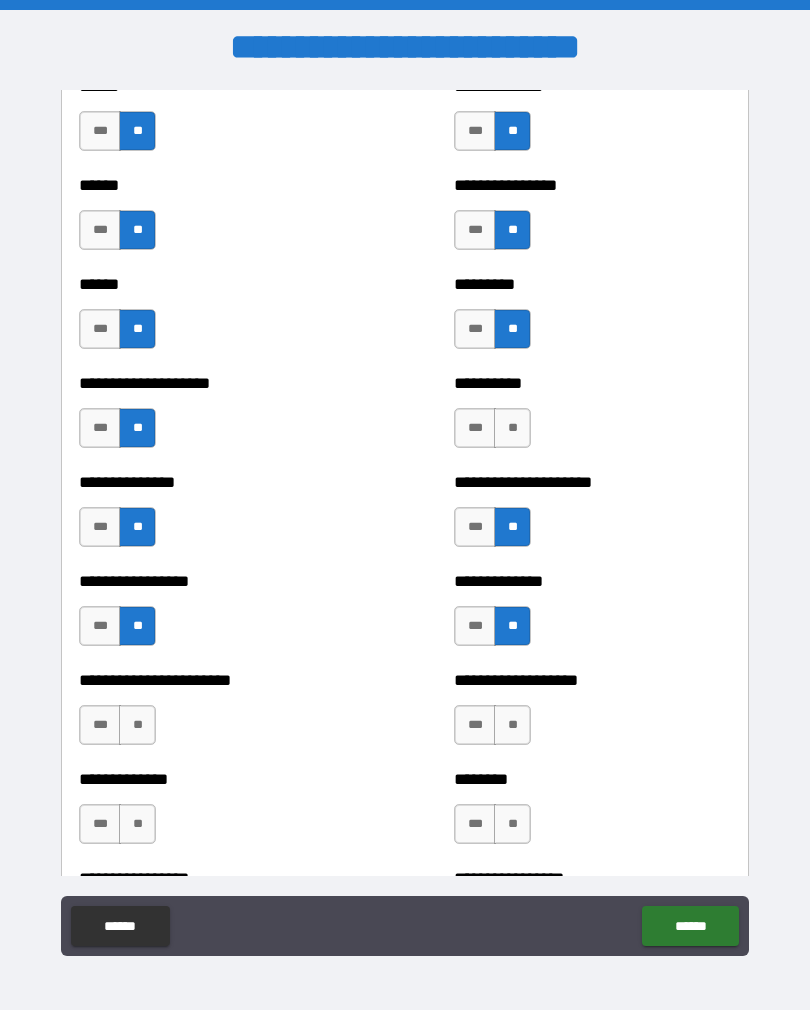 click on "**" at bounding box center [512, 428] 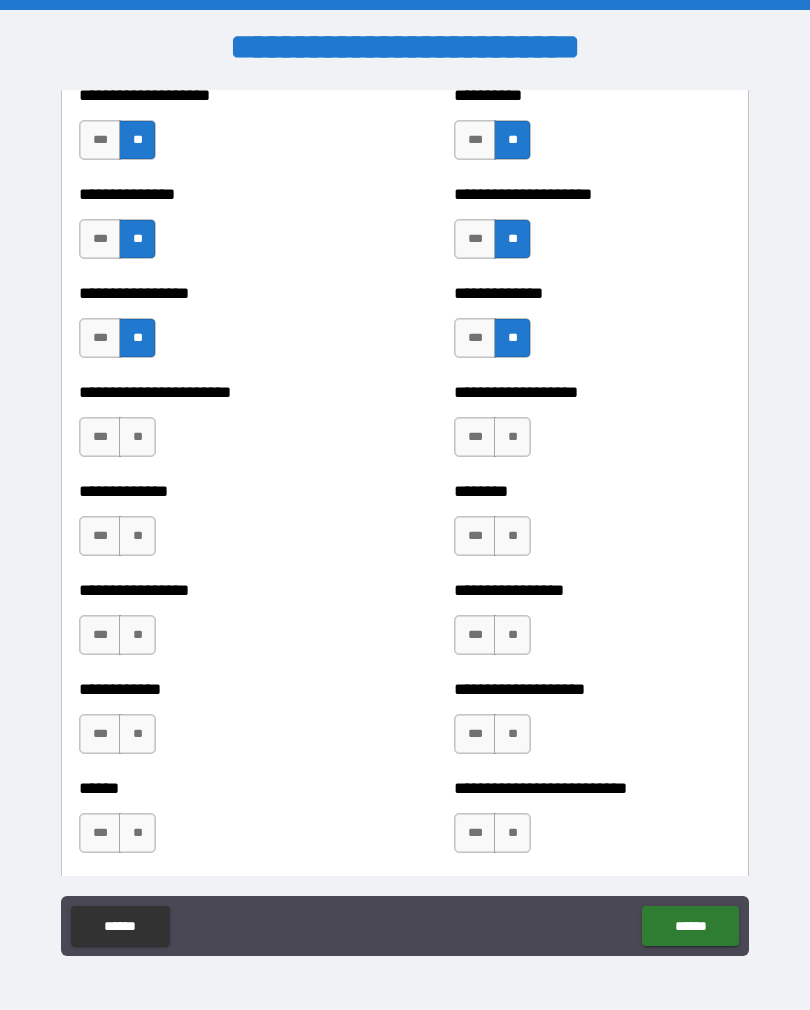 scroll, scrollTop: 3382, scrollLeft: 0, axis: vertical 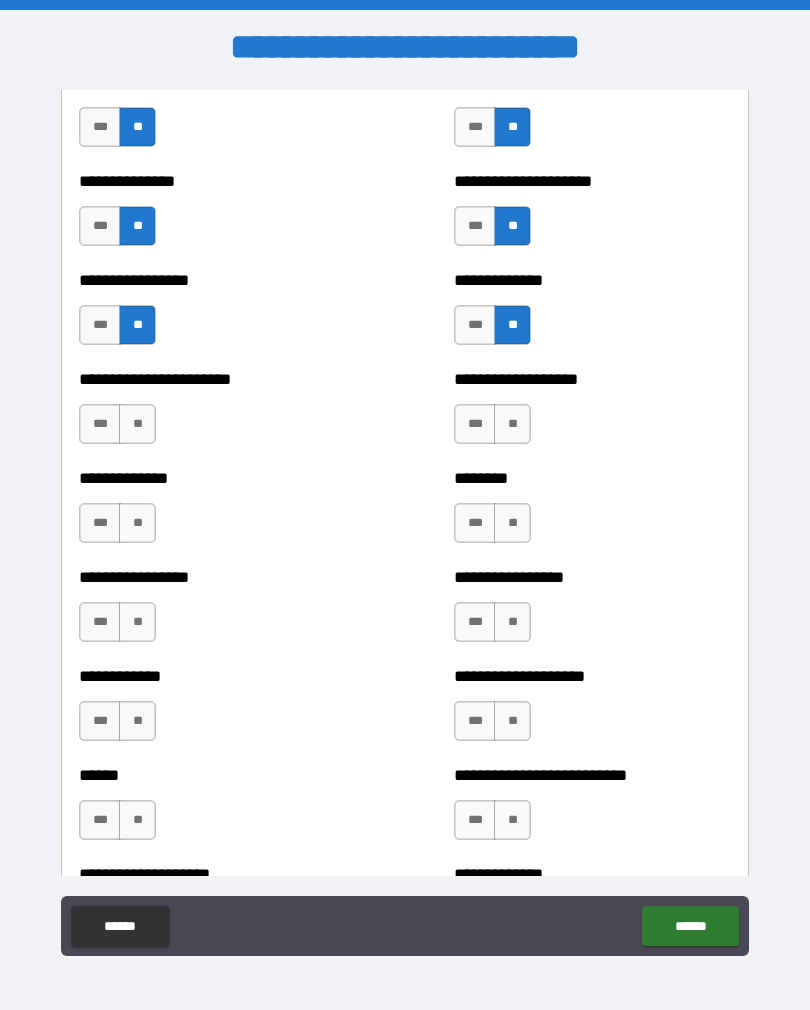 click on "**" at bounding box center [137, 424] 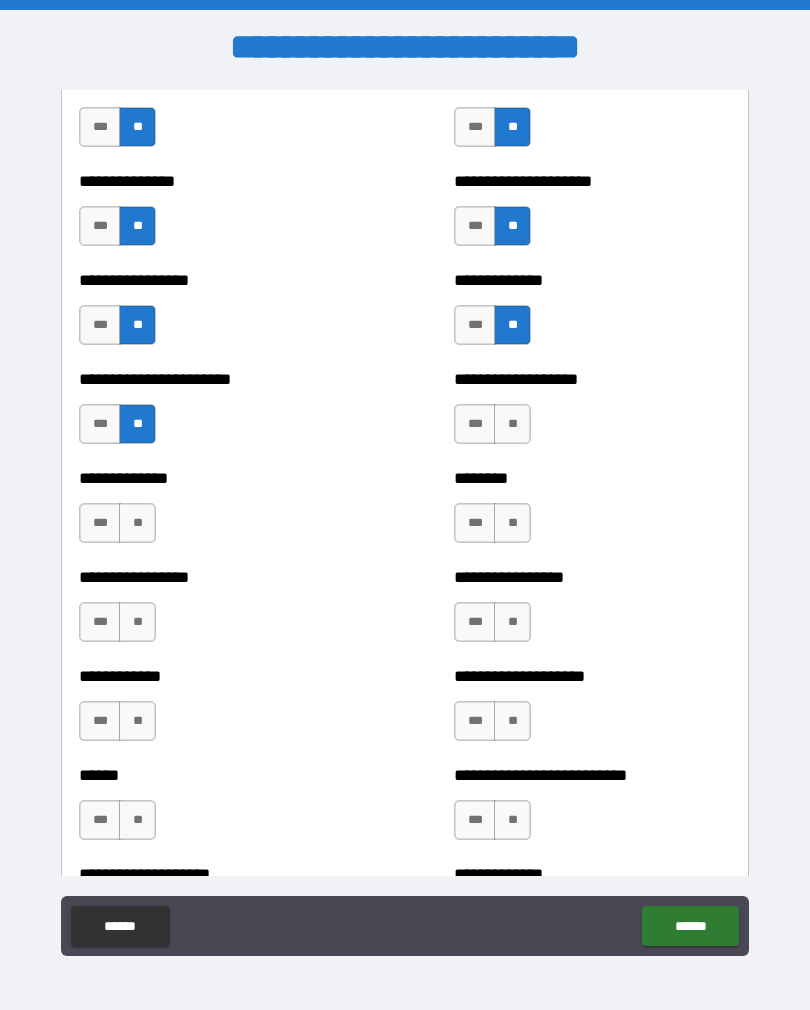 click on "**" at bounding box center (137, 523) 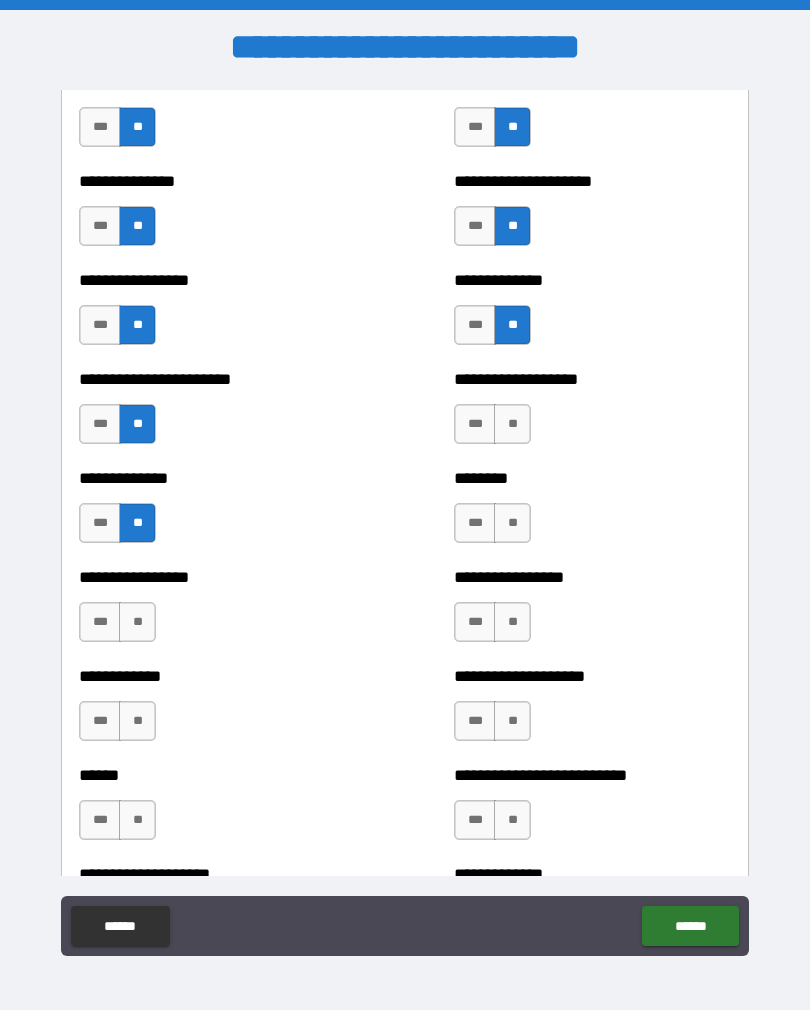 click on "**" at bounding box center (137, 622) 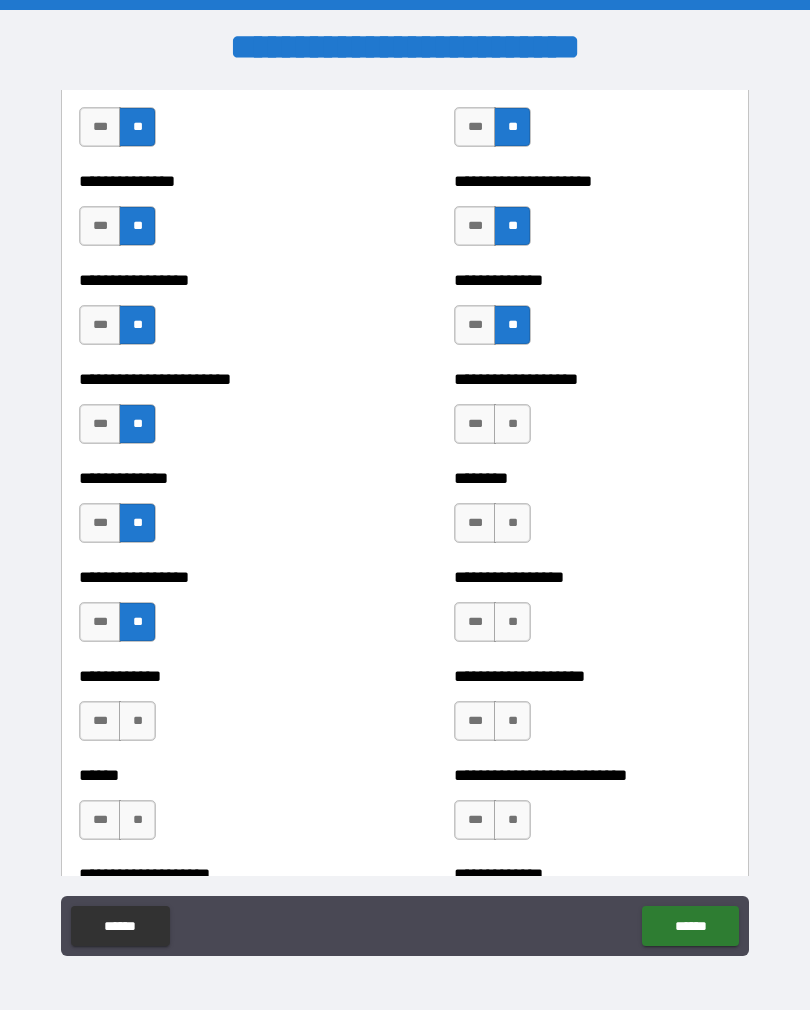 click on "**" at bounding box center (137, 721) 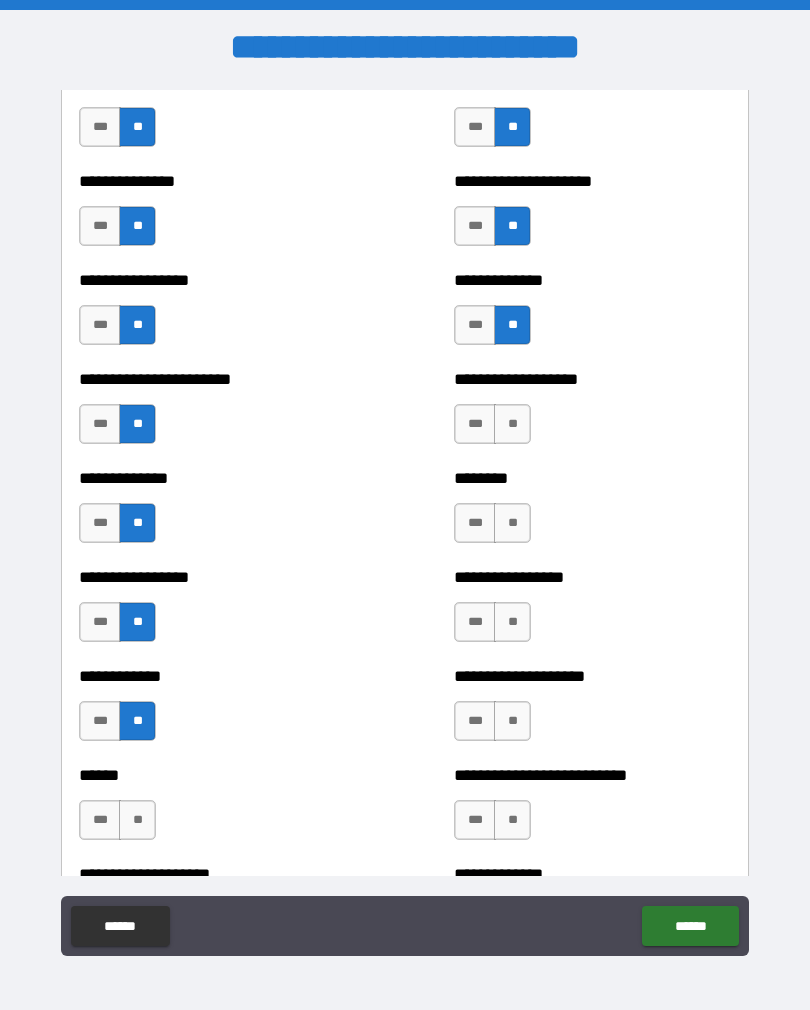 click on "***" at bounding box center (100, 820) 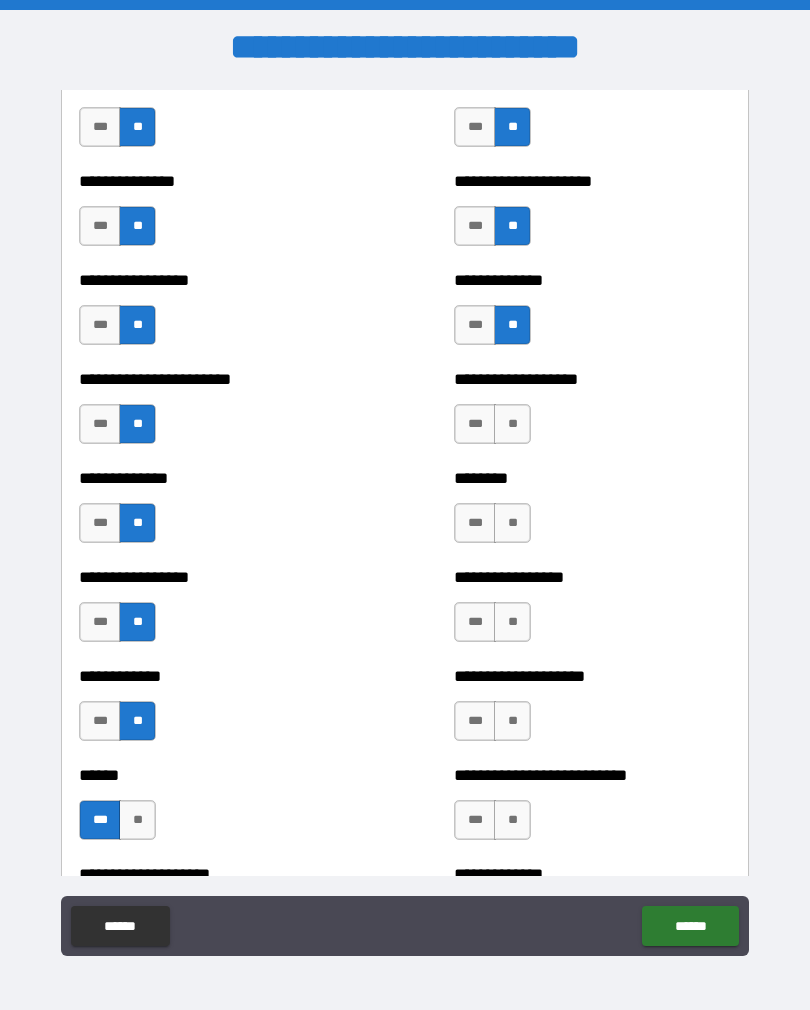 click on "**" at bounding box center [512, 424] 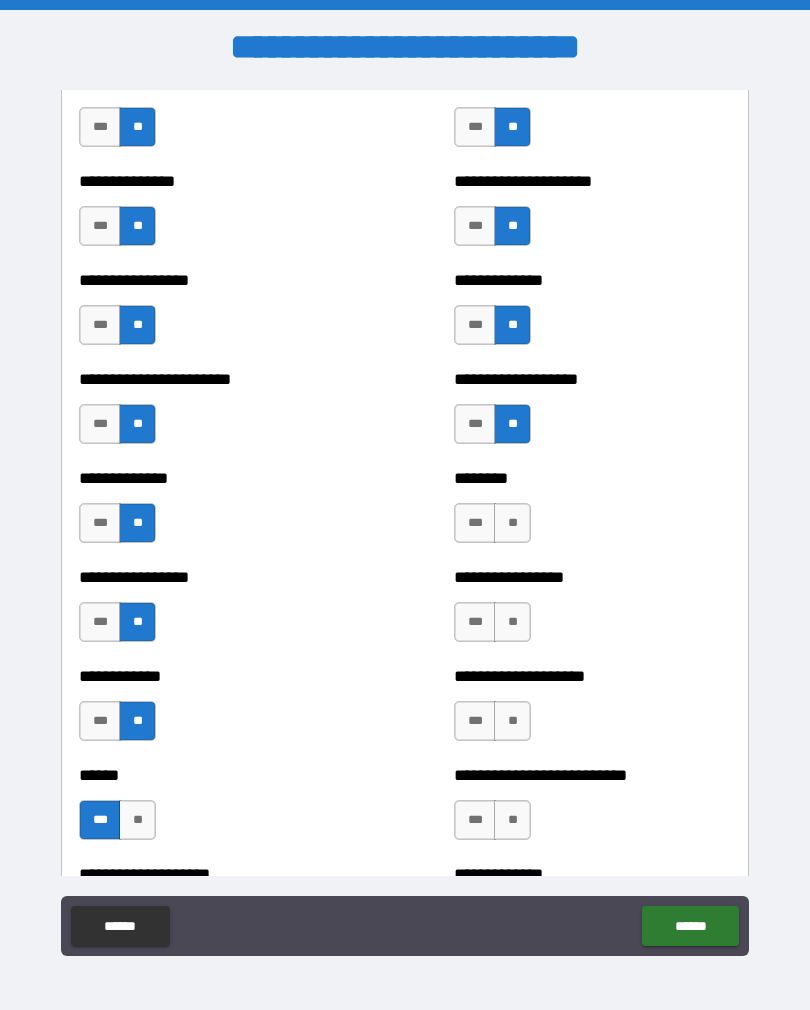 click on "**" at bounding box center (512, 523) 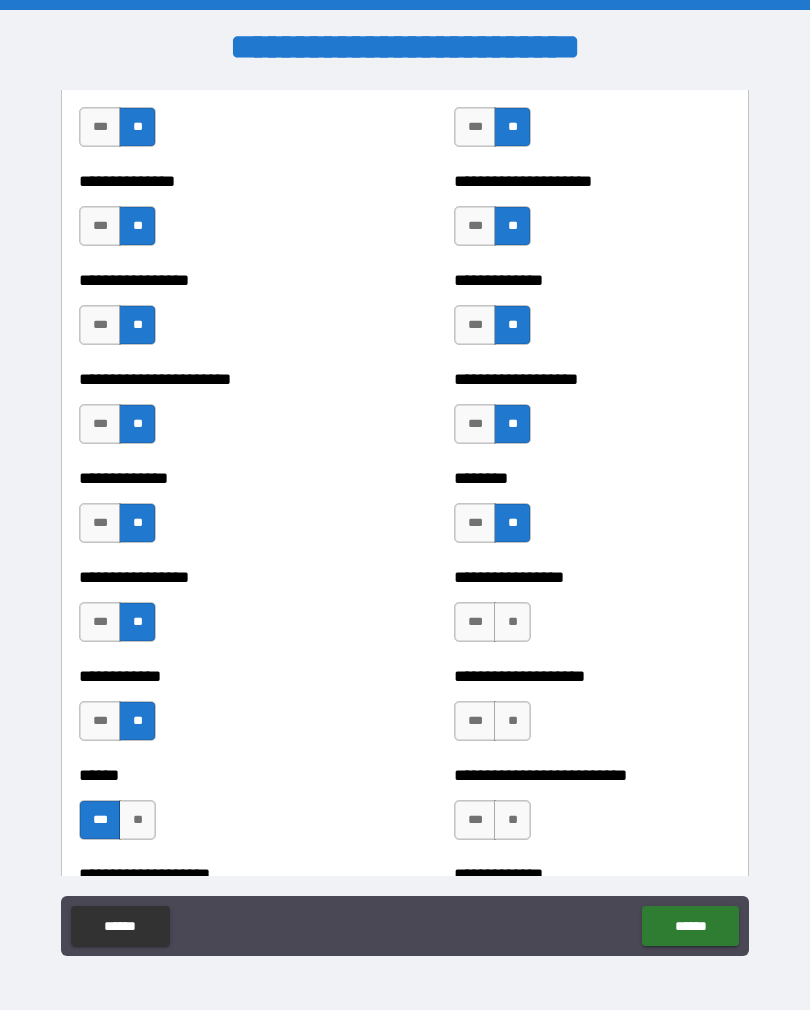click on "**" at bounding box center (512, 622) 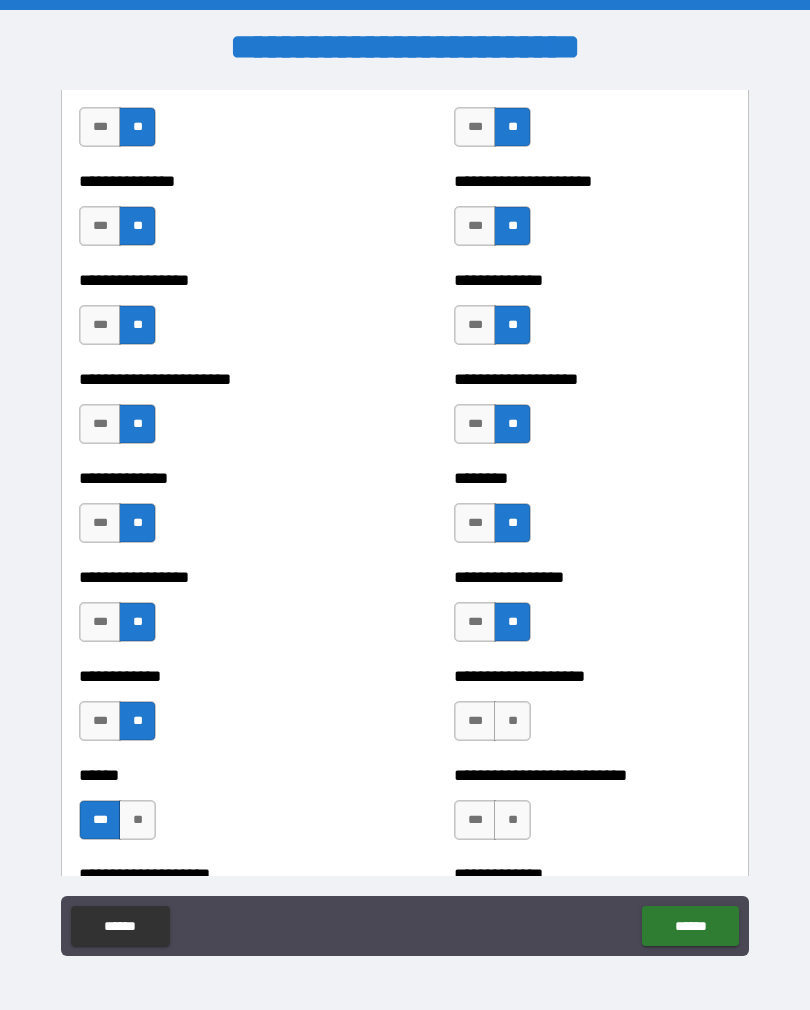 click on "**" at bounding box center (512, 721) 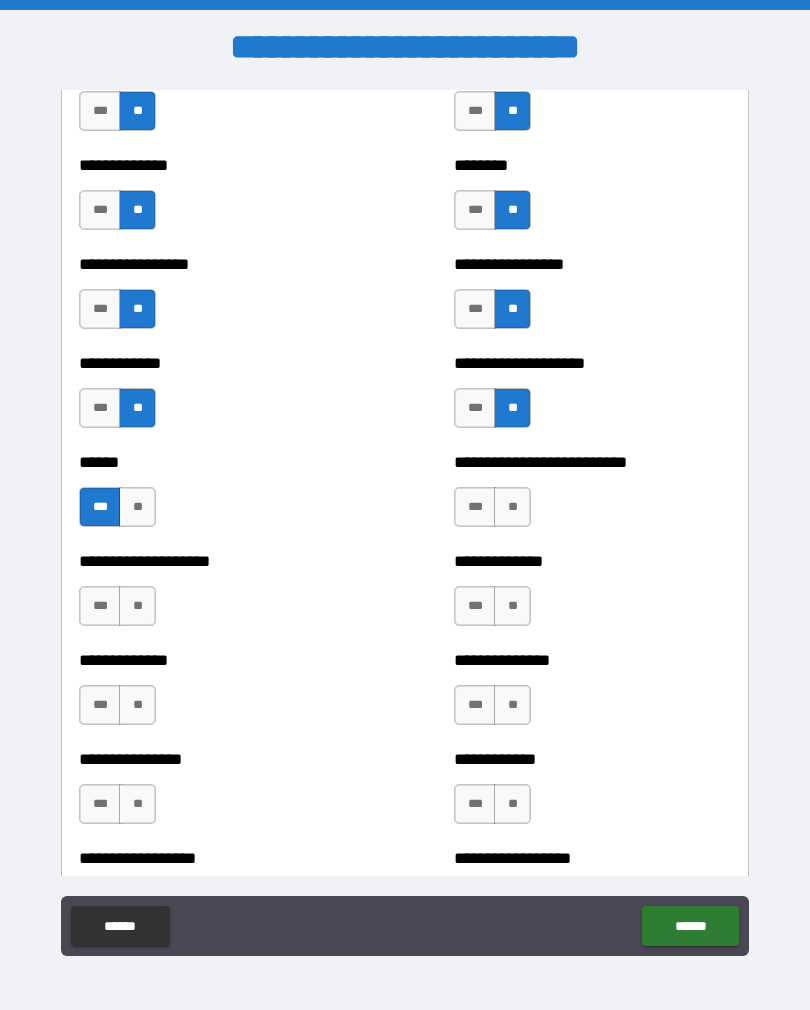 scroll, scrollTop: 3718, scrollLeft: 0, axis: vertical 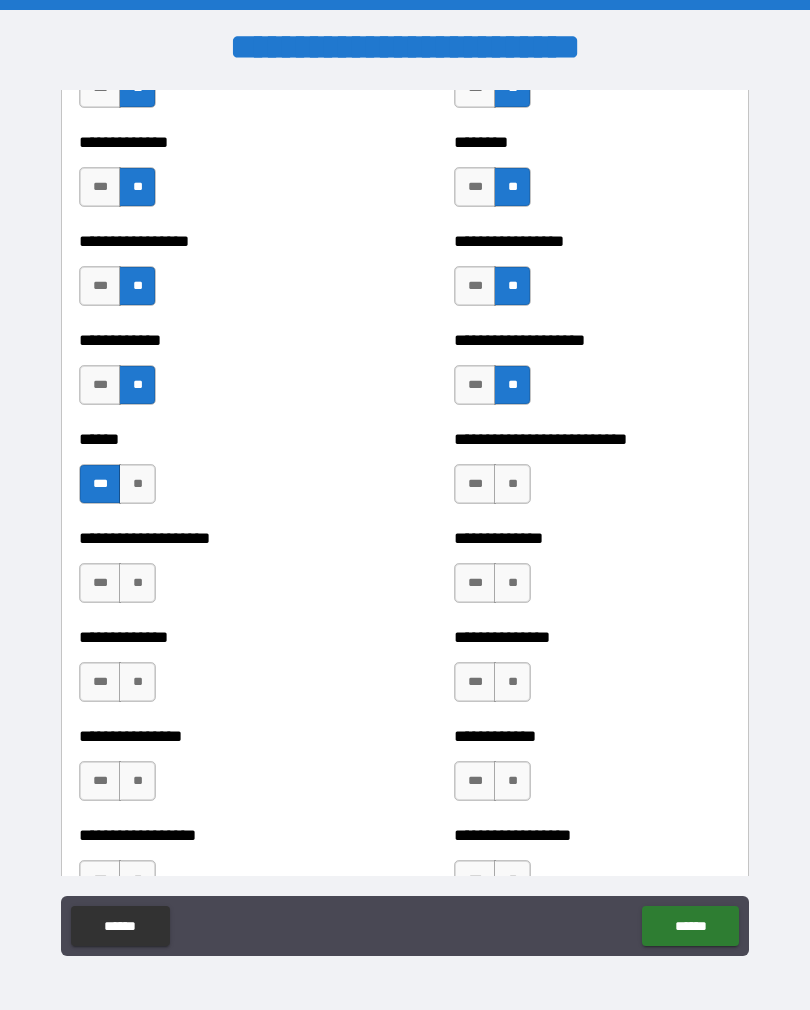 click on "**" at bounding box center [512, 484] 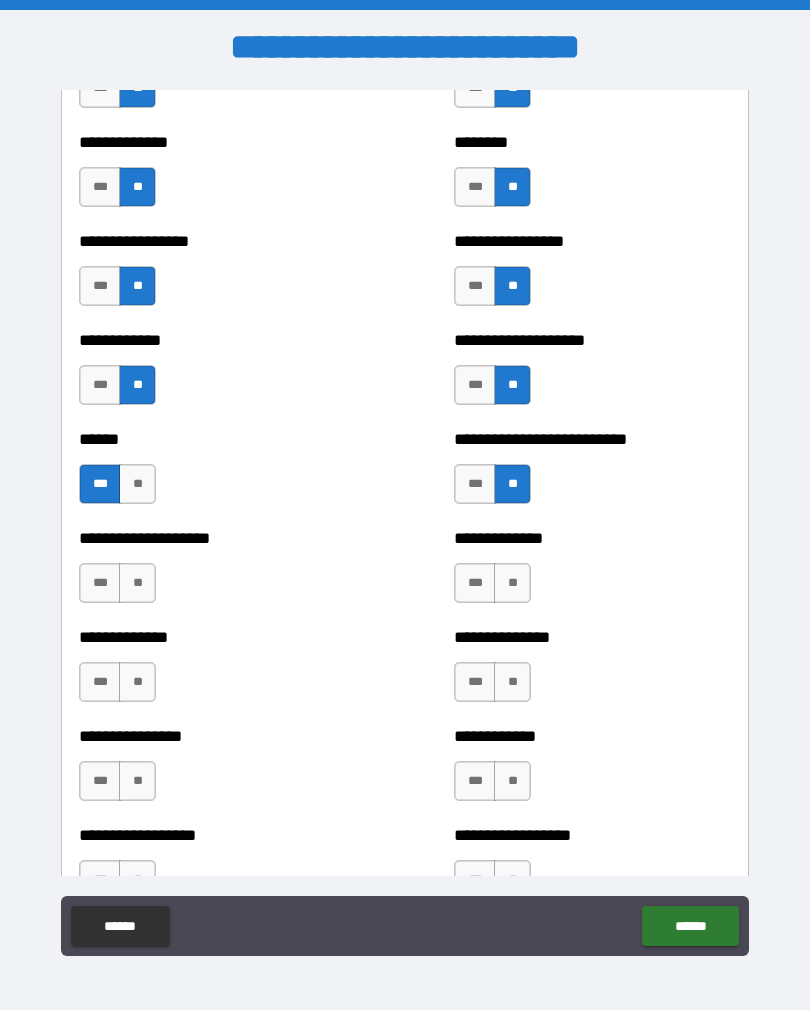 click on "**" at bounding box center [512, 583] 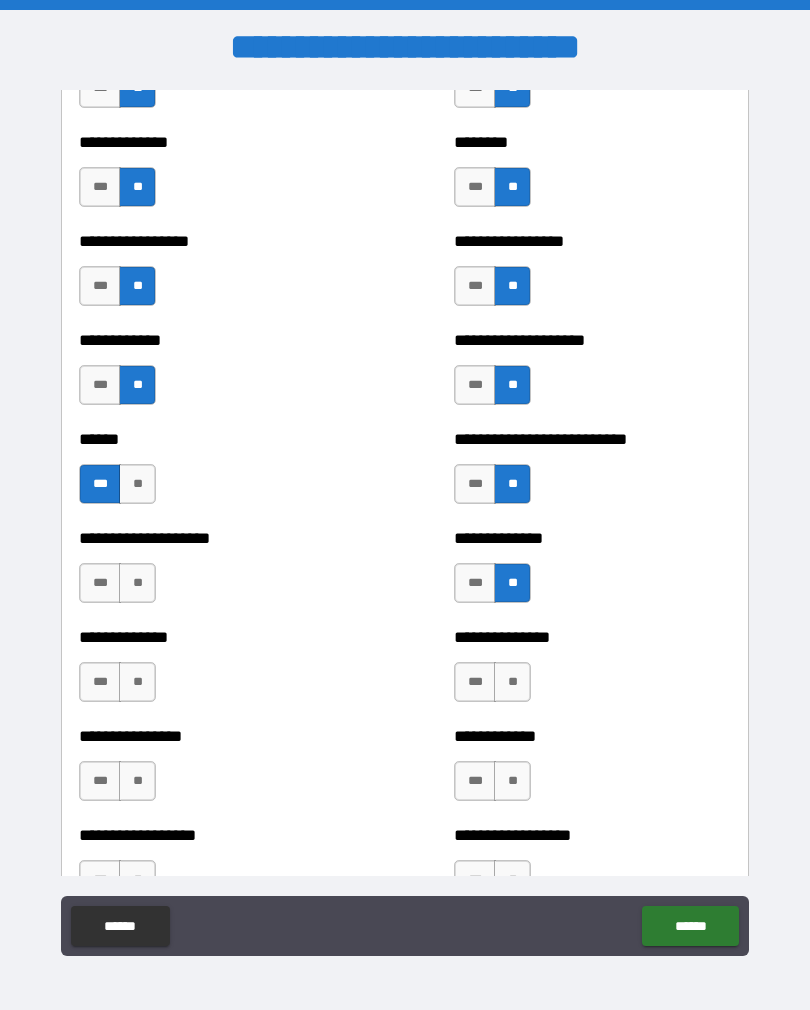 click on "**" at bounding box center [512, 682] 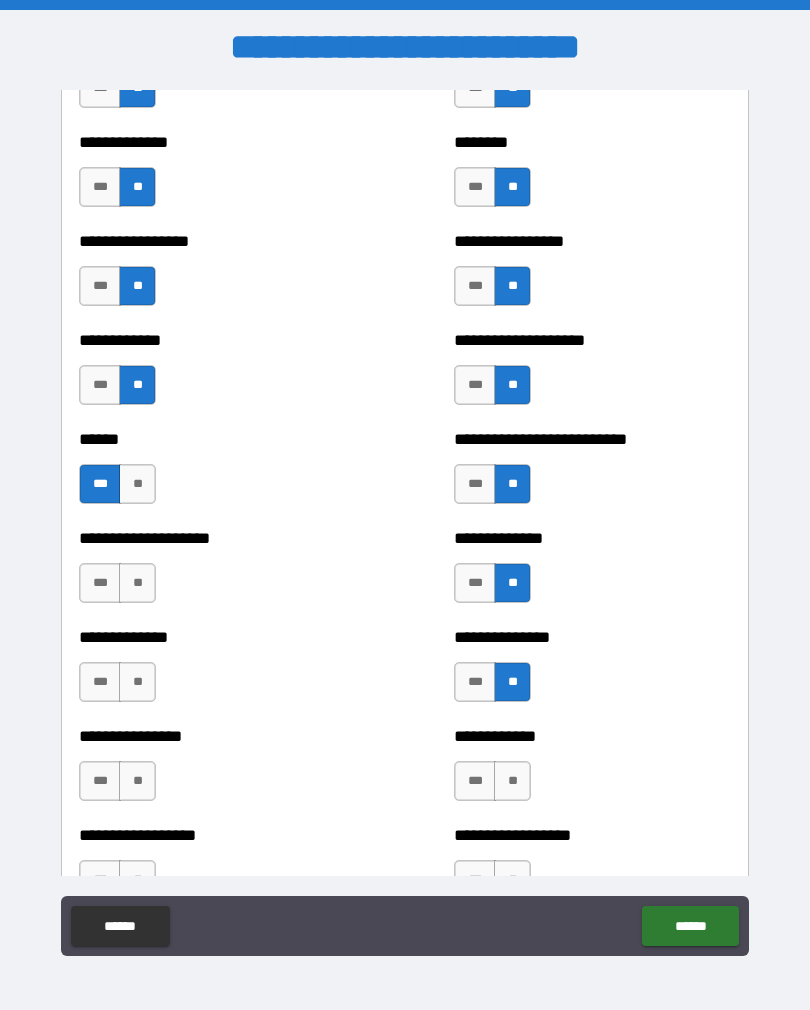click on "**" at bounding box center [512, 781] 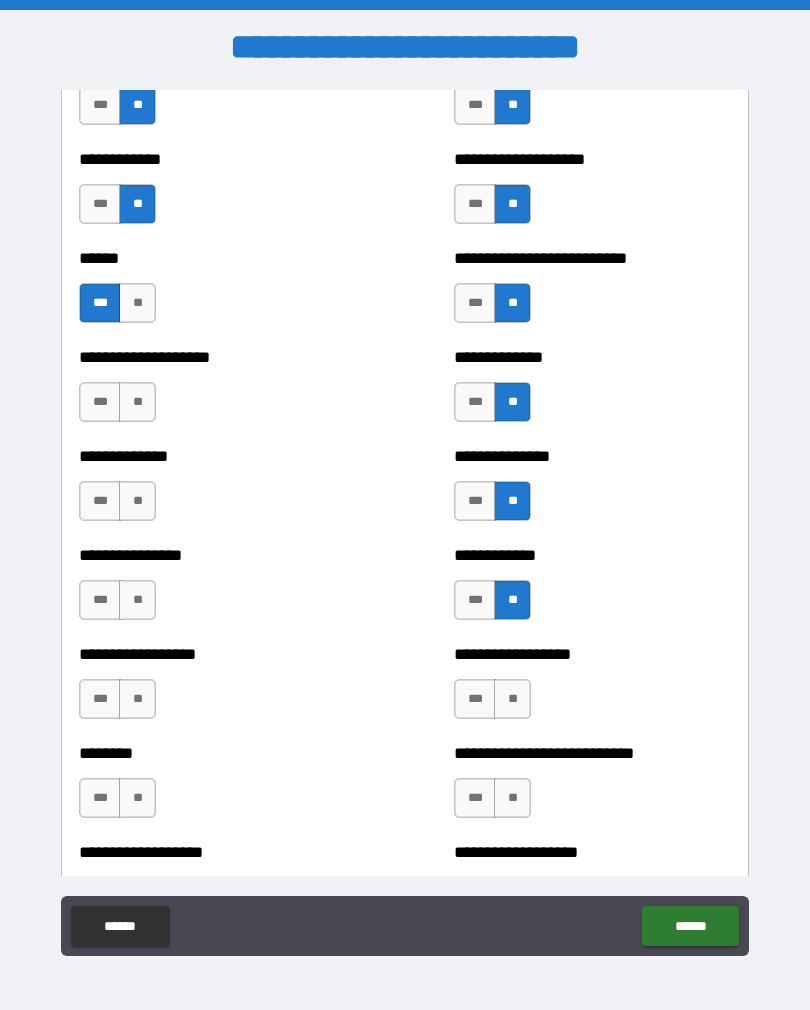 scroll, scrollTop: 3913, scrollLeft: 0, axis: vertical 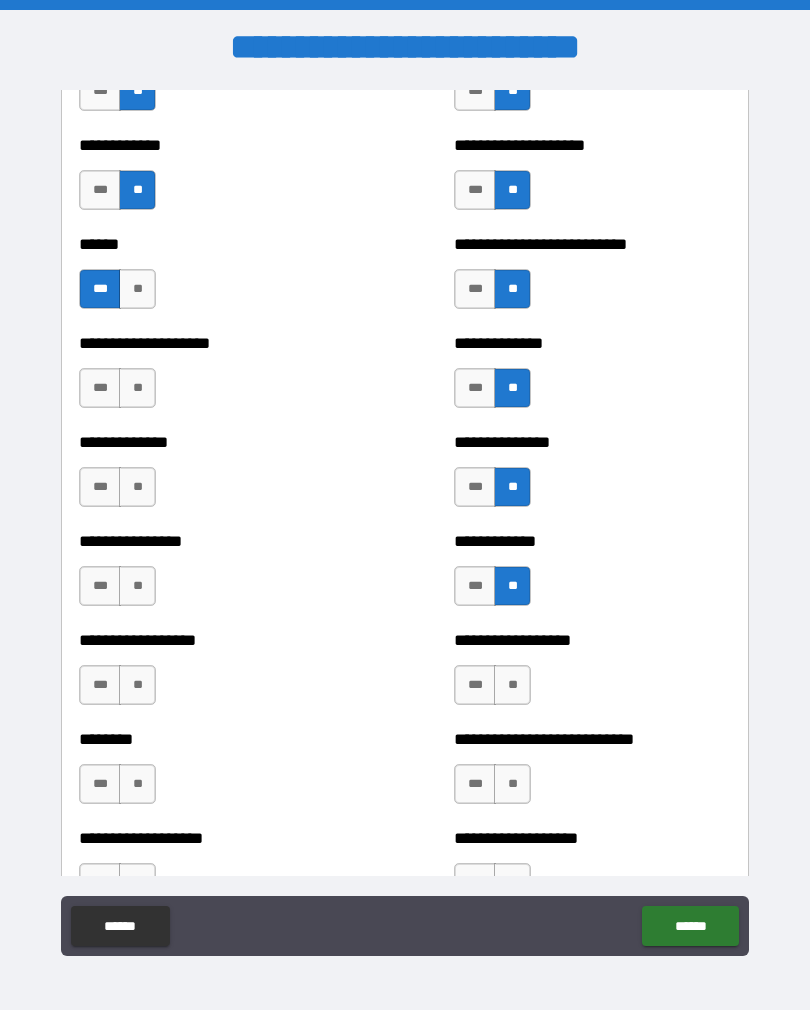 click on "**" at bounding box center (512, 685) 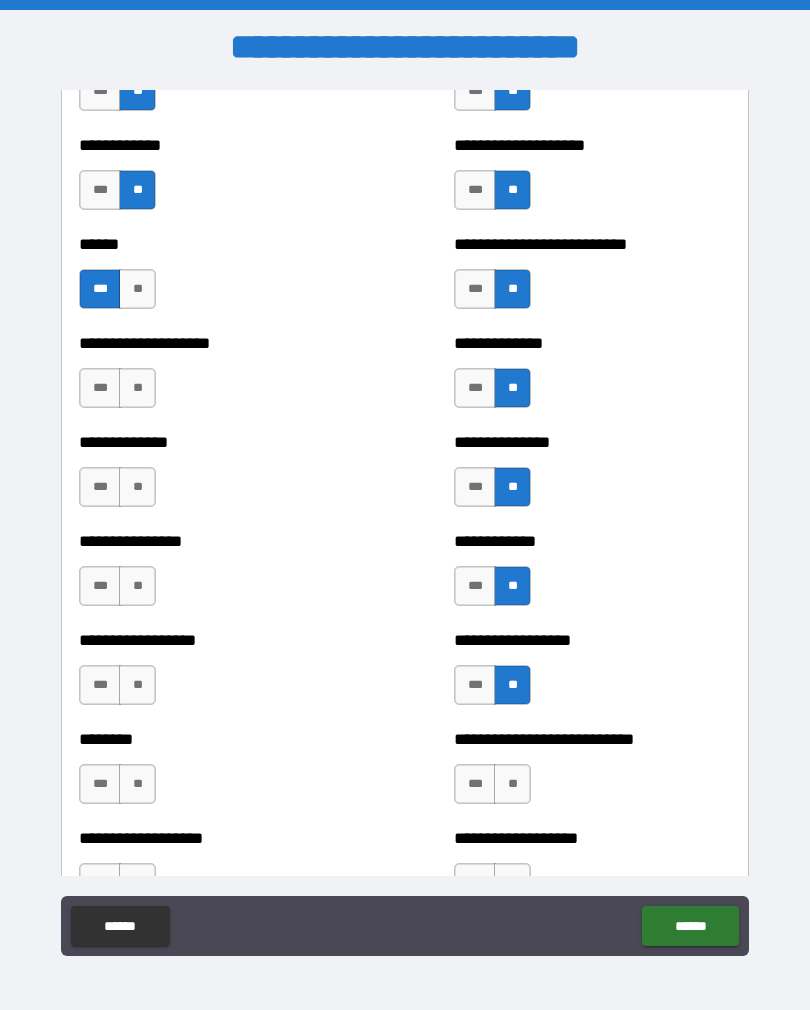 click on "**" at bounding box center (512, 784) 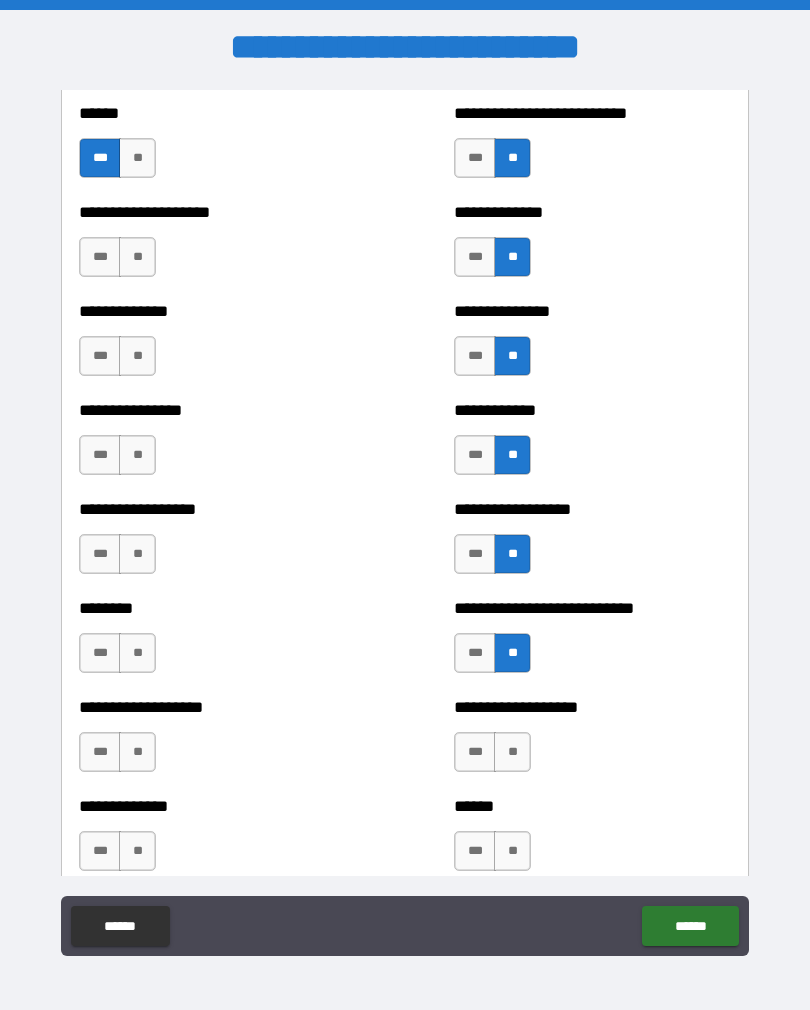 scroll, scrollTop: 4047, scrollLeft: 0, axis: vertical 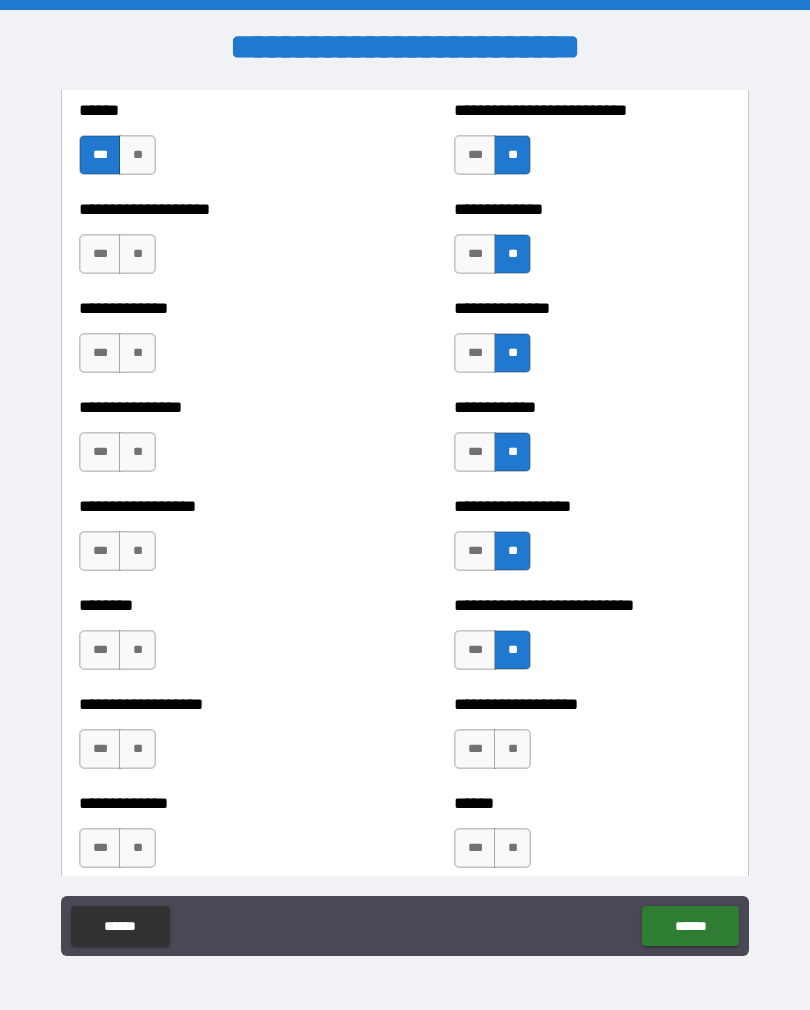 click on "**" at bounding box center [512, 749] 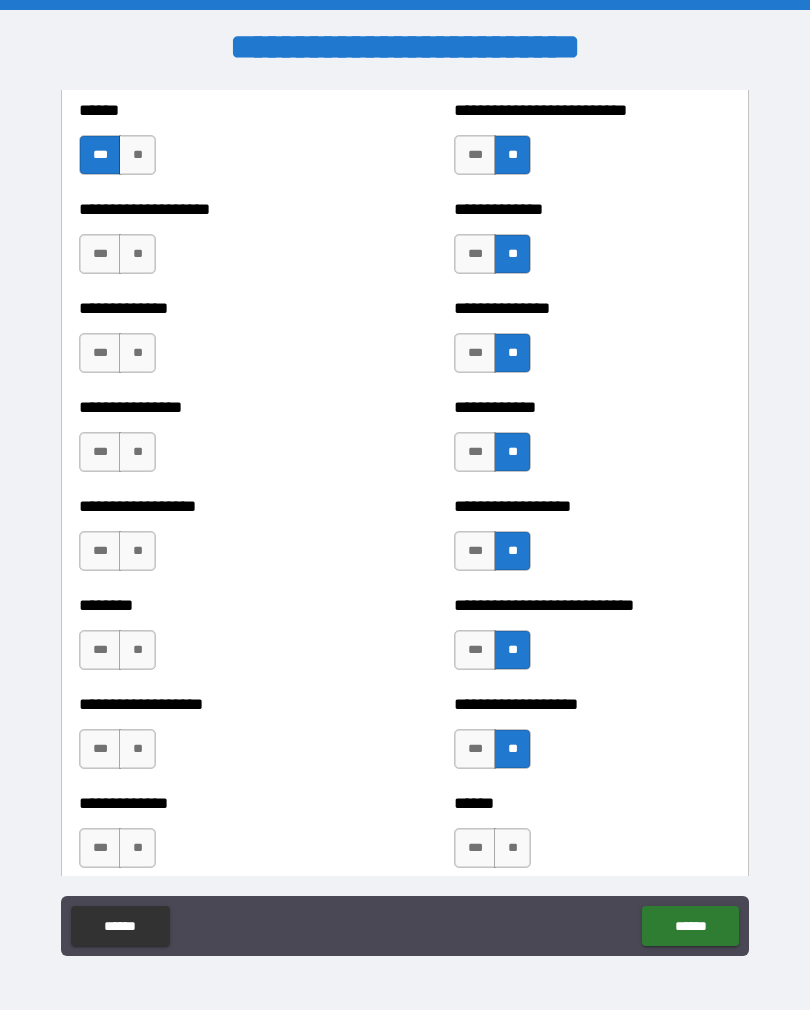click on "**" at bounding box center (137, 254) 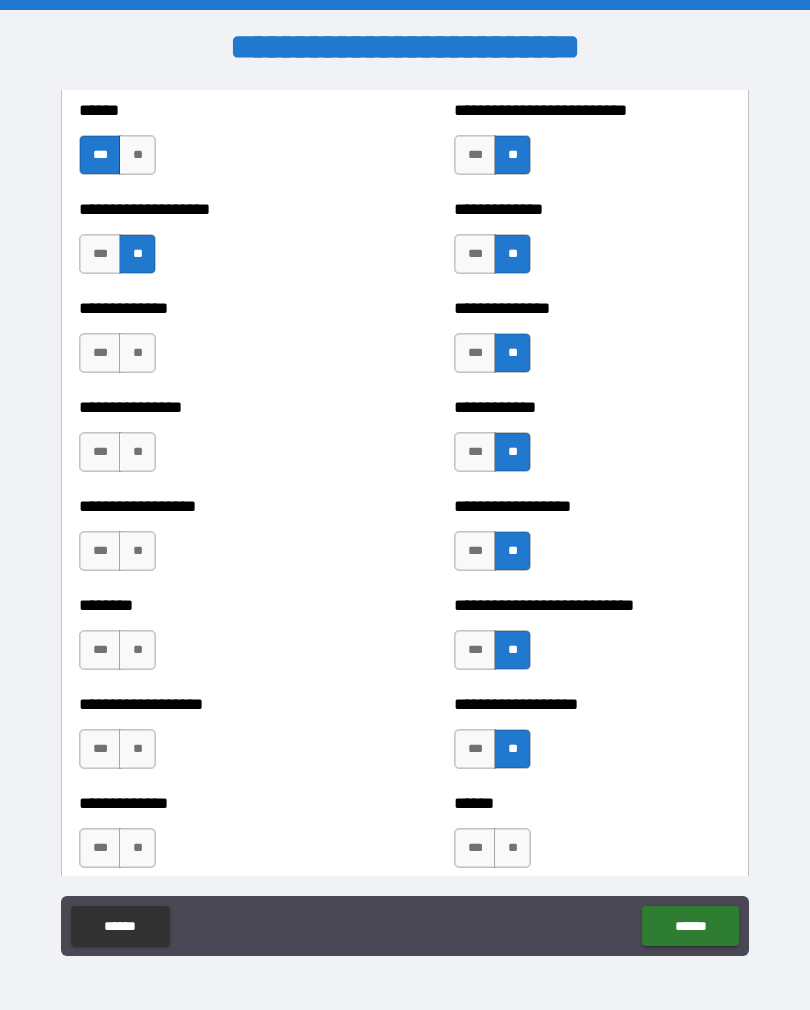 click on "**" at bounding box center [137, 353] 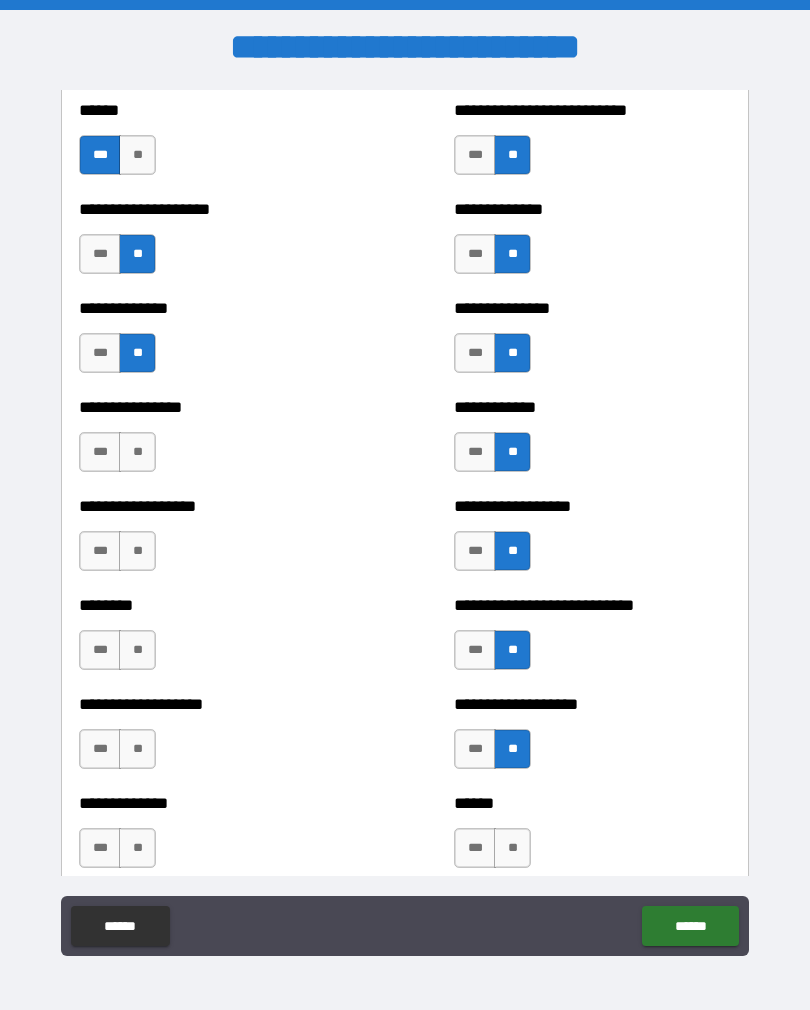 click on "**" at bounding box center (137, 452) 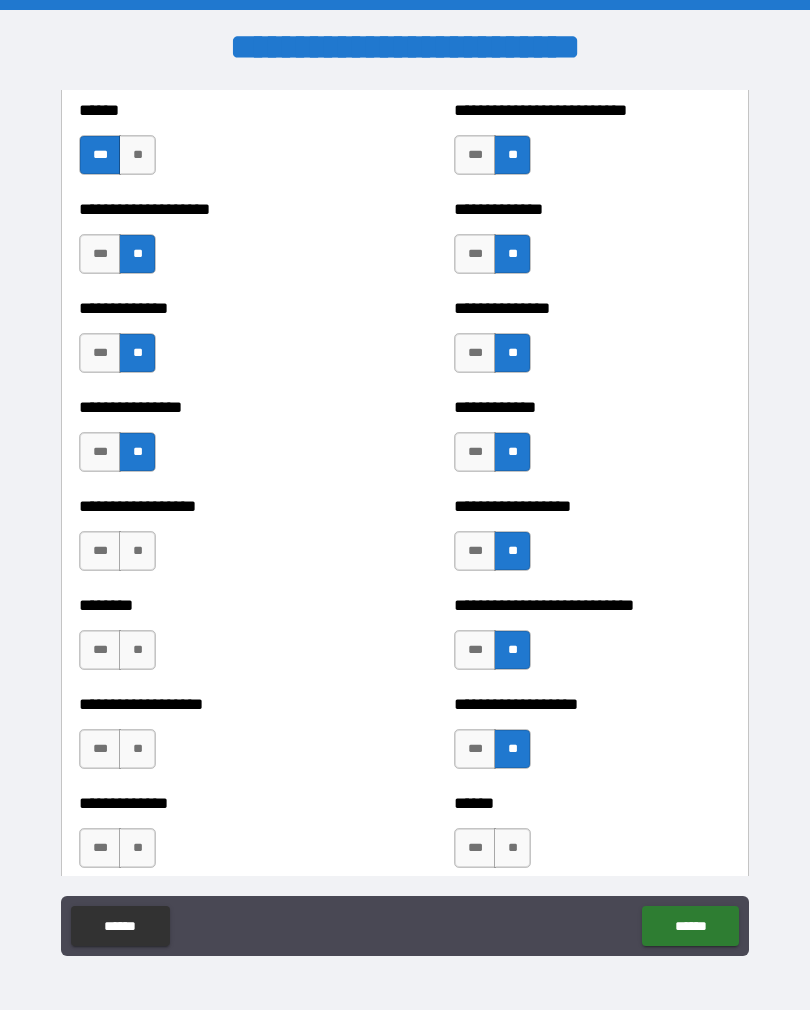 click on "**" at bounding box center (137, 551) 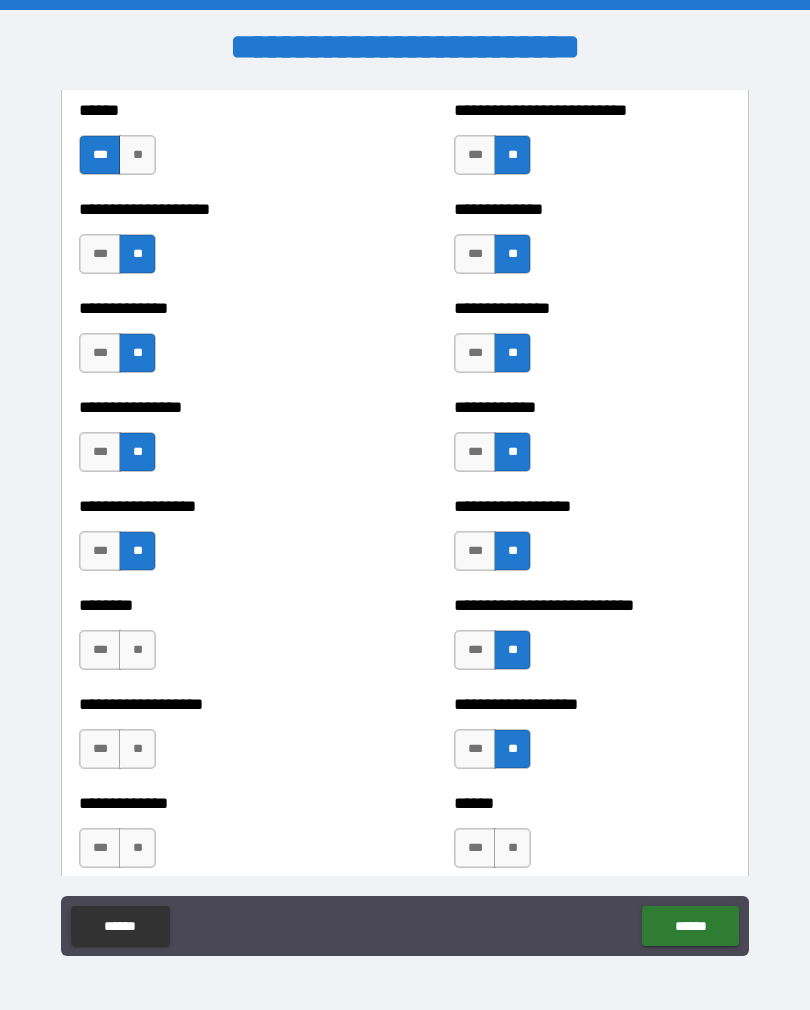 click on "**" at bounding box center [137, 650] 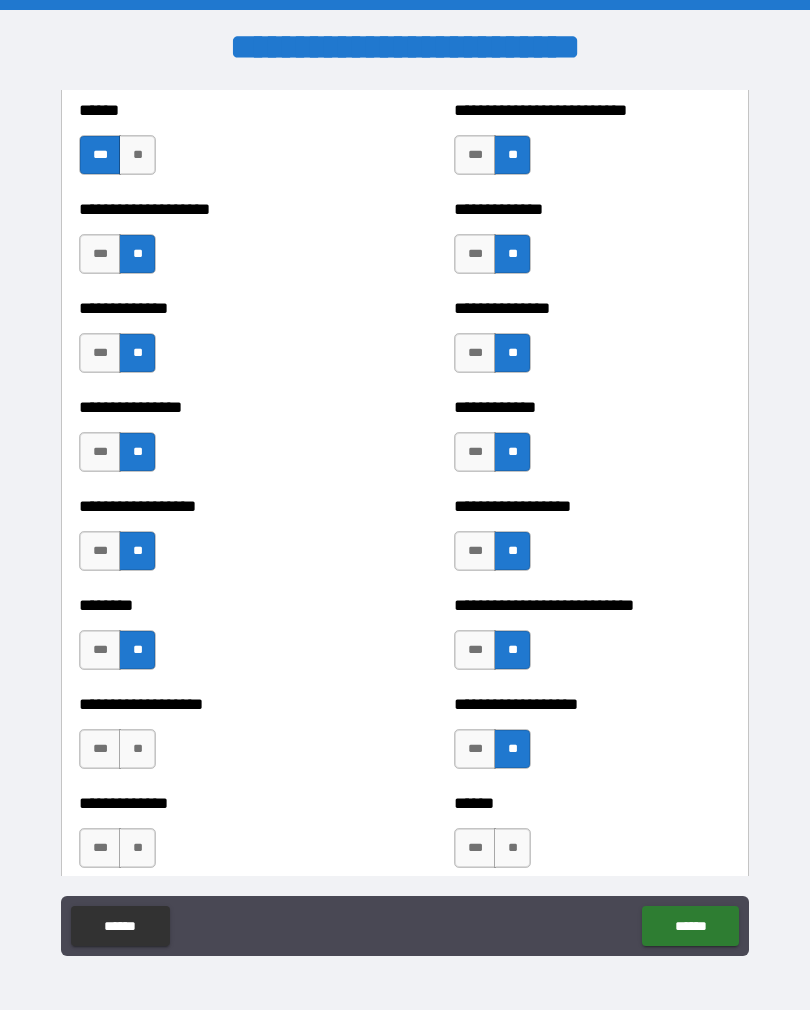 click on "**" at bounding box center [137, 749] 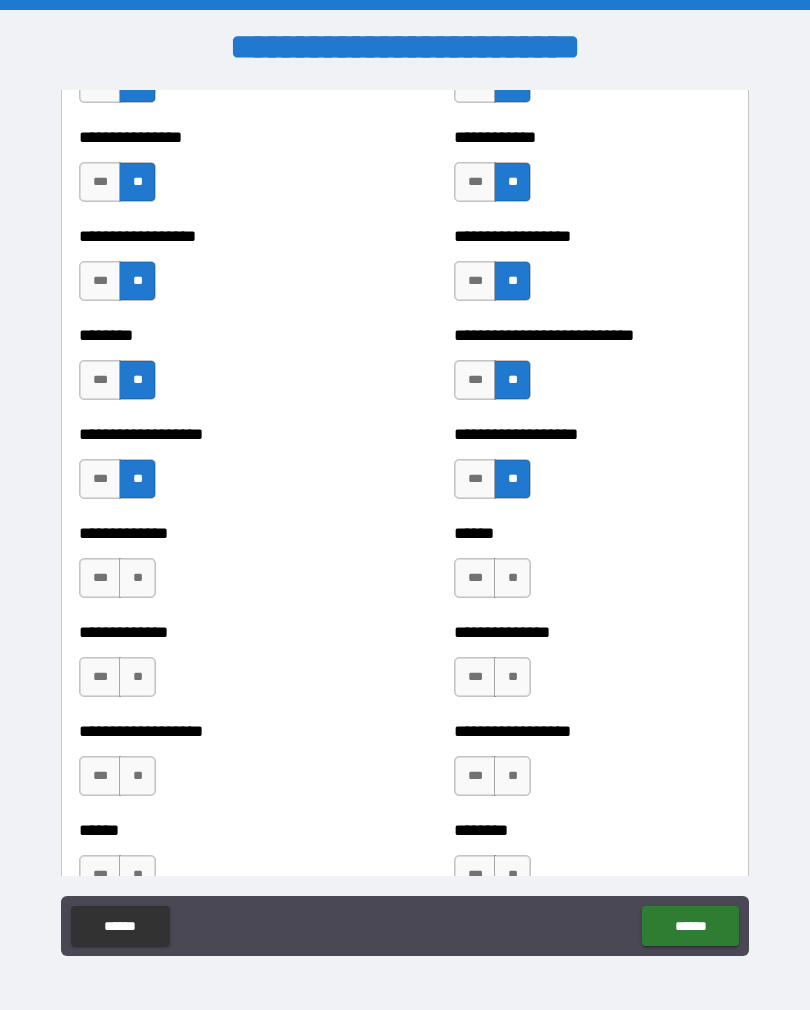 scroll, scrollTop: 4316, scrollLeft: 0, axis: vertical 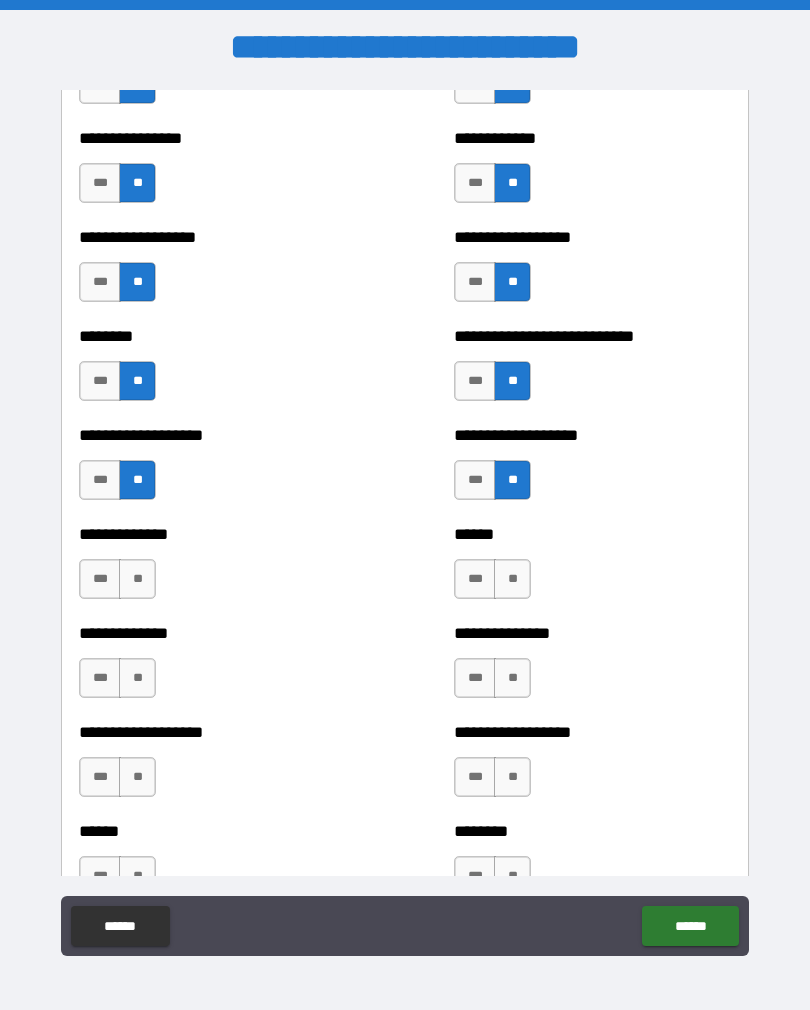 click on "**" at bounding box center (137, 579) 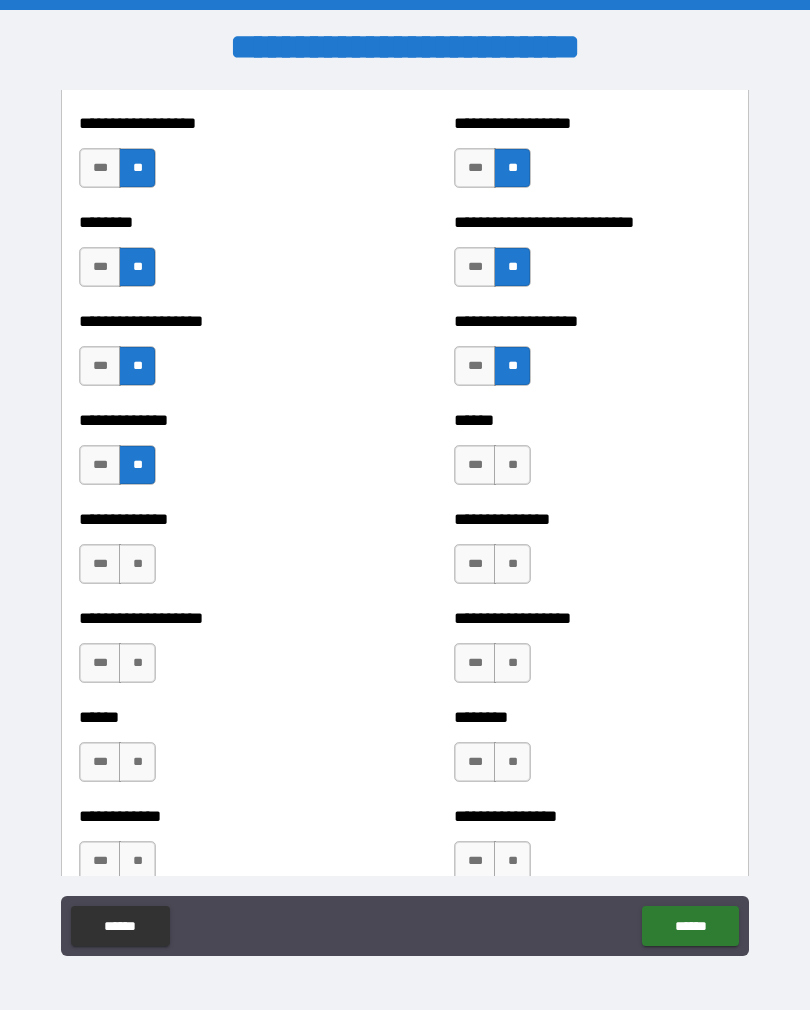 scroll, scrollTop: 4432, scrollLeft: 0, axis: vertical 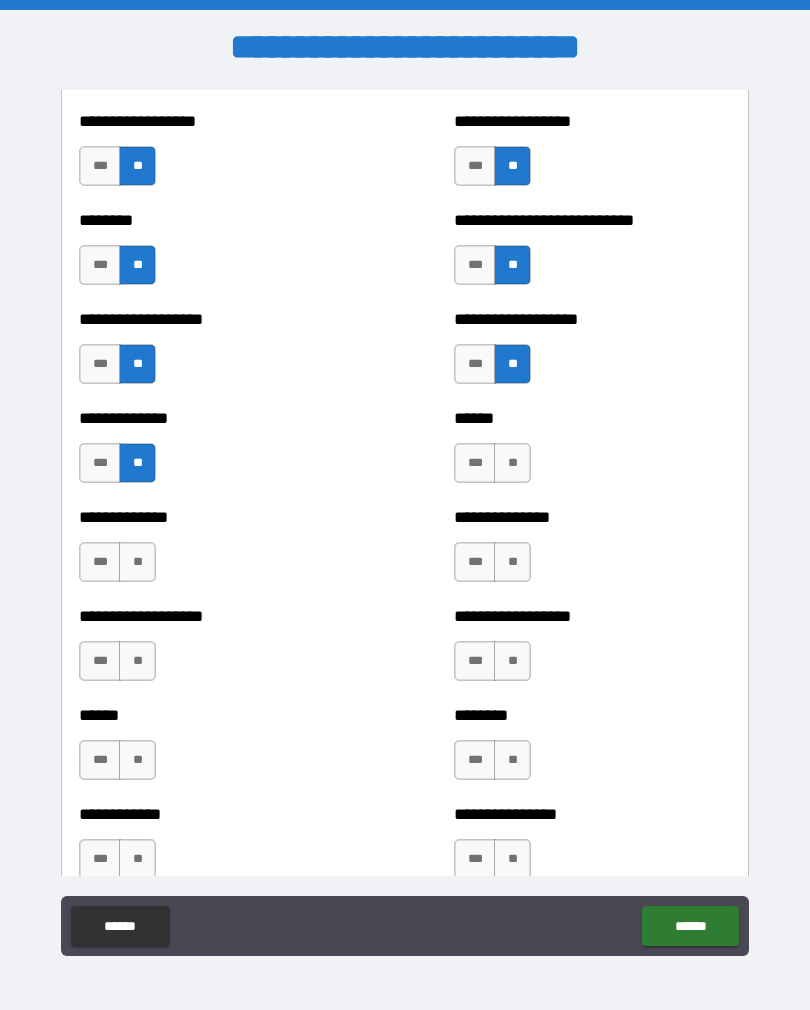 click on "**" at bounding box center [137, 562] 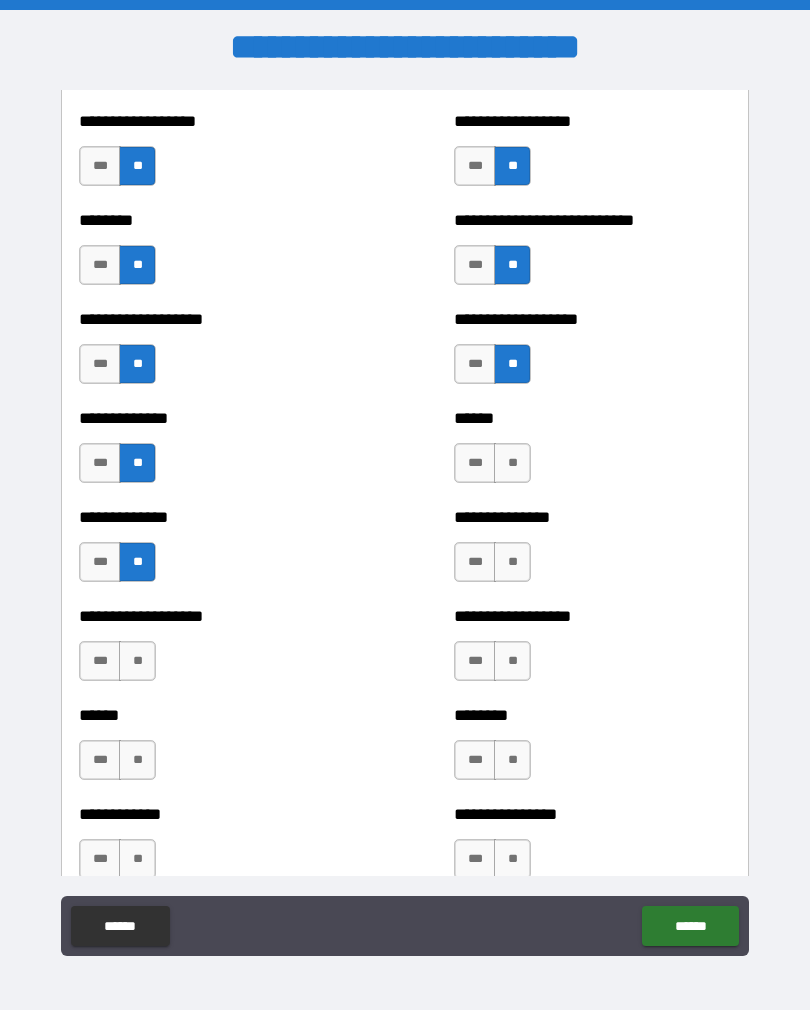 click on "**" at bounding box center (137, 661) 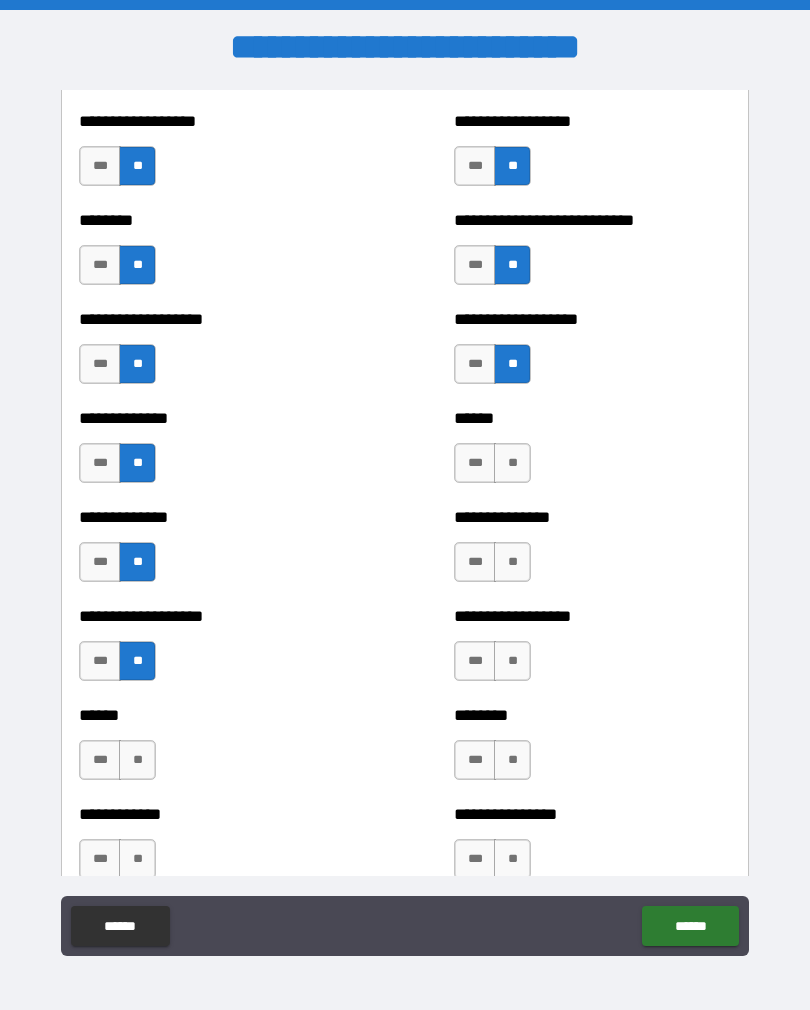 click on "**" at bounding box center (137, 760) 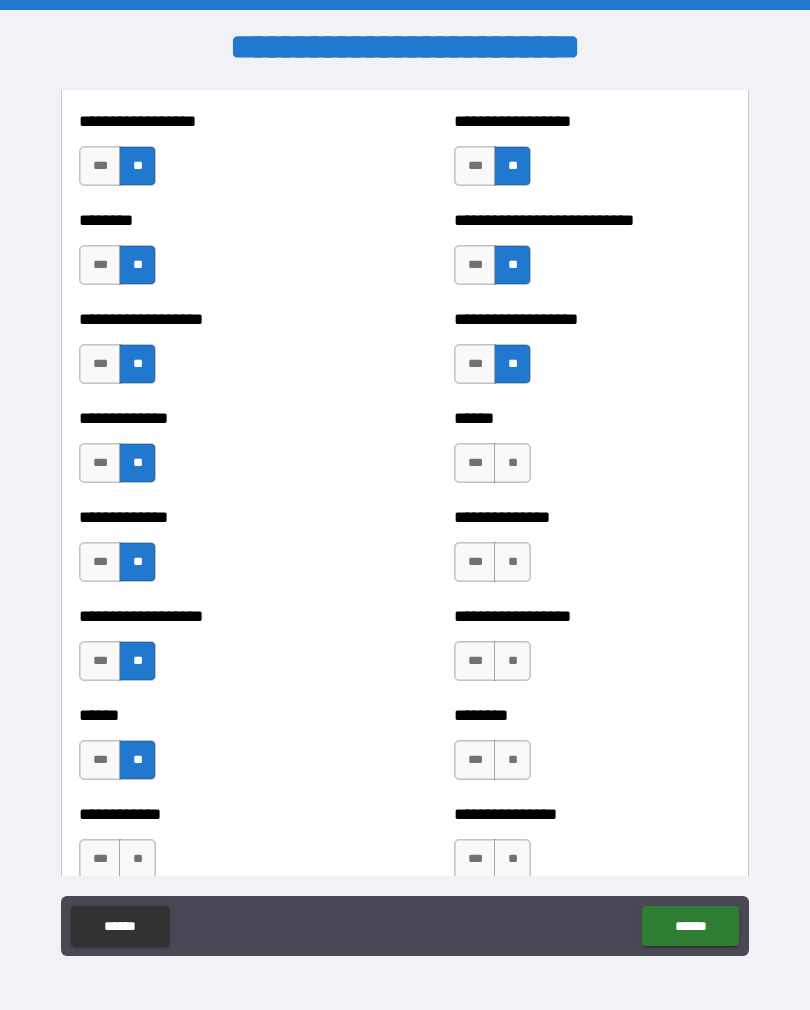 click on "**" at bounding box center (512, 562) 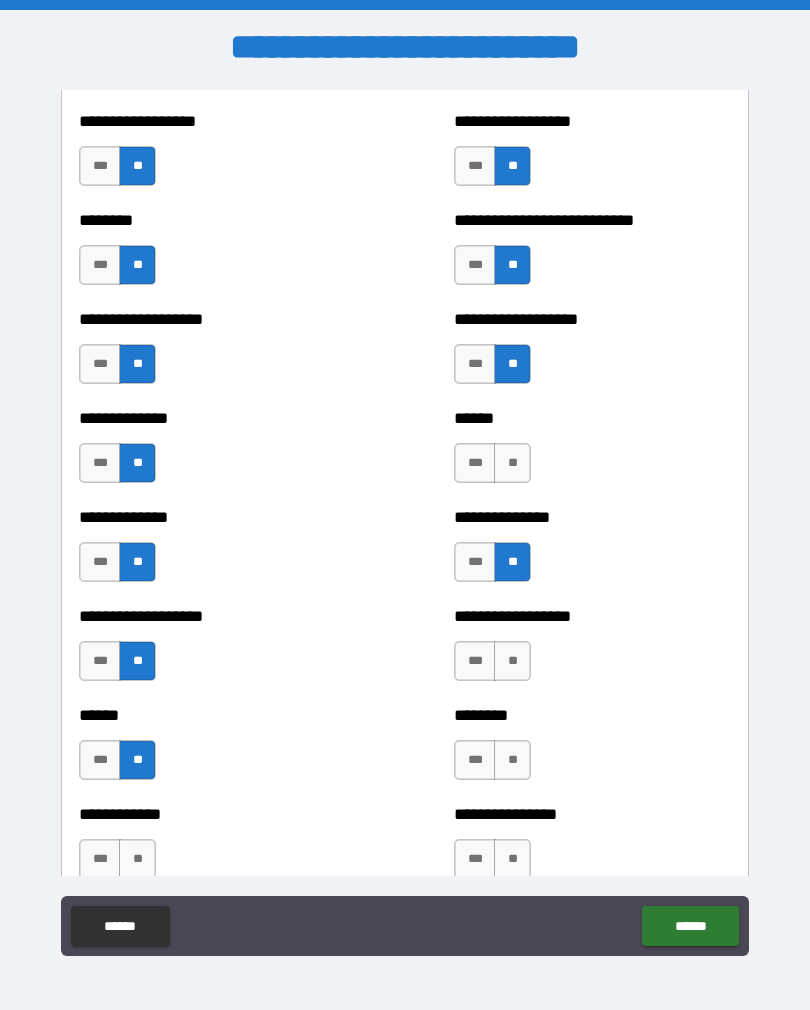 click on "**" at bounding box center [512, 463] 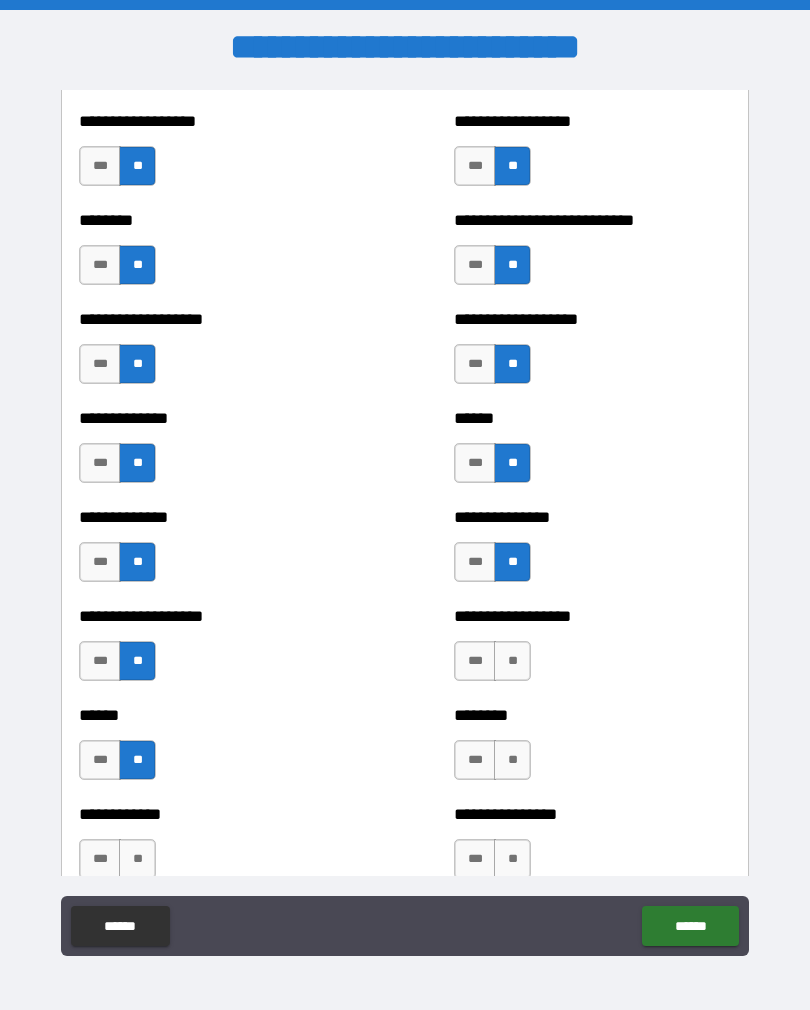 click on "**" at bounding box center [512, 661] 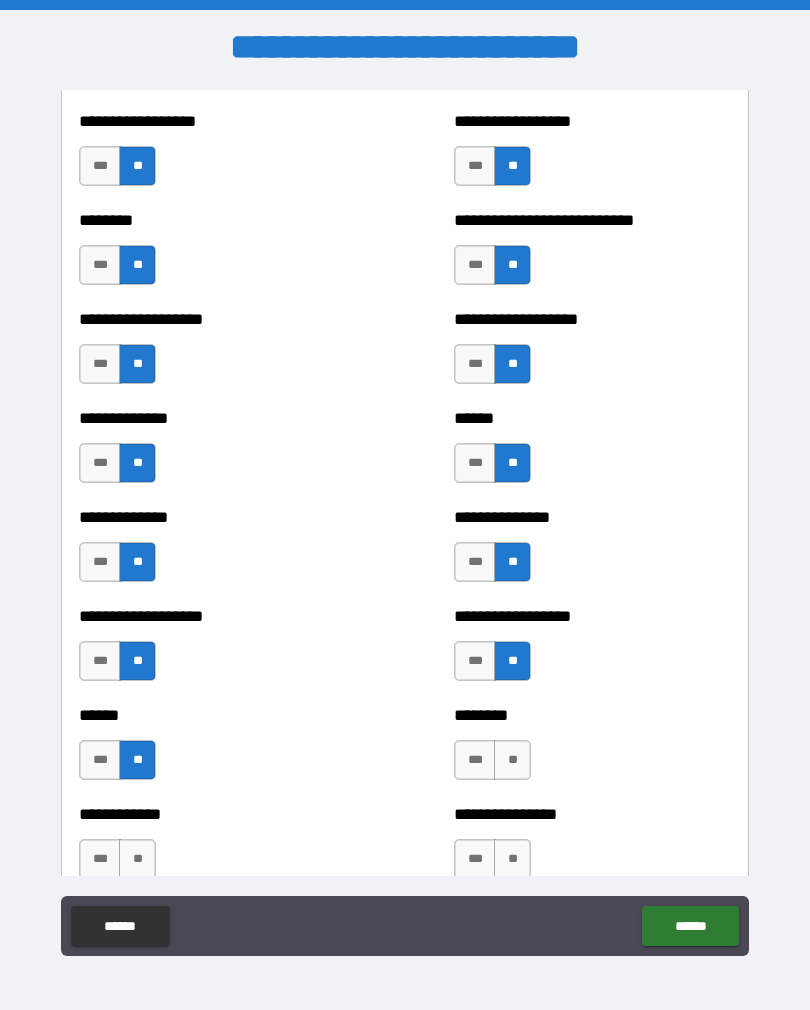 click on "**" at bounding box center [512, 760] 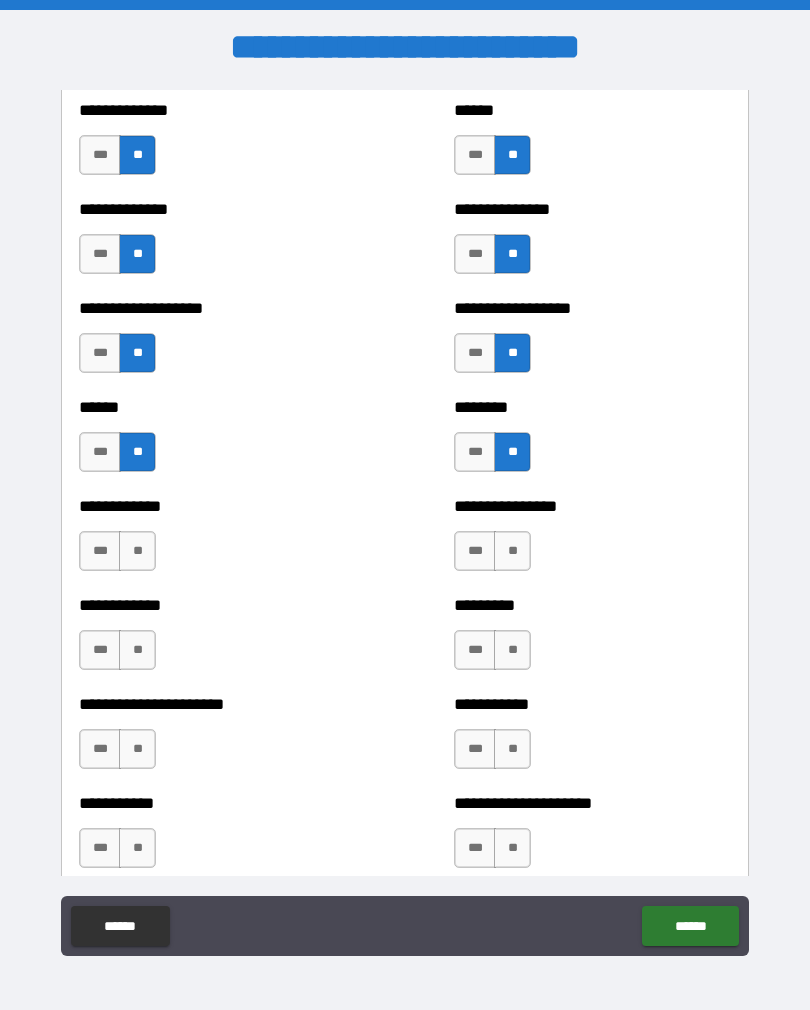 scroll, scrollTop: 4744, scrollLeft: 0, axis: vertical 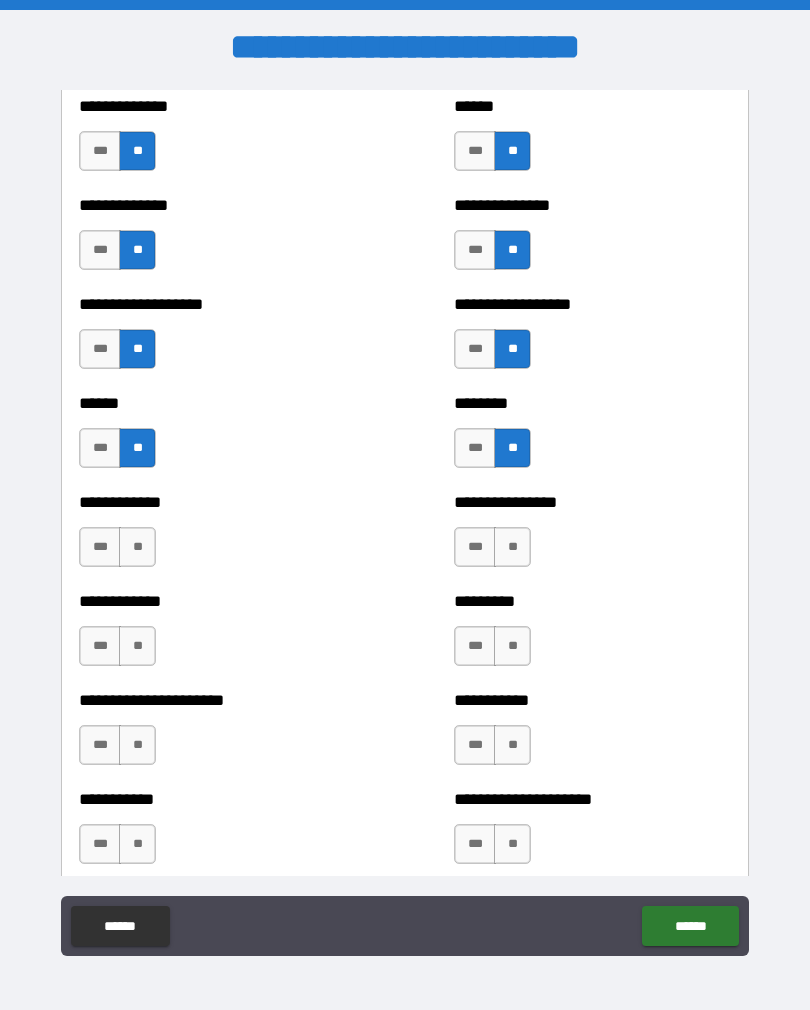click on "**" at bounding box center [512, 547] 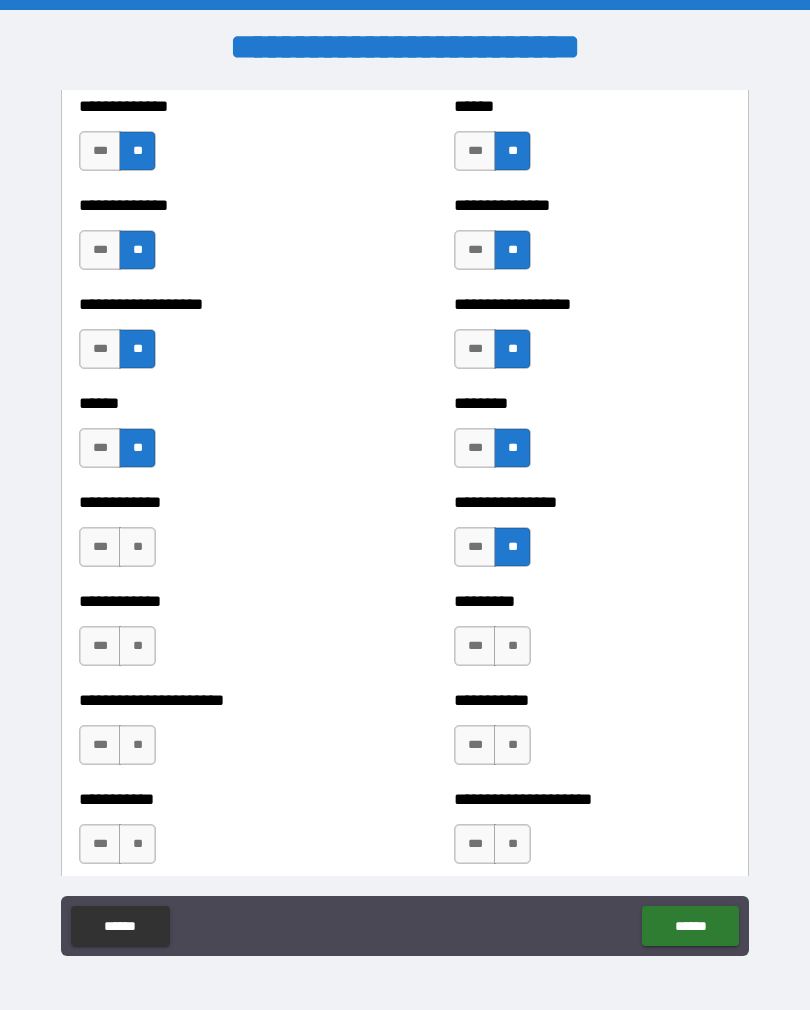 click on "**" at bounding box center (512, 646) 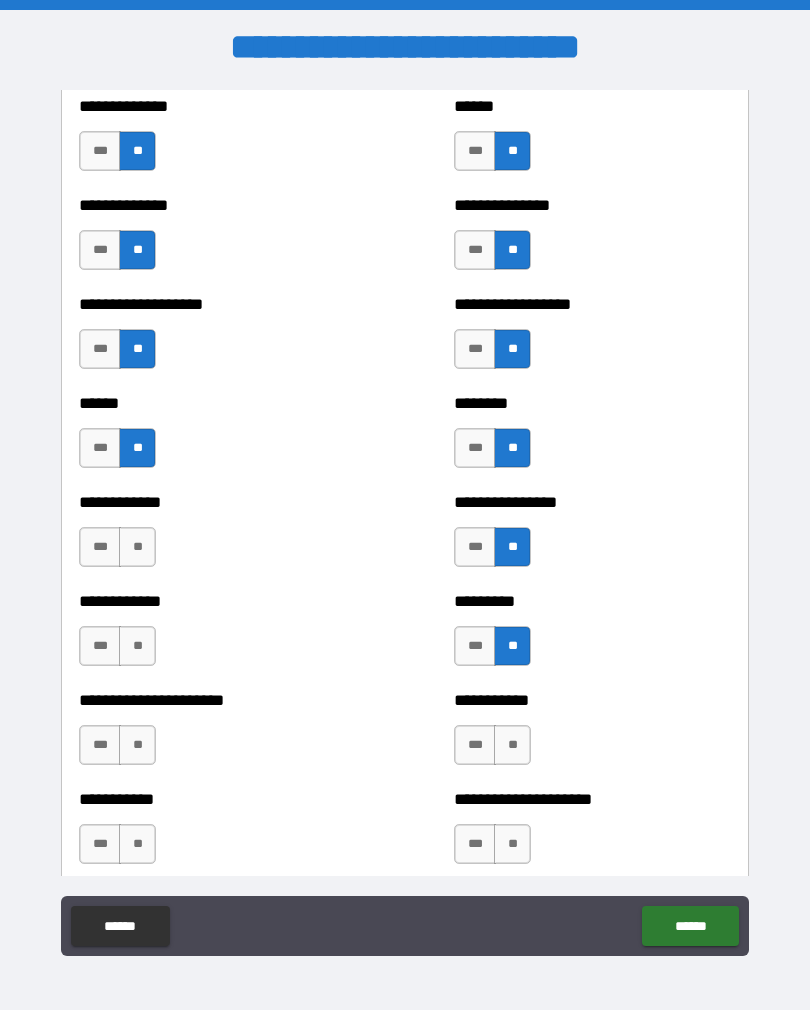 click on "**" at bounding box center (512, 745) 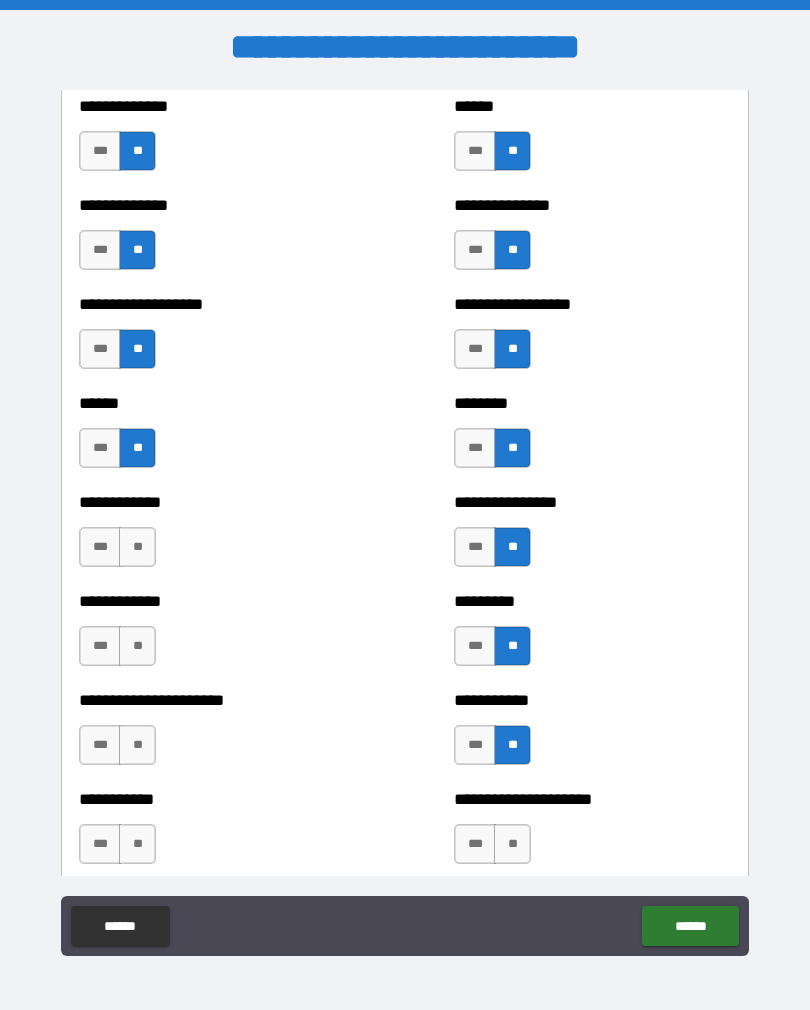 click on "**" at bounding box center (512, 844) 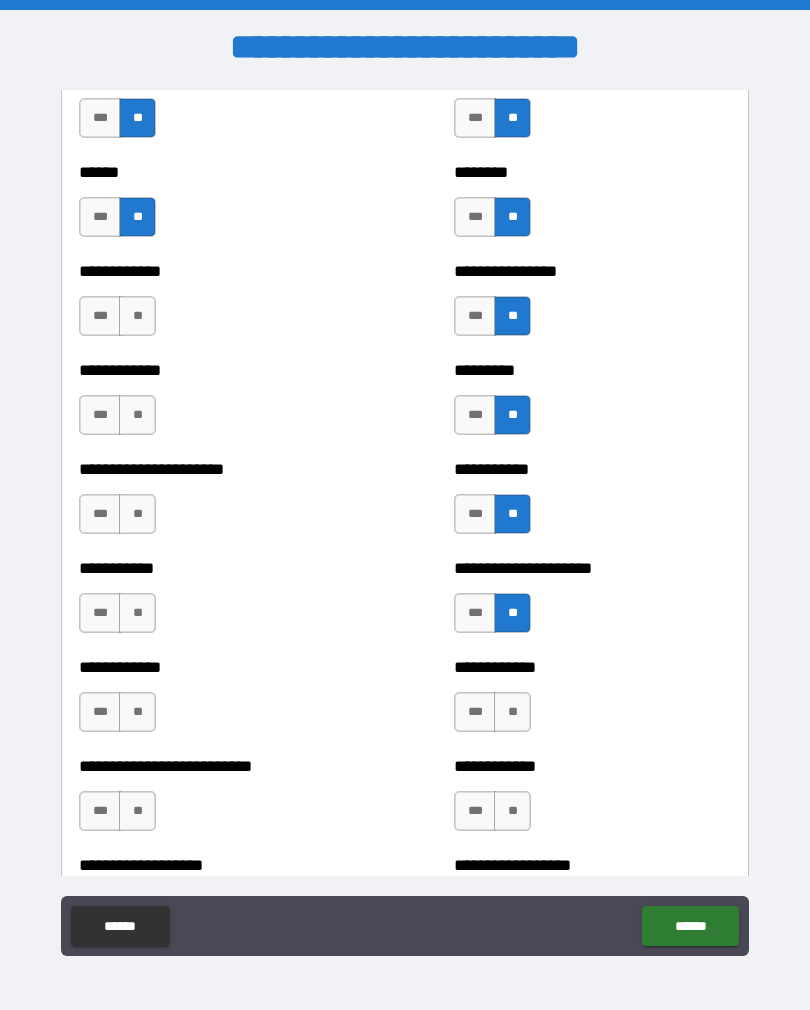 scroll, scrollTop: 4977, scrollLeft: 0, axis: vertical 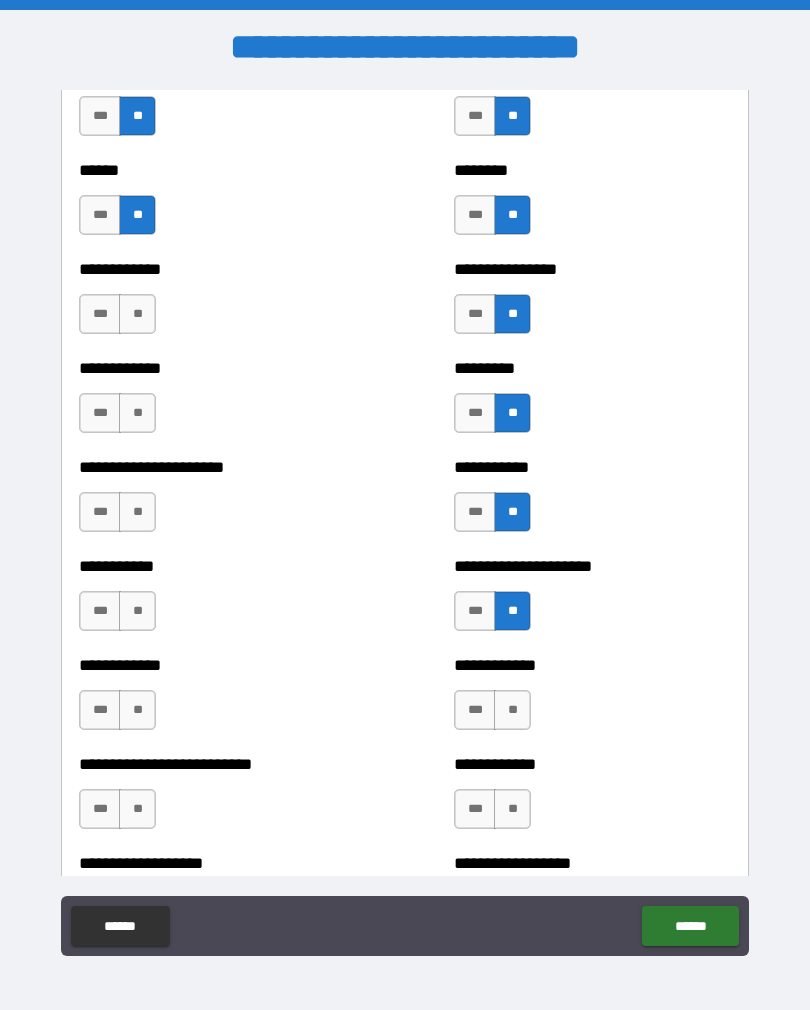 click on "**" at bounding box center [512, 710] 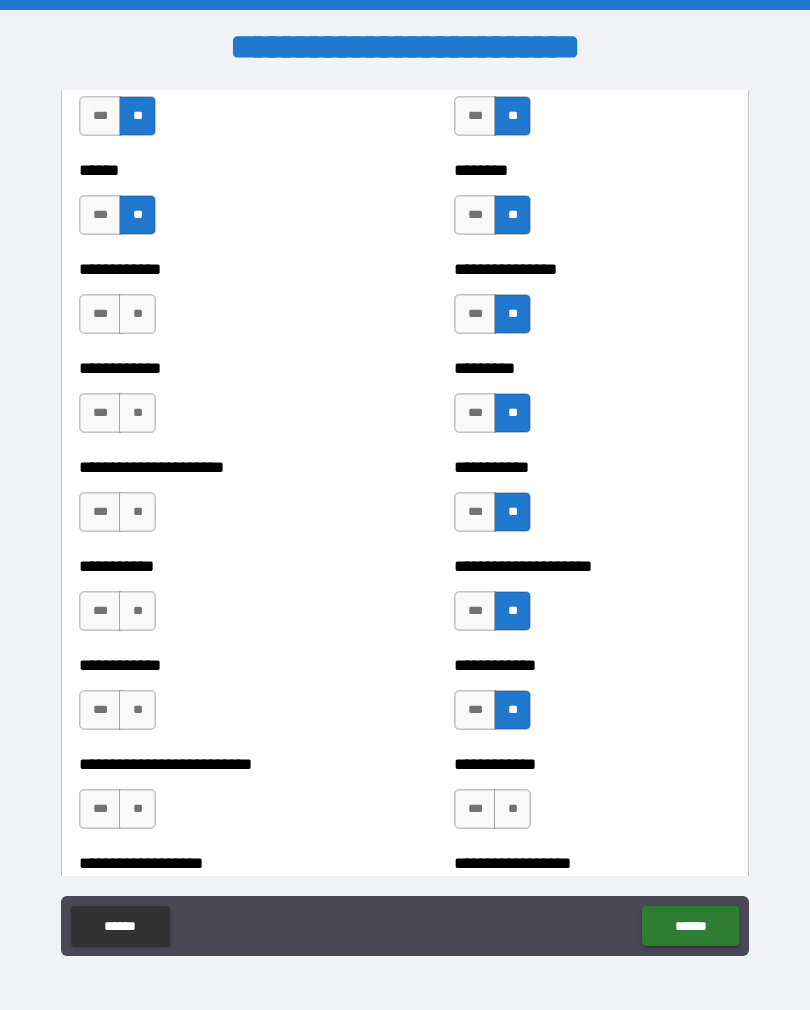 click on "**" at bounding box center (137, 314) 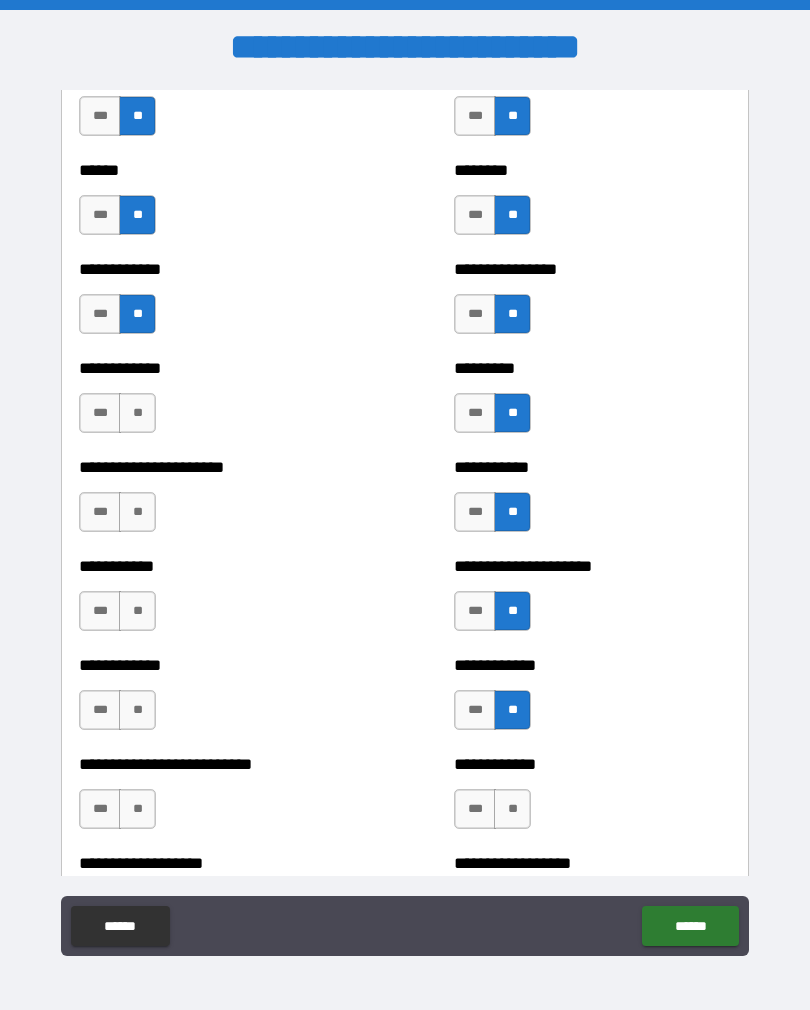 click on "**" at bounding box center (137, 413) 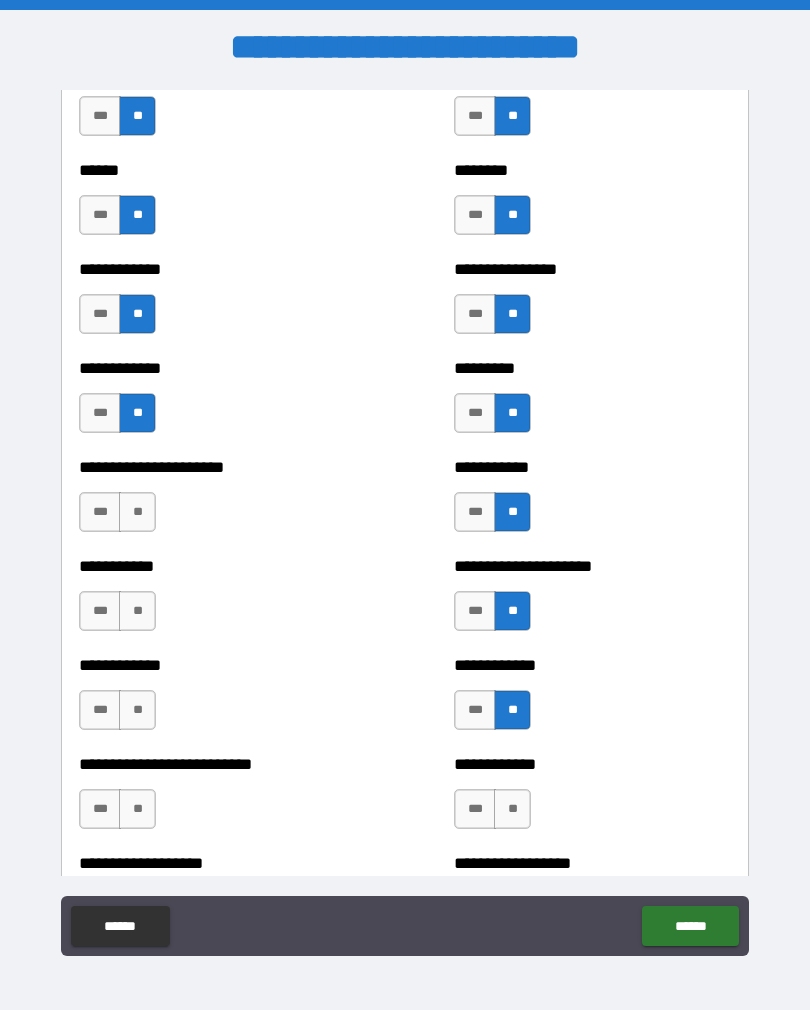 click on "**" at bounding box center [137, 512] 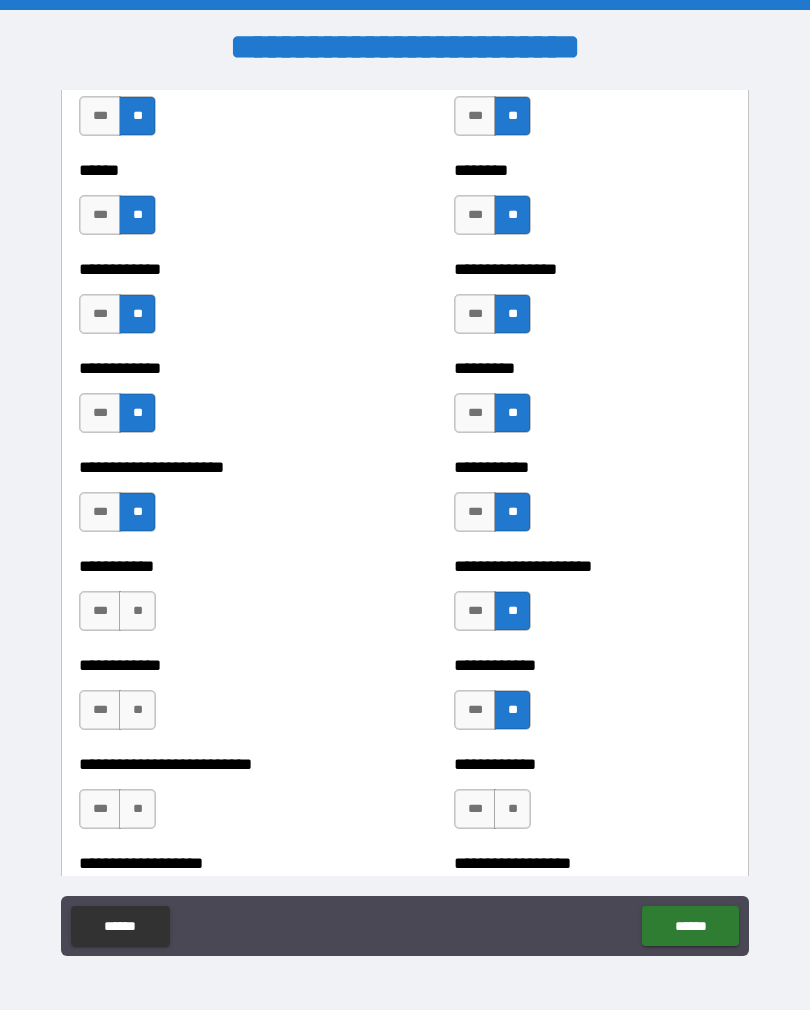 click on "**" at bounding box center [137, 611] 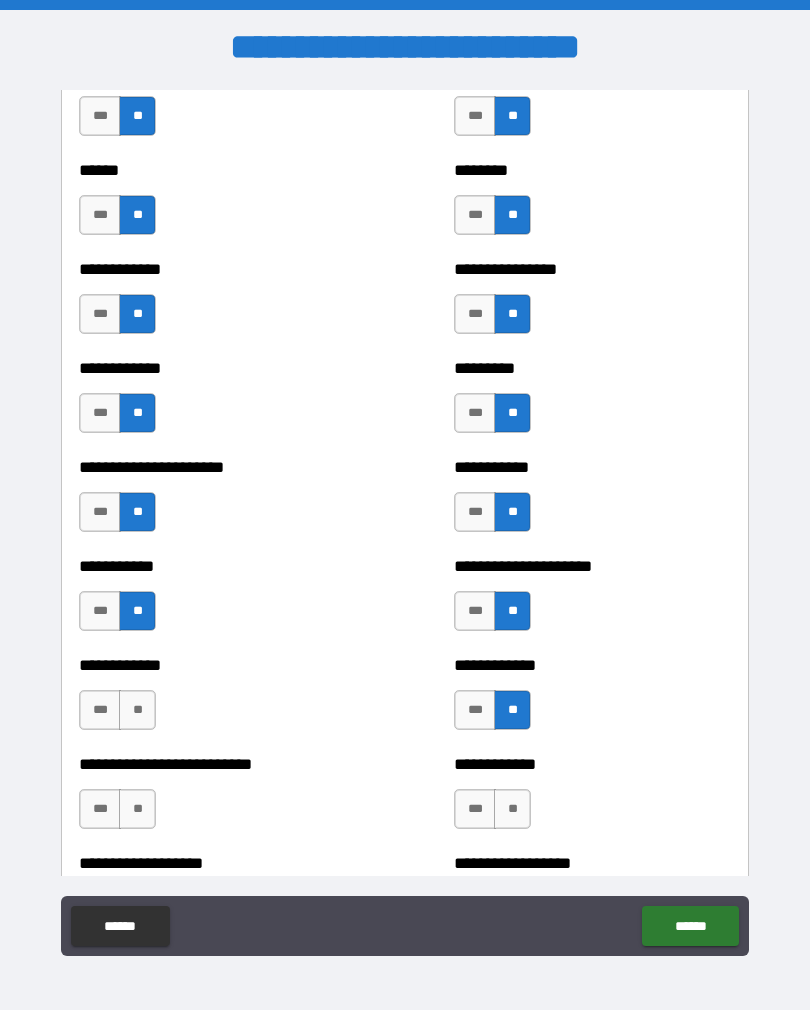 click on "**" at bounding box center [137, 710] 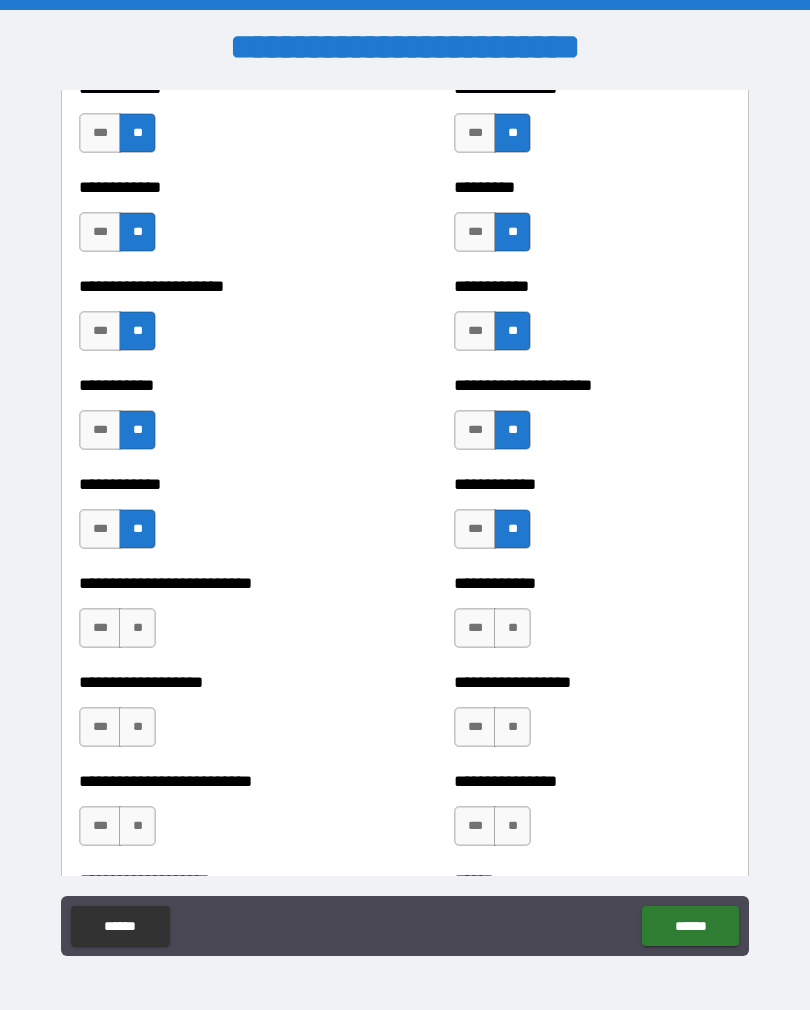 scroll, scrollTop: 5173, scrollLeft: 0, axis: vertical 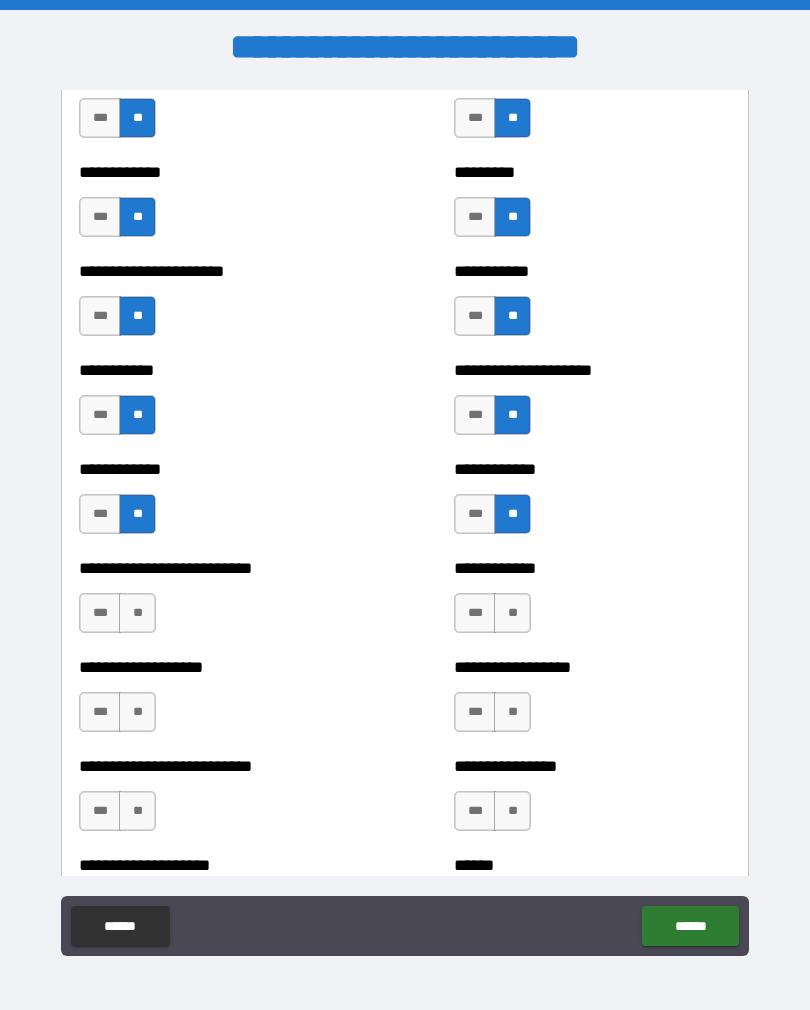 click on "**" at bounding box center [137, 613] 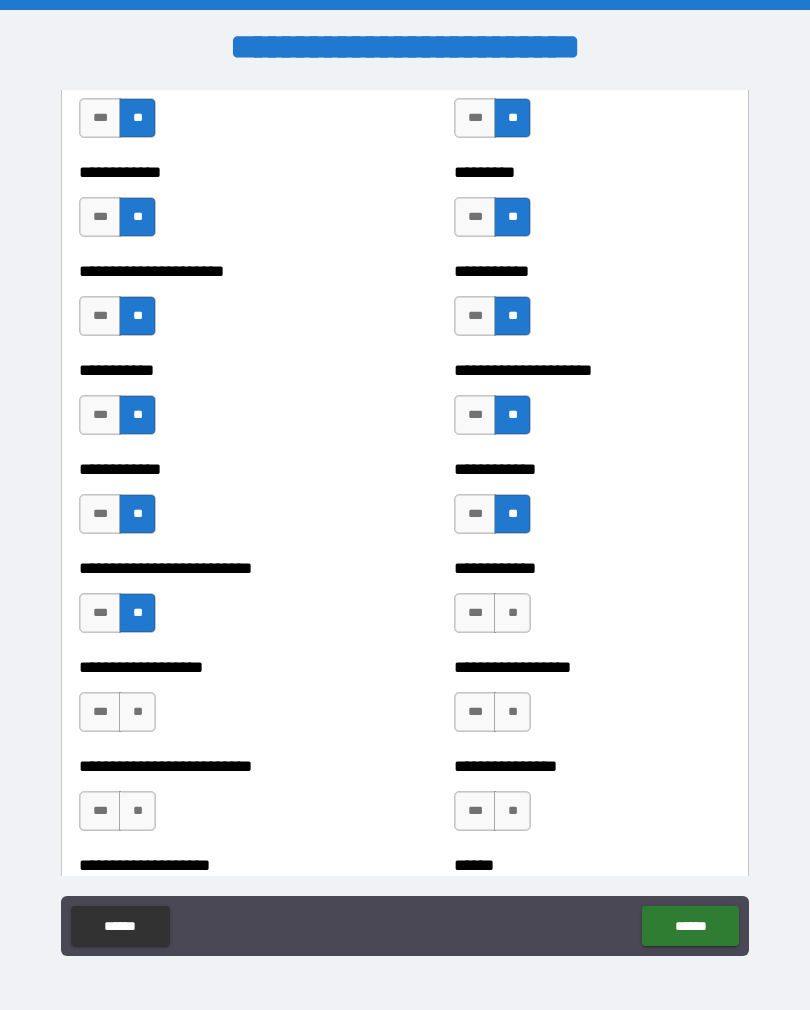 click on "***" at bounding box center [100, 613] 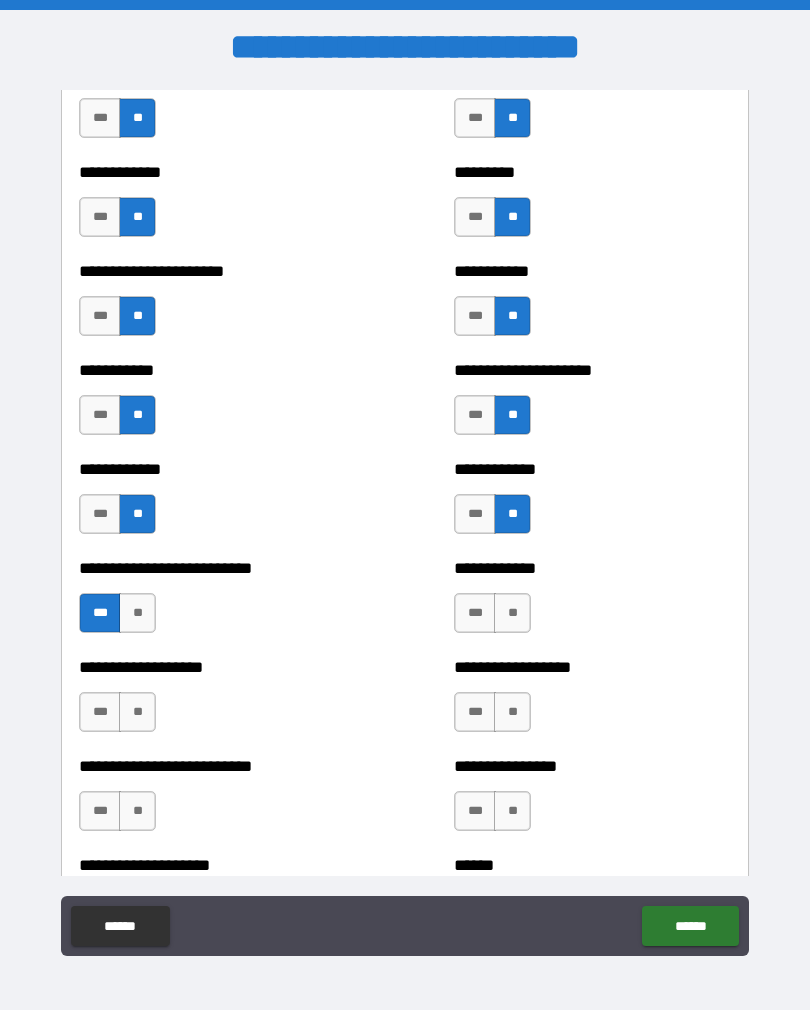 click on "**" at bounding box center [512, 613] 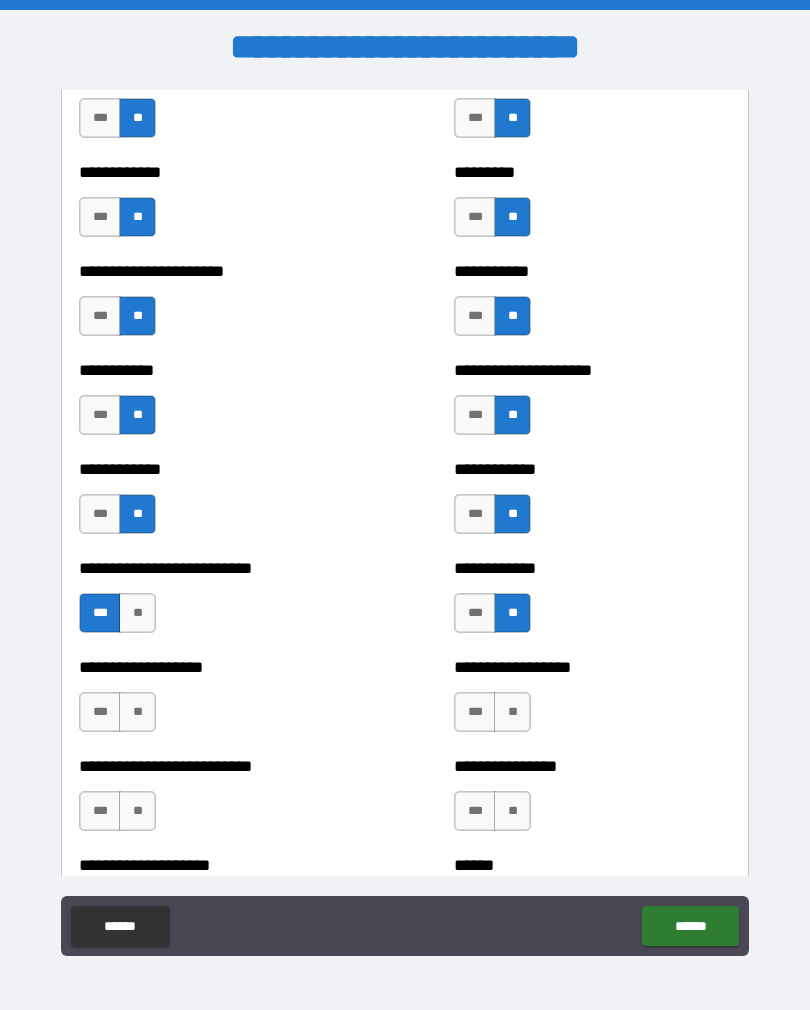 click on "**" at bounding box center [512, 712] 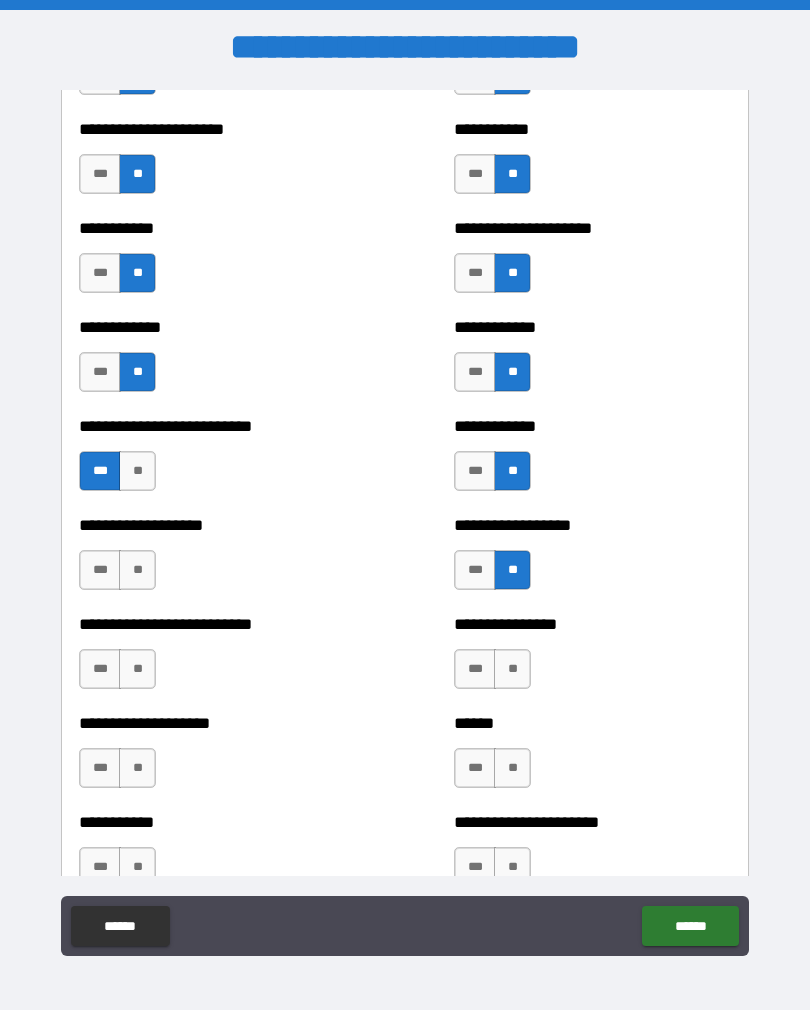 scroll, scrollTop: 5322, scrollLeft: 0, axis: vertical 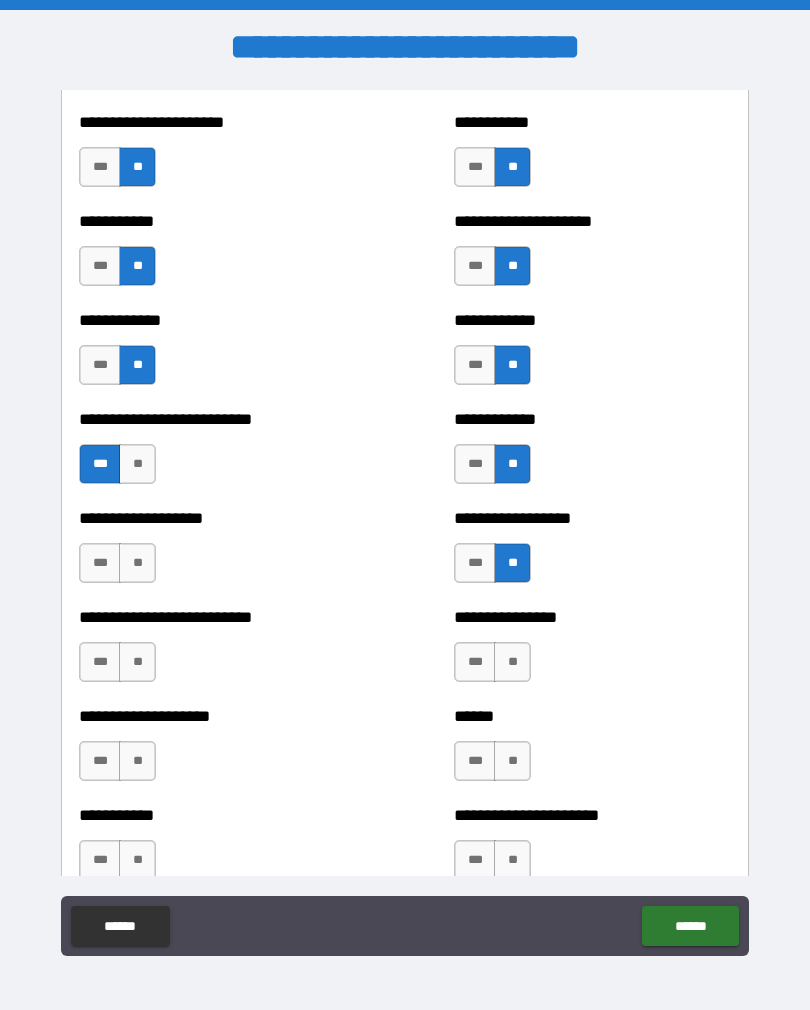 click on "**" at bounding box center (137, 563) 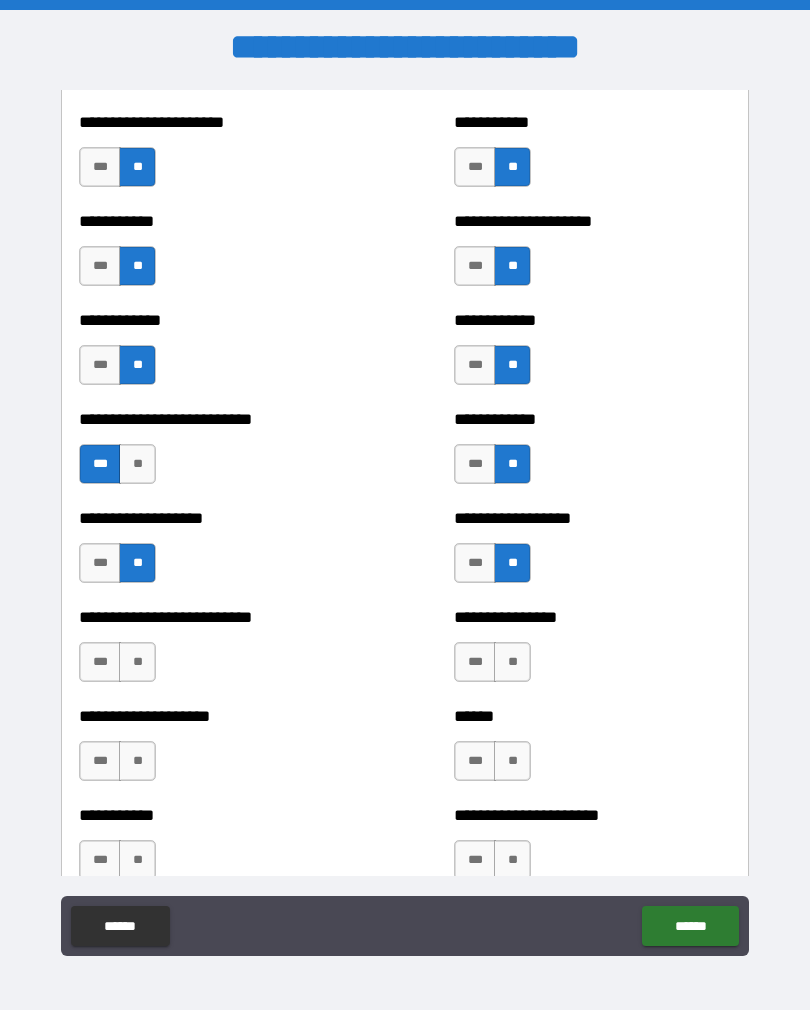 click on "**" at bounding box center (137, 662) 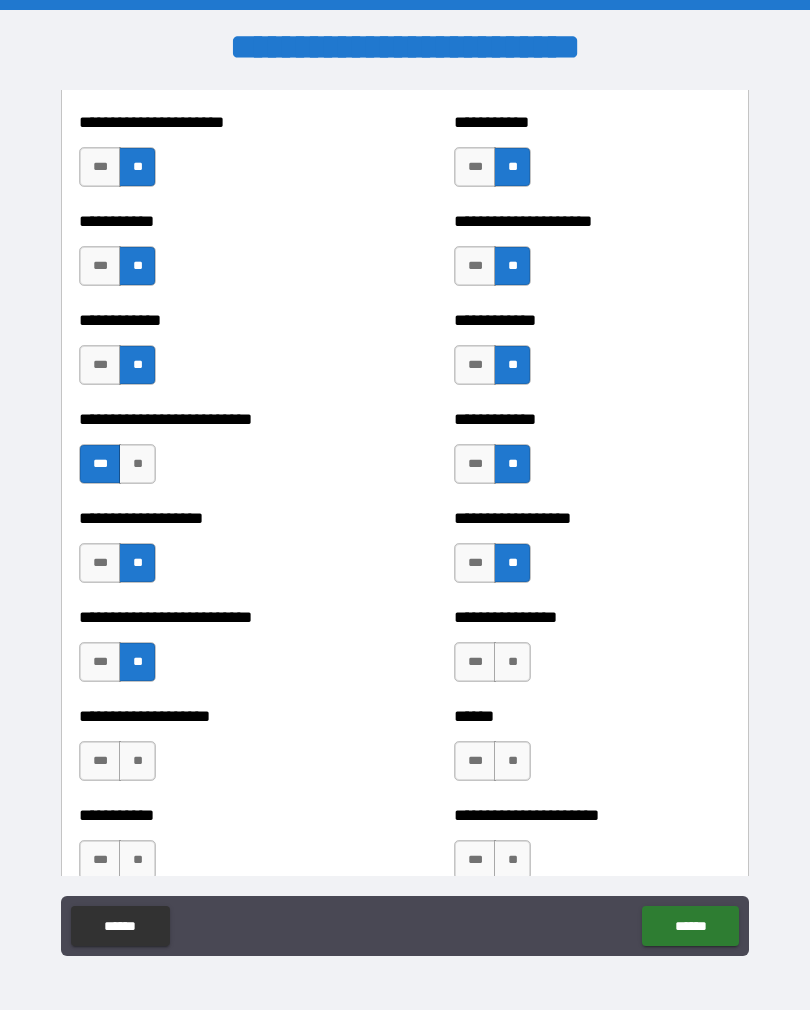 click on "**" at bounding box center [137, 761] 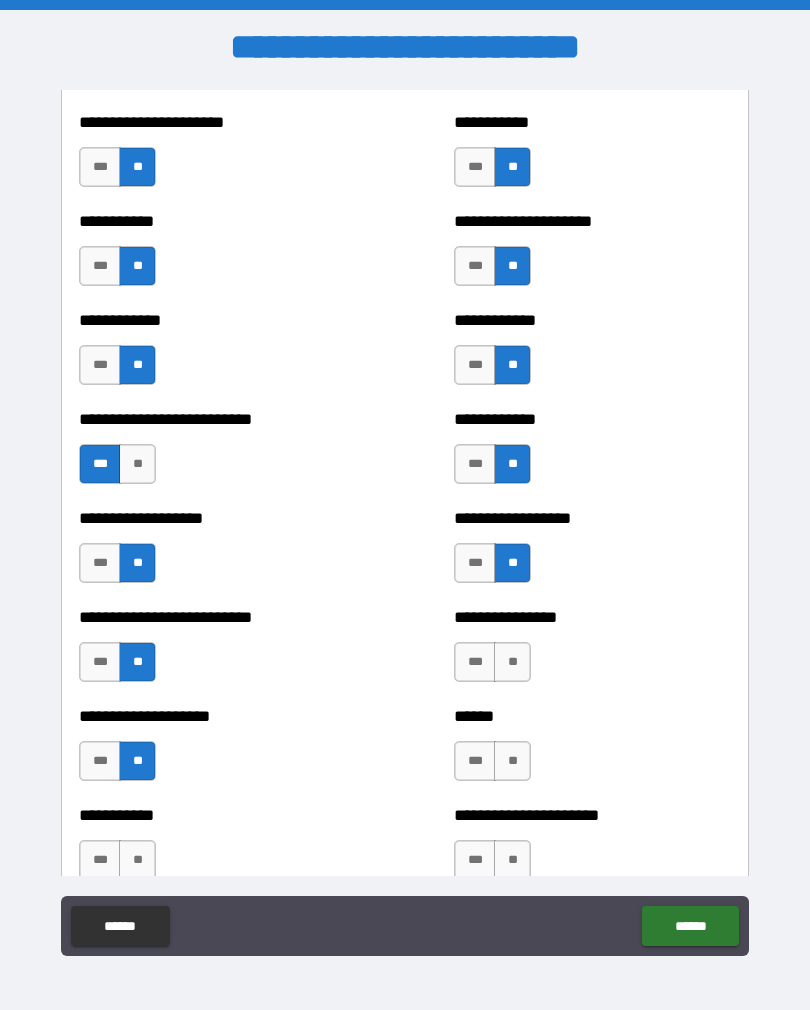 click on "**" at bounding box center [512, 662] 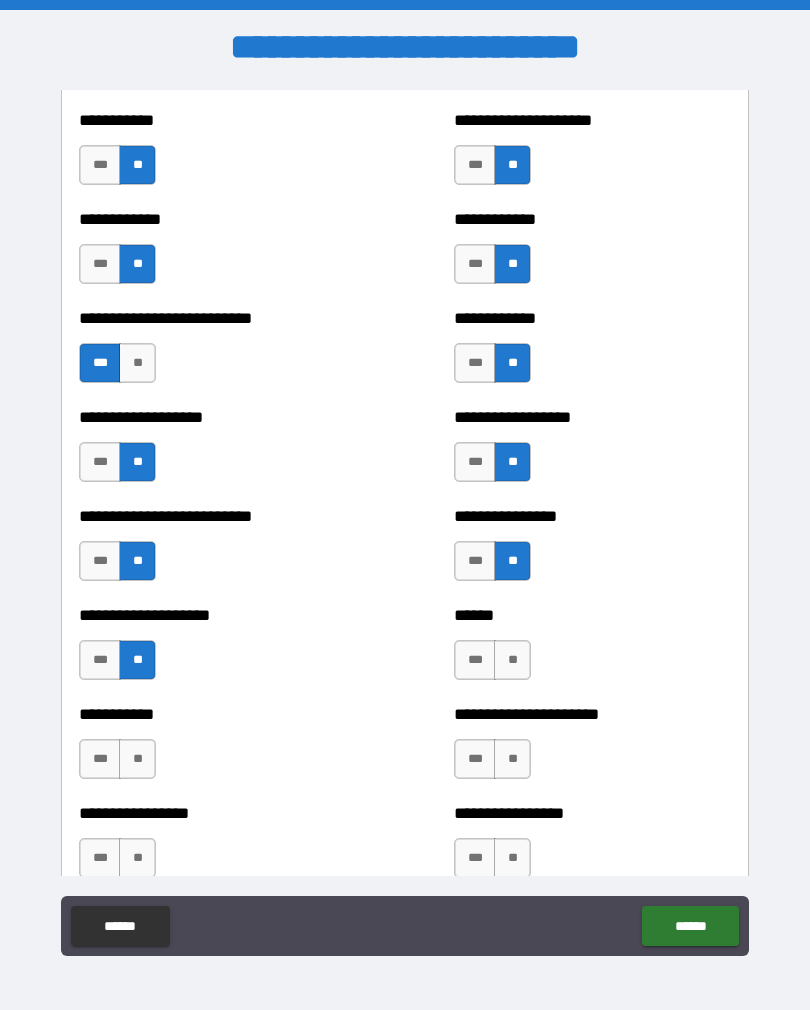 scroll, scrollTop: 5436, scrollLeft: 0, axis: vertical 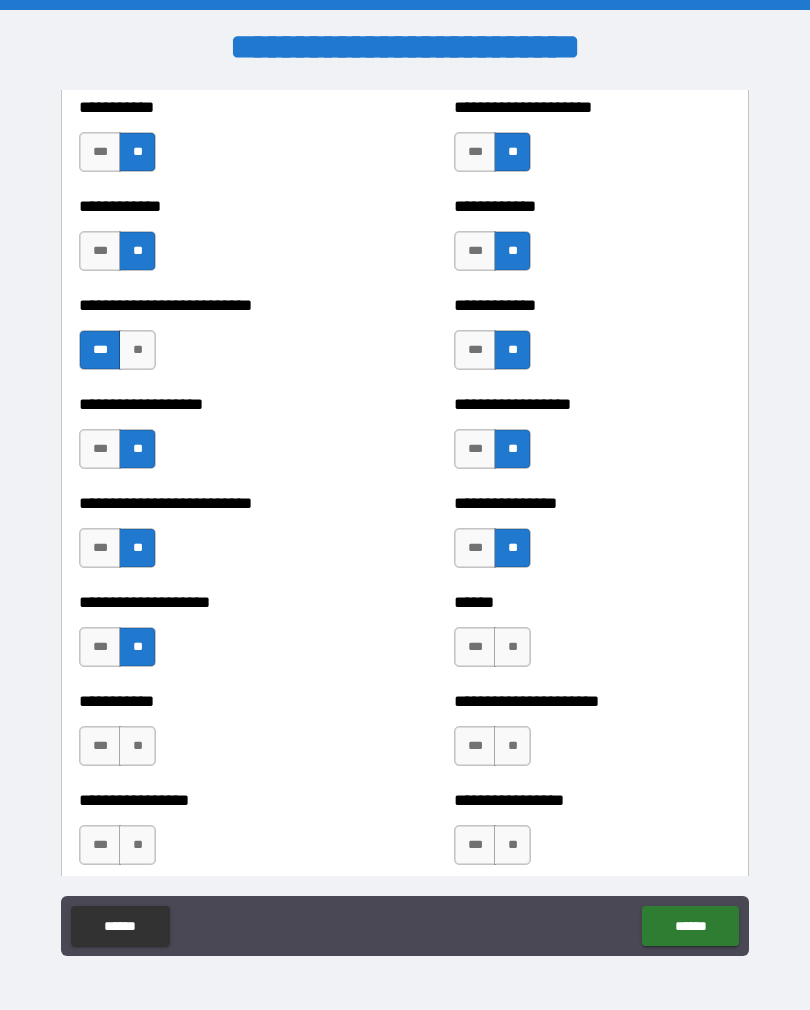 click on "***" at bounding box center (475, 449) 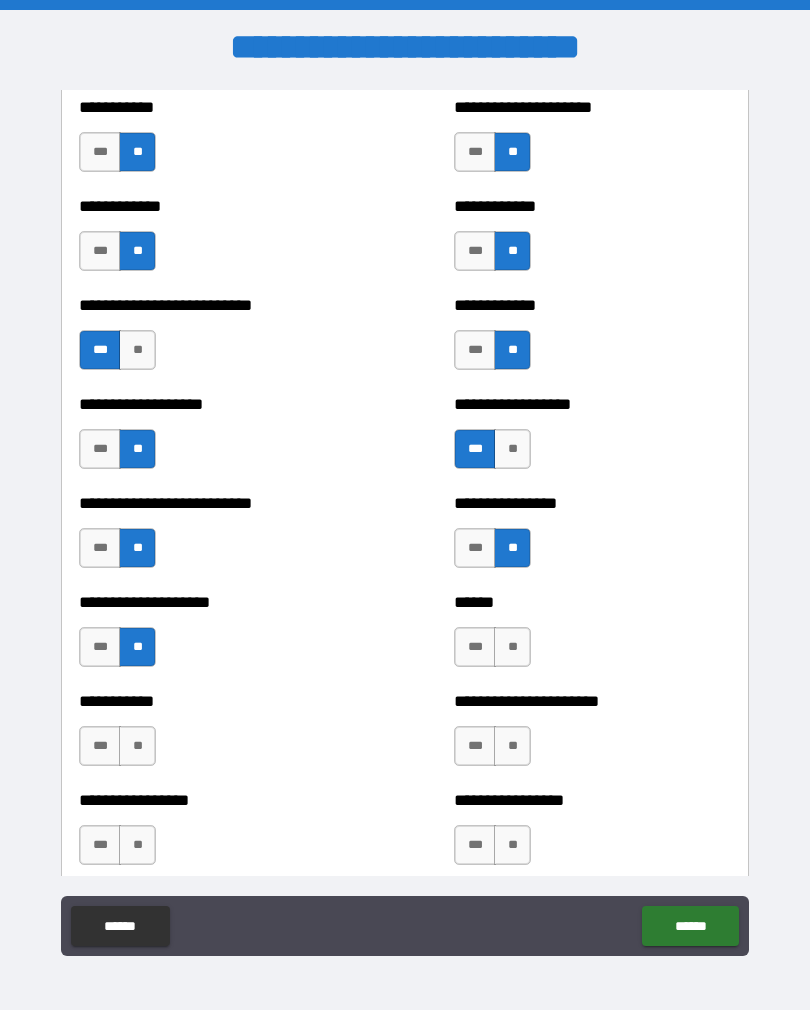 click on "**" at bounding box center (512, 647) 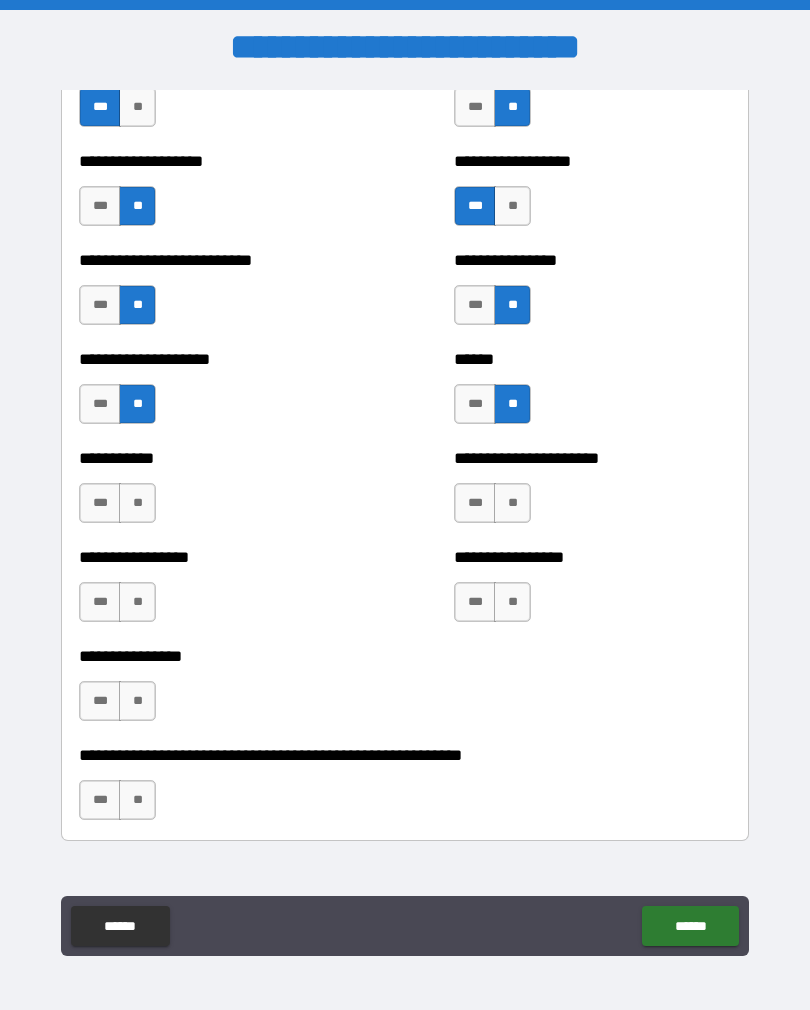 scroll, scrollTop: 5690, scrollLeft: 0, axis: vertical 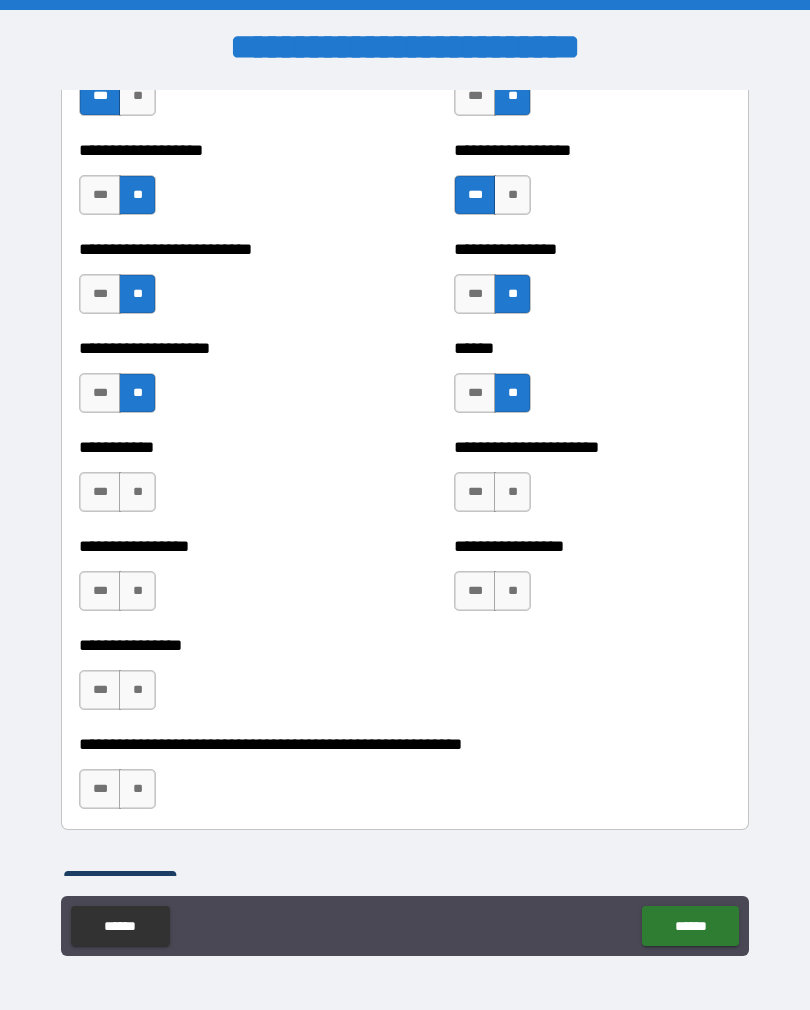 click on "**" at bounding box center [137, 690] 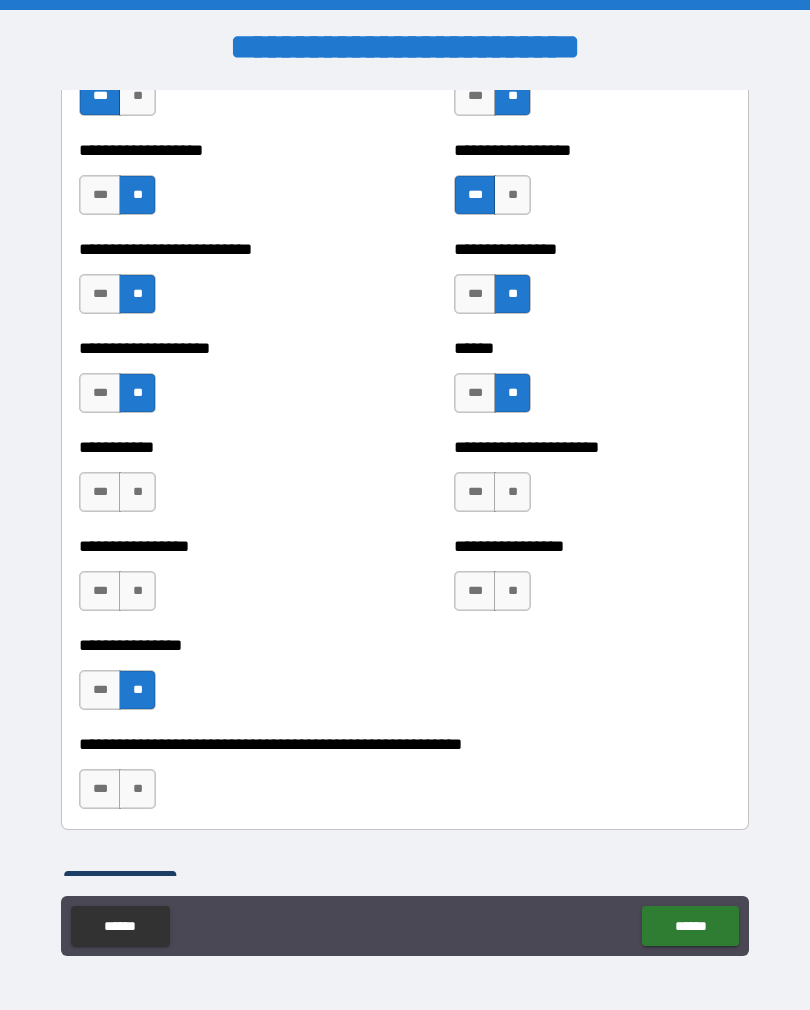 click on "**" at bounding box center (137, 591) 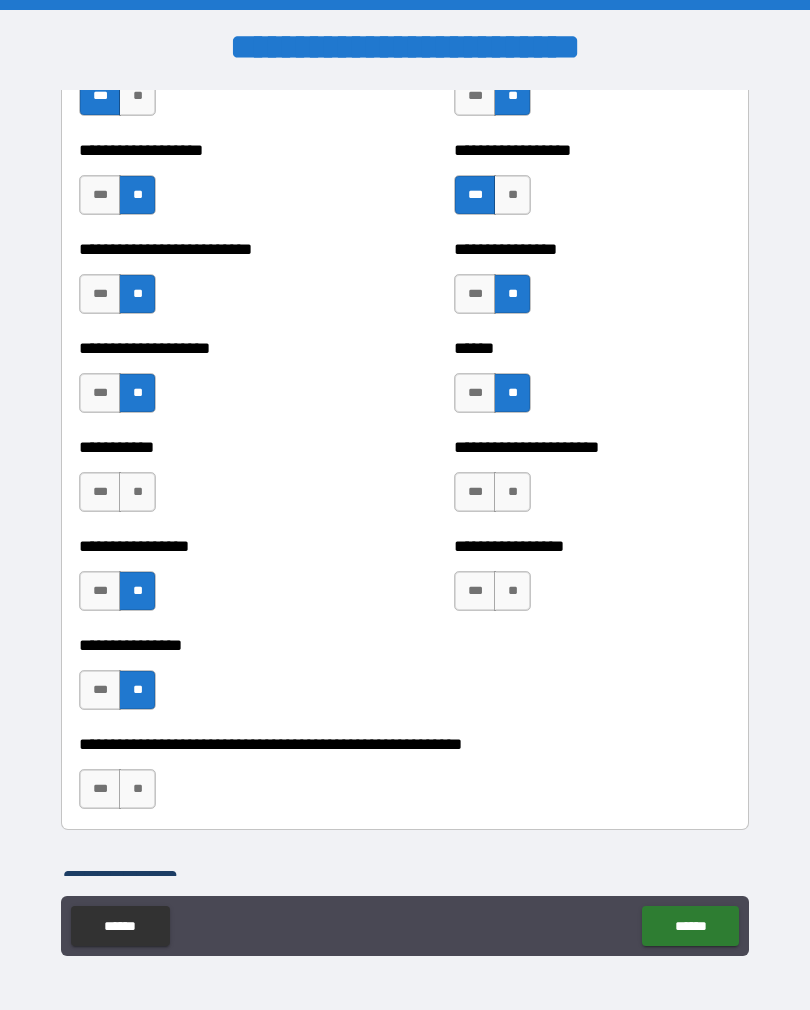 click on "**" at bounding box center [137, 492] 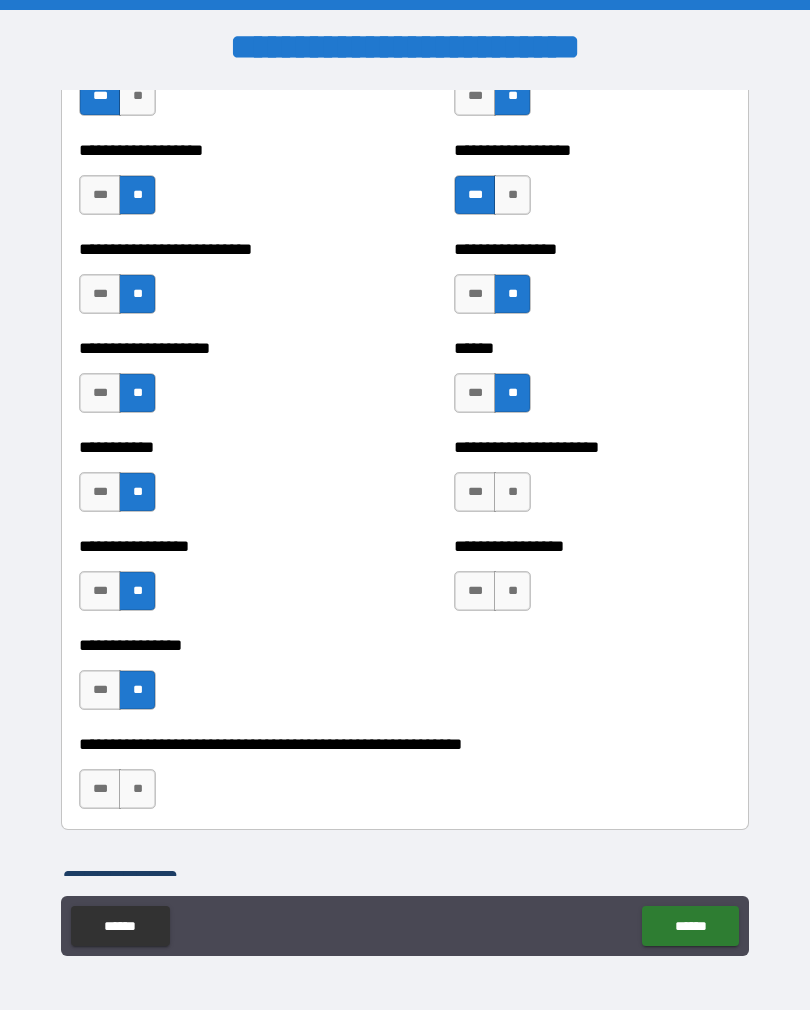 click on "**" at bounding box center [512, 492] 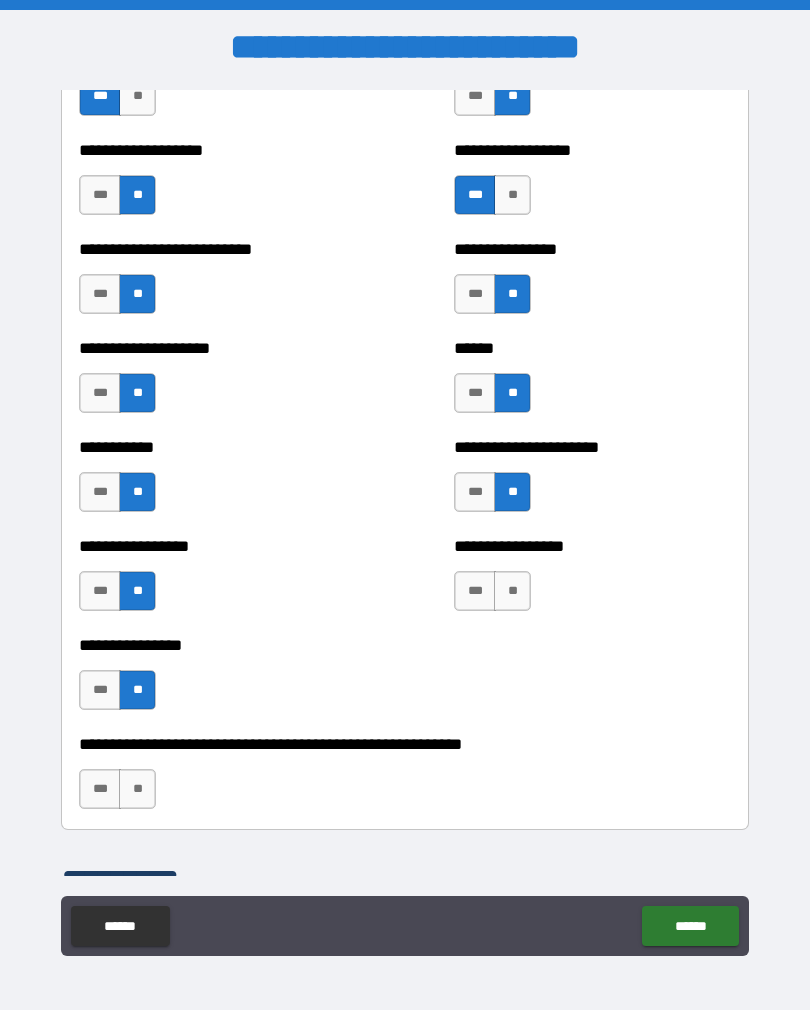 click on "**" at bounding box center [512, 591] 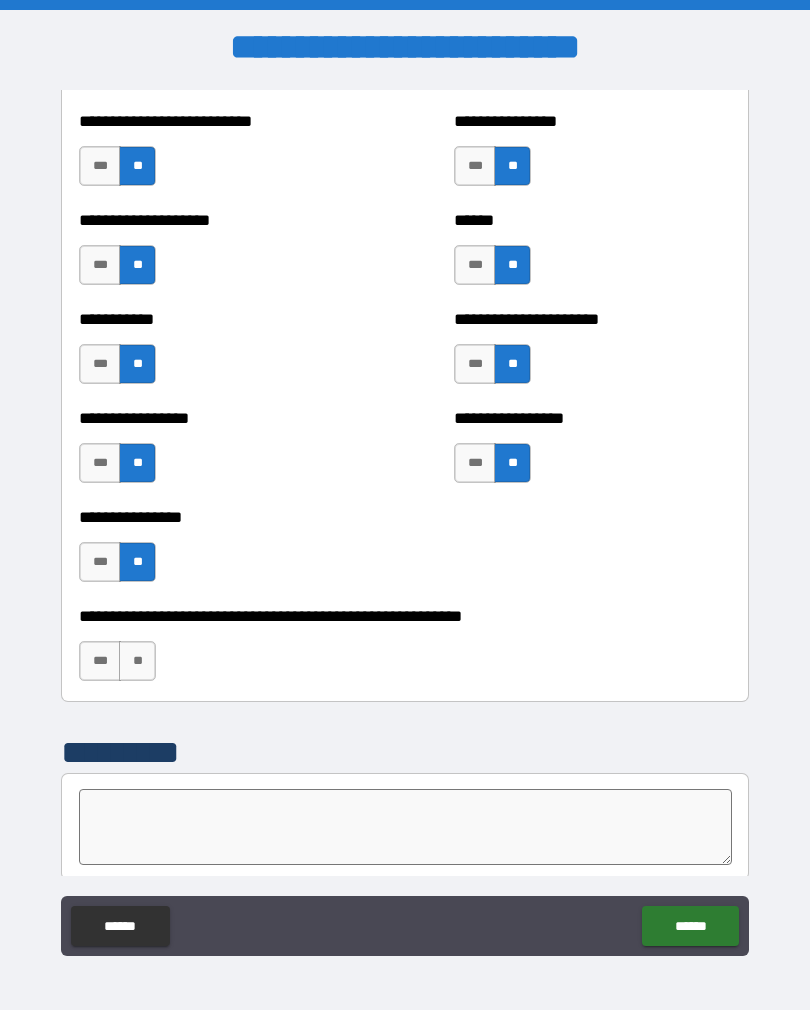 scroll, scrollTop: 5823, scrollLeft: 0, axis: vertical 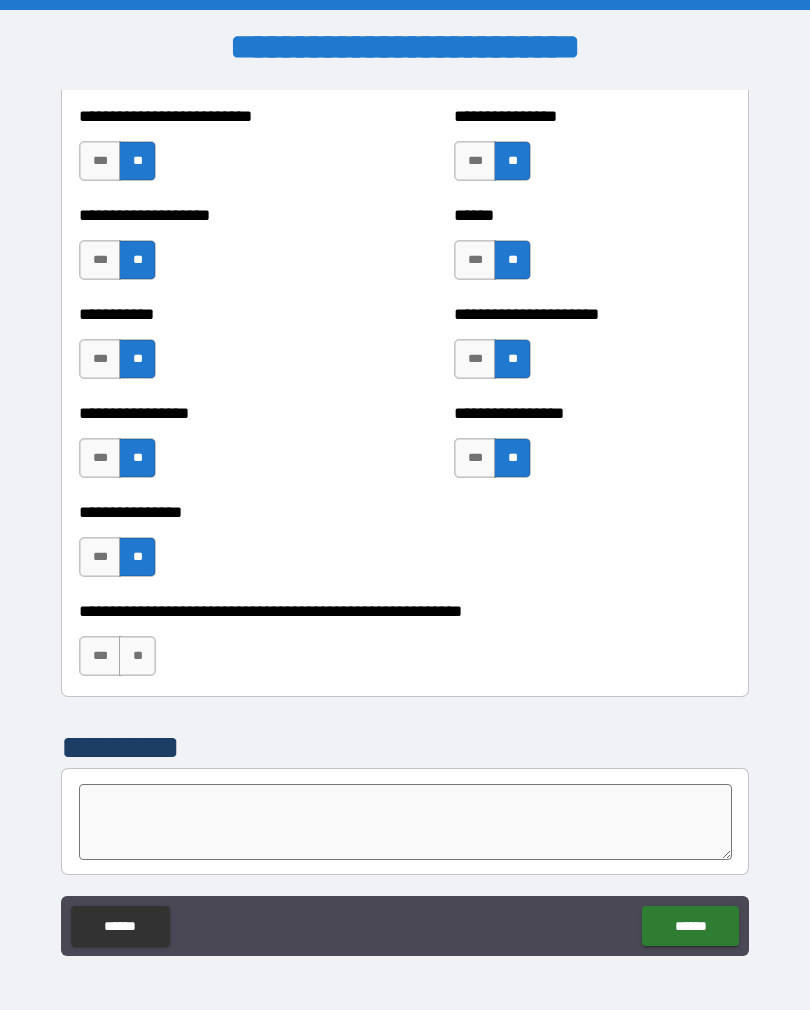 click on "**" at bounding box center (137, 656) 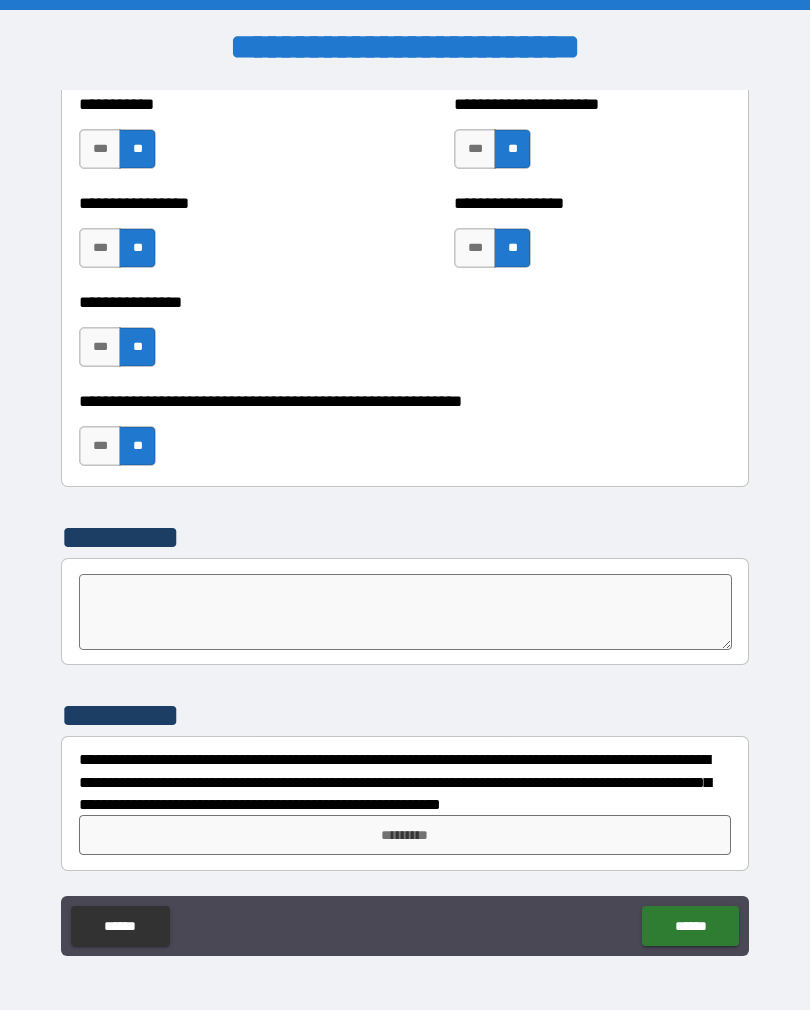scroll, scrollTop: 6033, scrollLeft: 0, axis: vertical 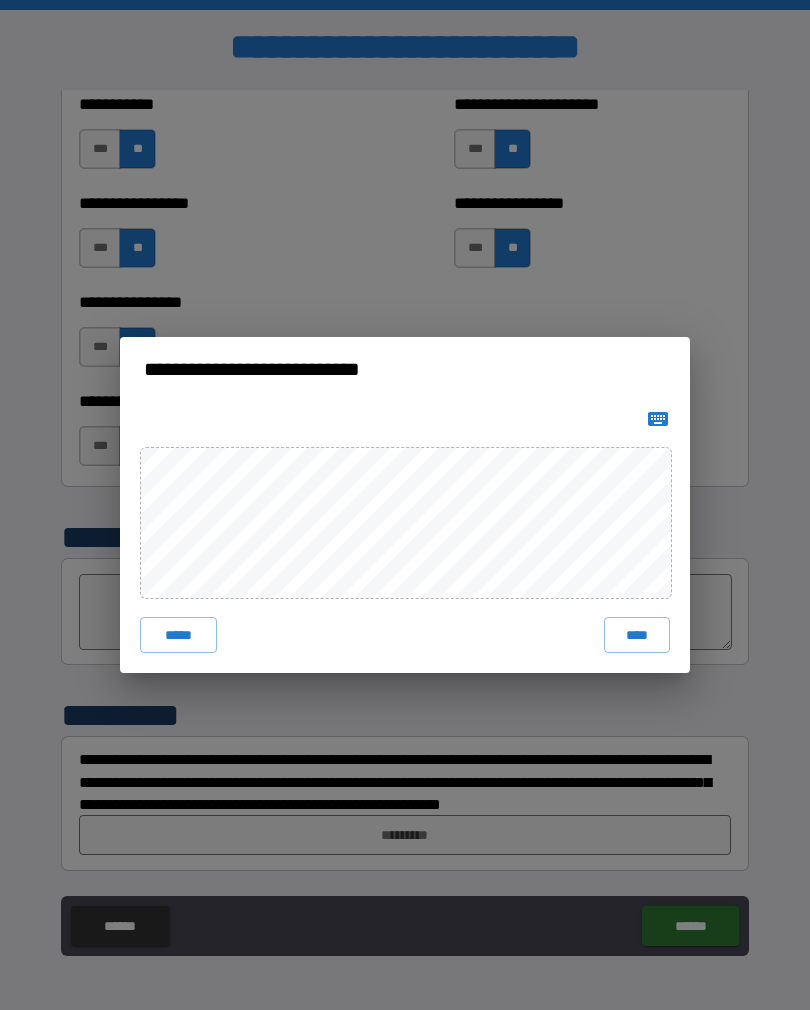 click on "****" at bounding box center [637, 635] 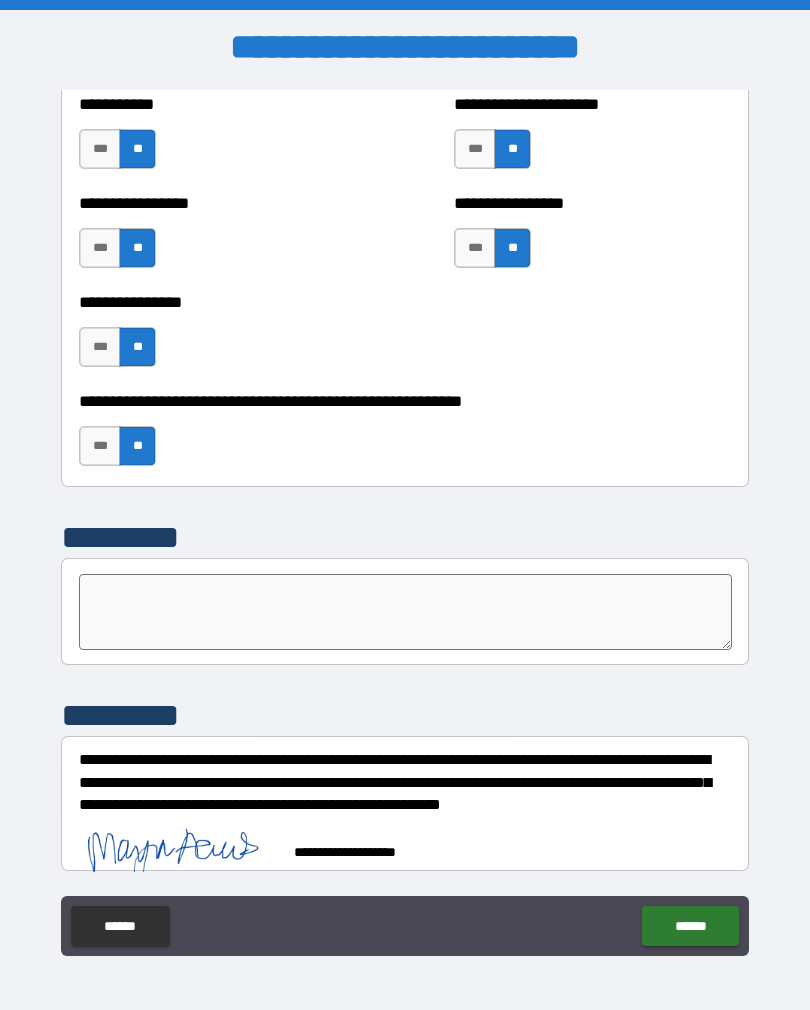 scroll, scrollTop: 6023, scrollLeft: 0, axis: vertical 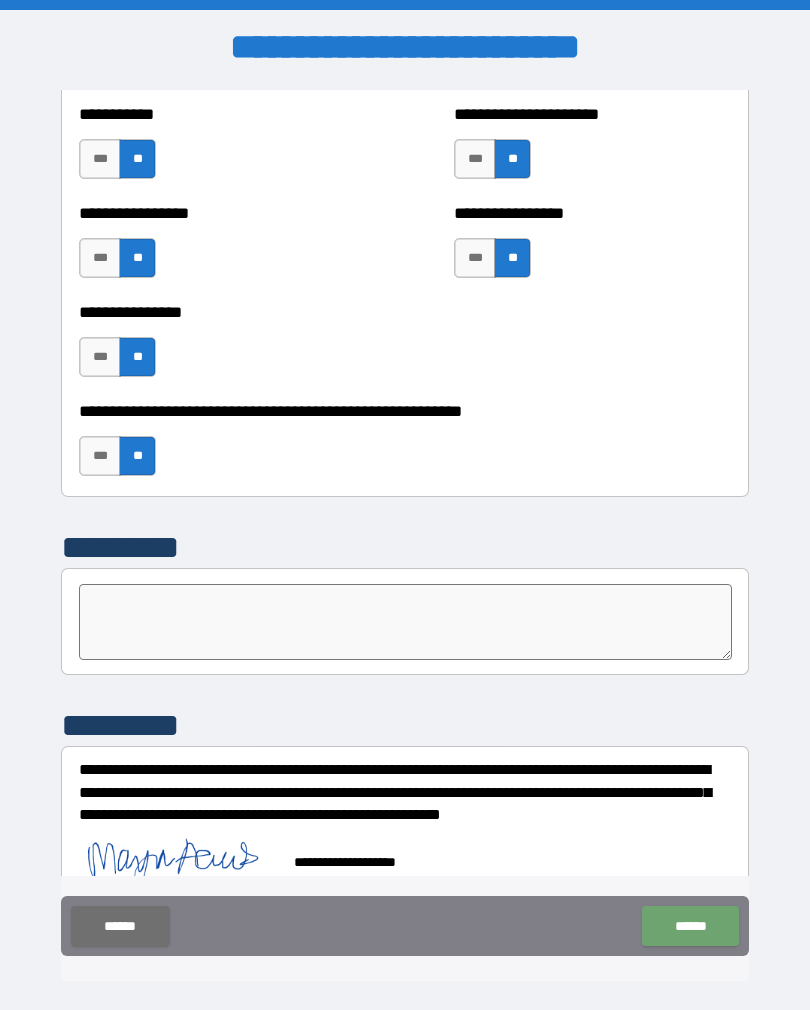 click on "******" at bounding box center [690, 926] 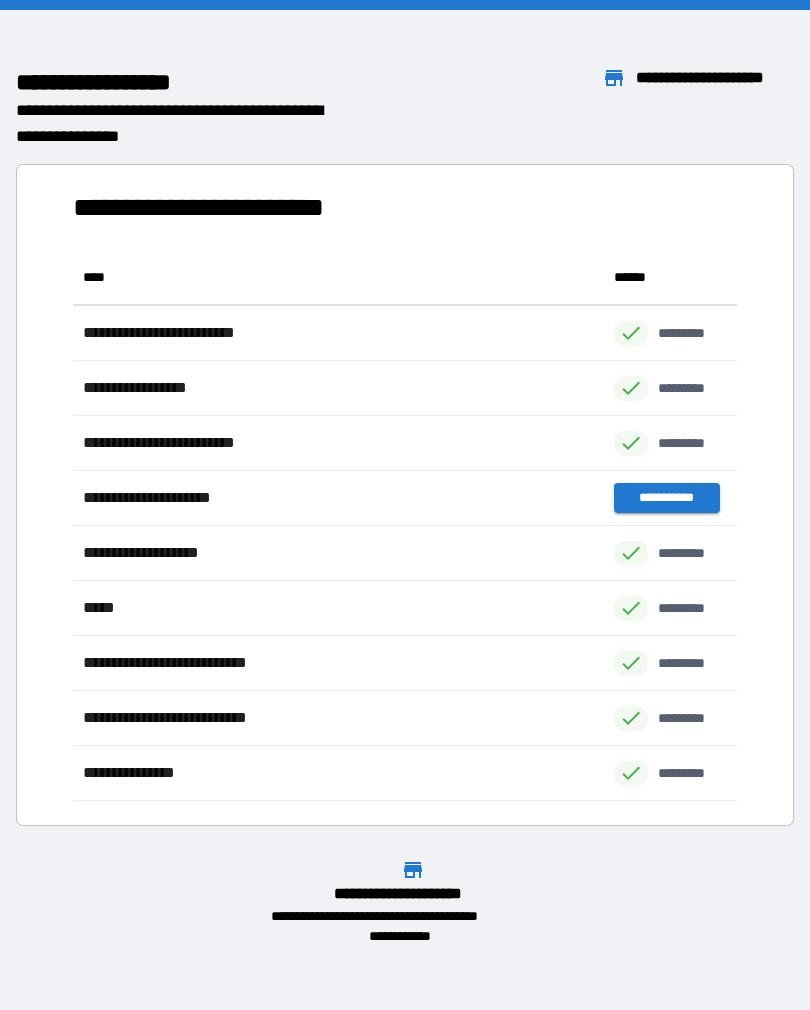 scroll, scrollTop: 1, scrollLeft: 1, axis: both 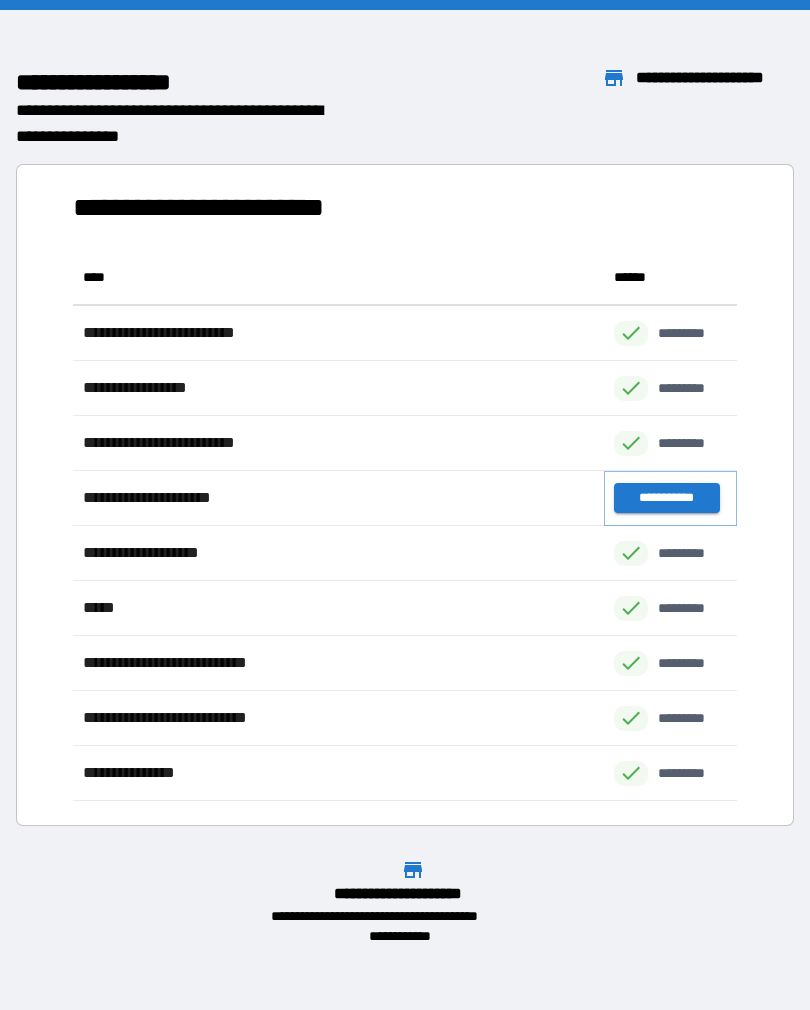 click on "**********" at bounding box center [666, 498] 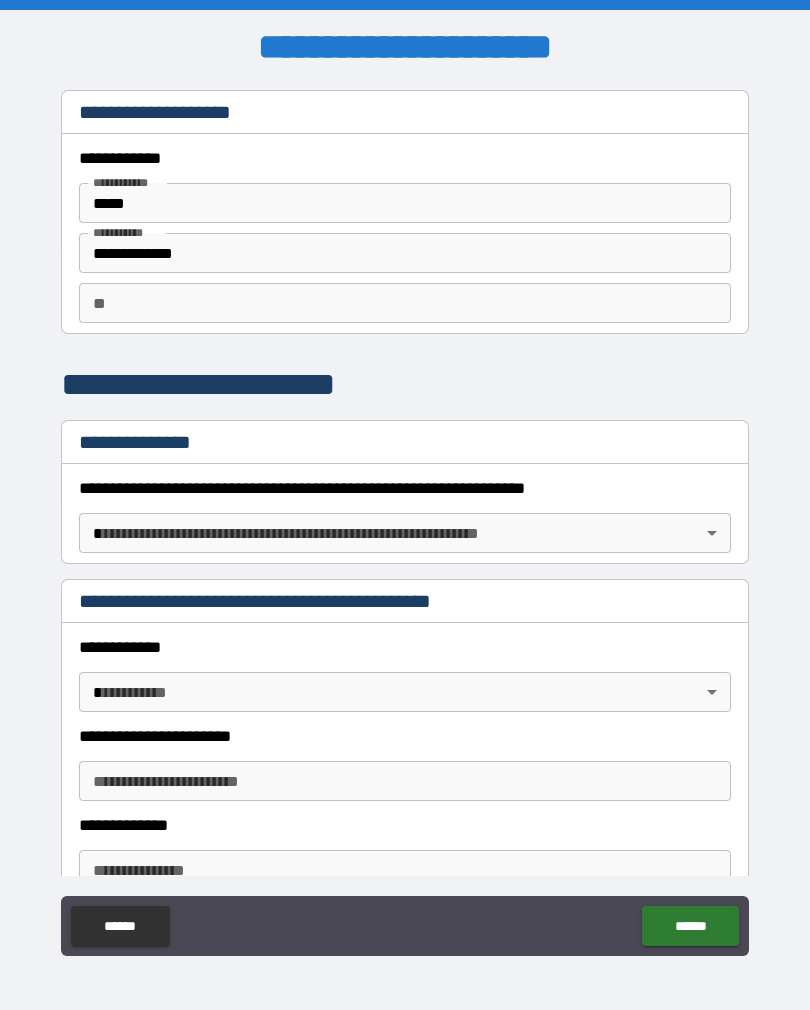 click on "**********" at bounding box center [405, 520] 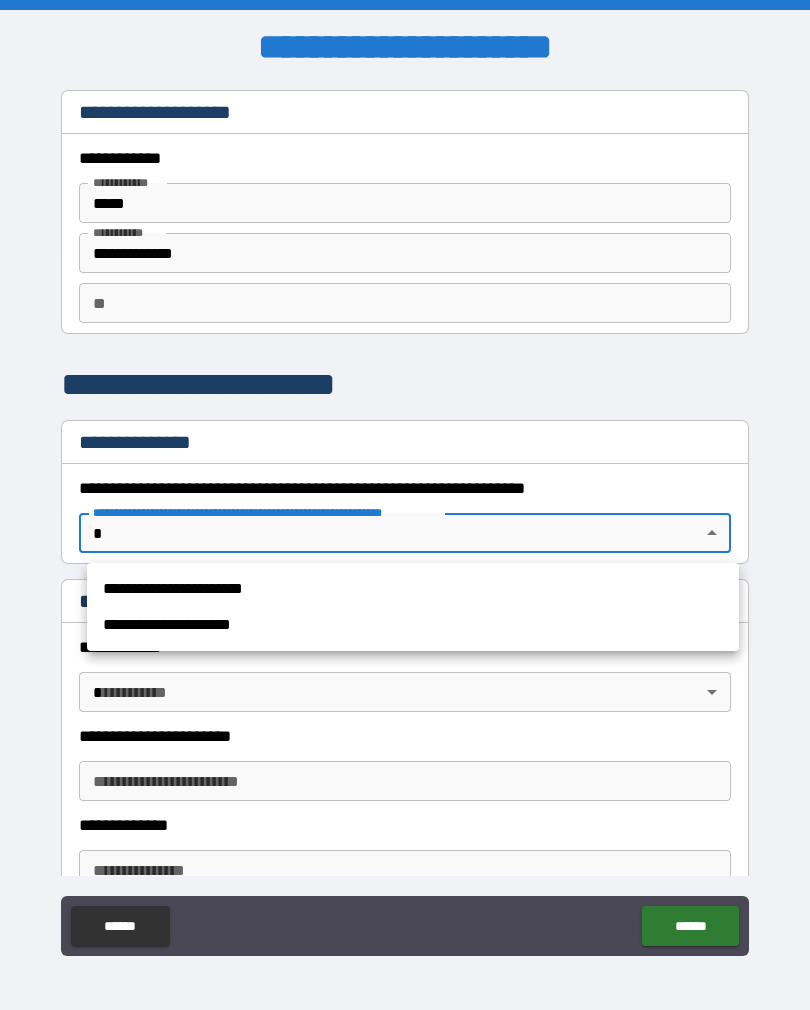 click on "**********" at bounding box center (413, 589) 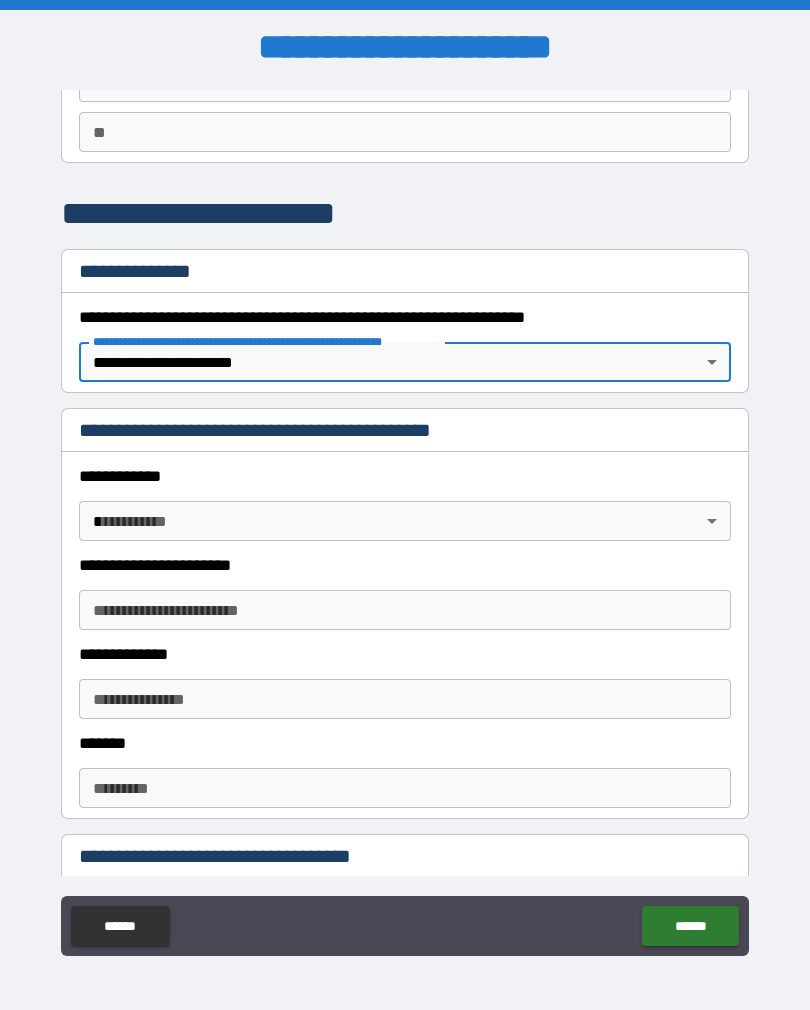 scroll, scrollTop: 174, scrollLeft: 0, axis: vertical 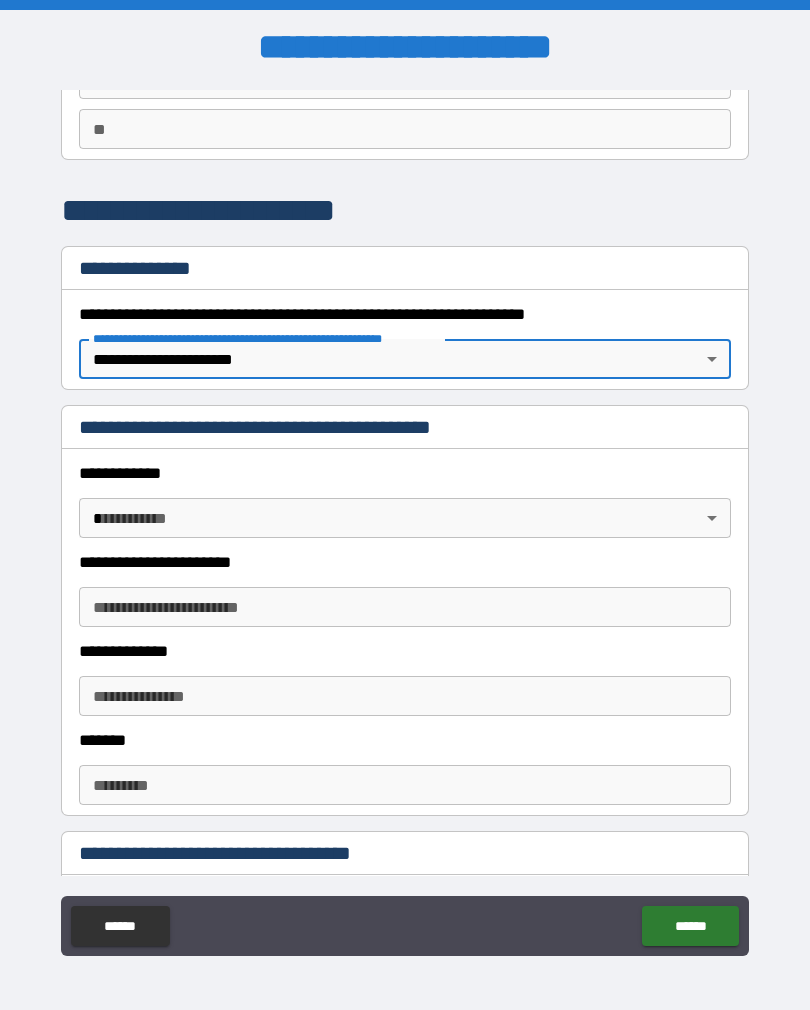 click on "**********" at bounding box center [405, 520] 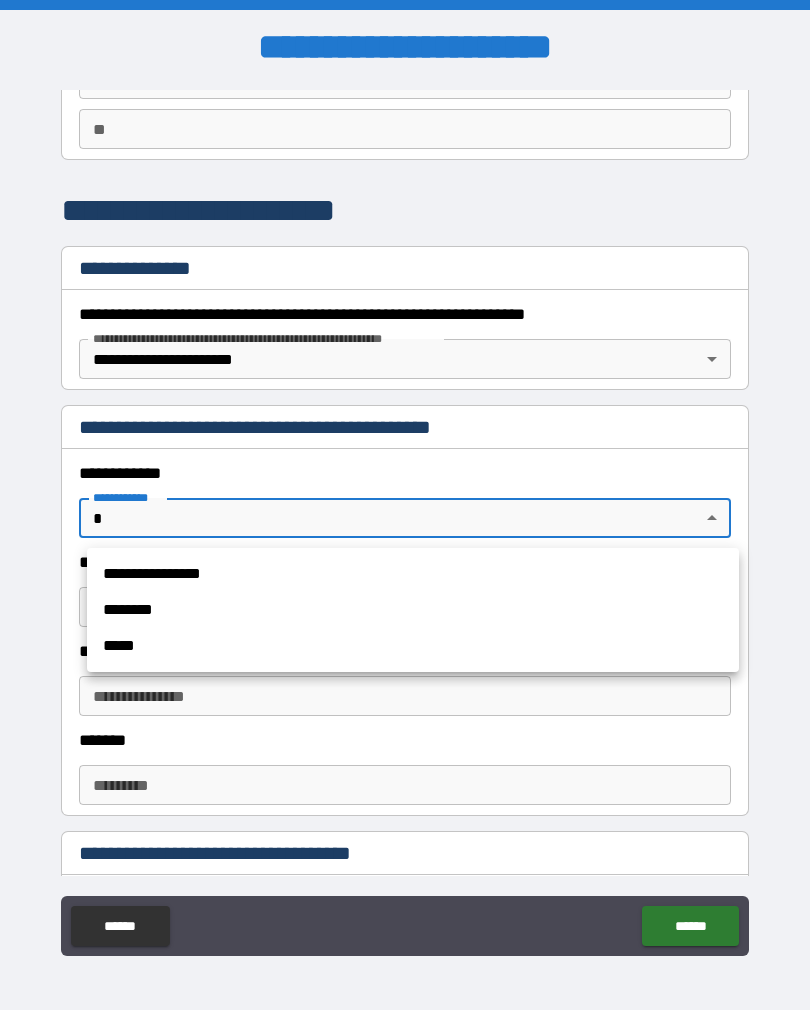 click on "**********" at bounding box center [413, 574] 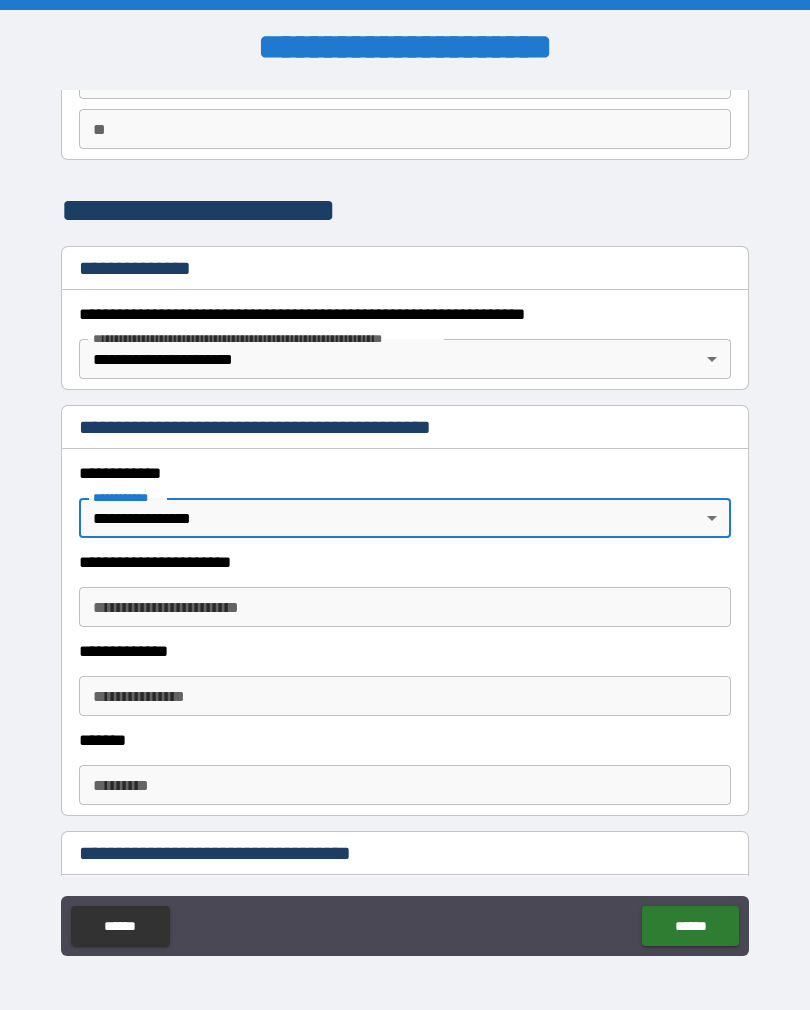 click on "**********" at bounding box center [405, 607] 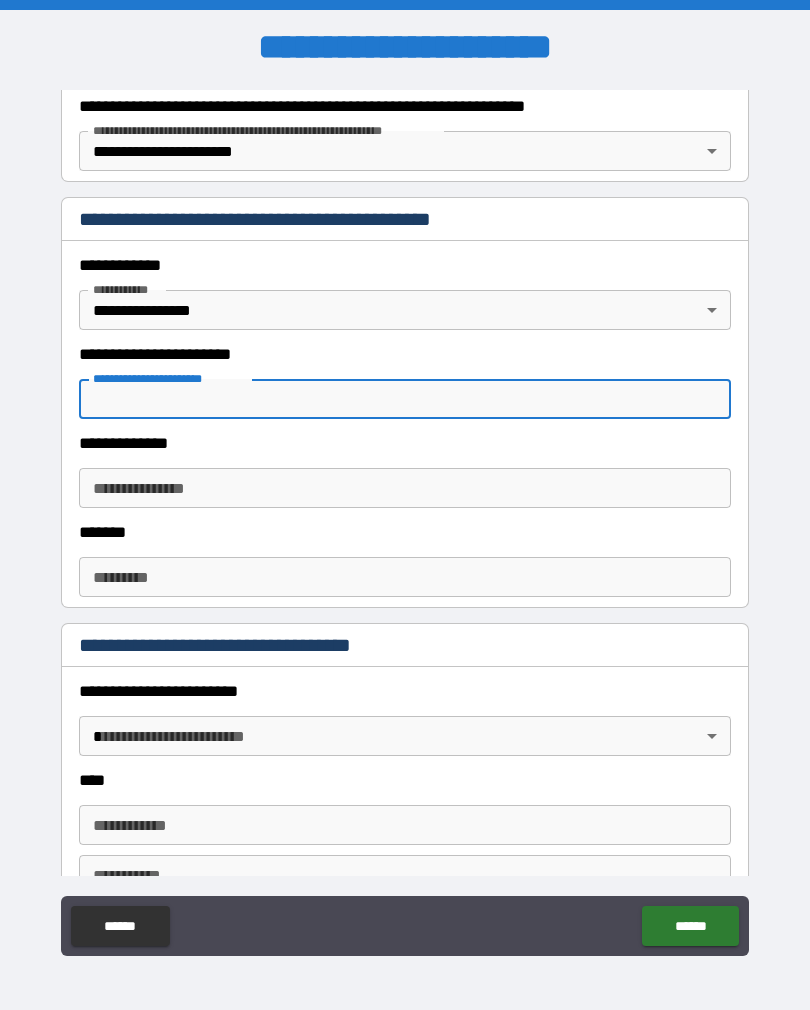 scroll, scrollTop: 393, scrollLeft: 0, axis: vertical 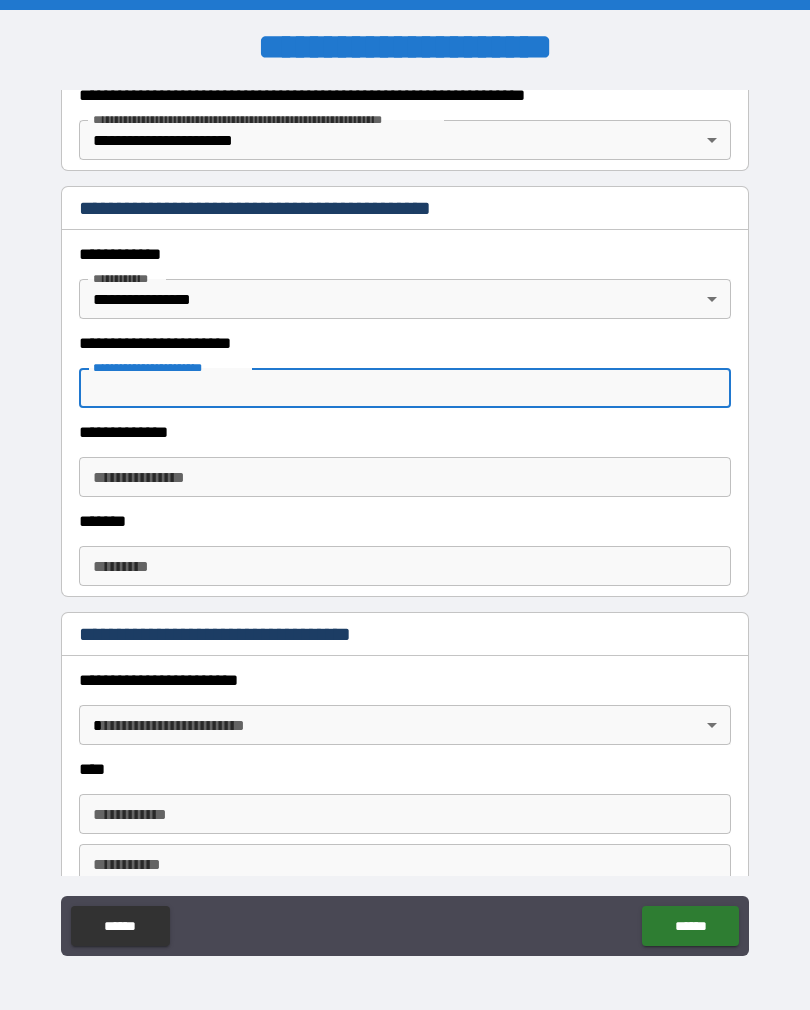 click on "**********" at bounding box center [405, 477] 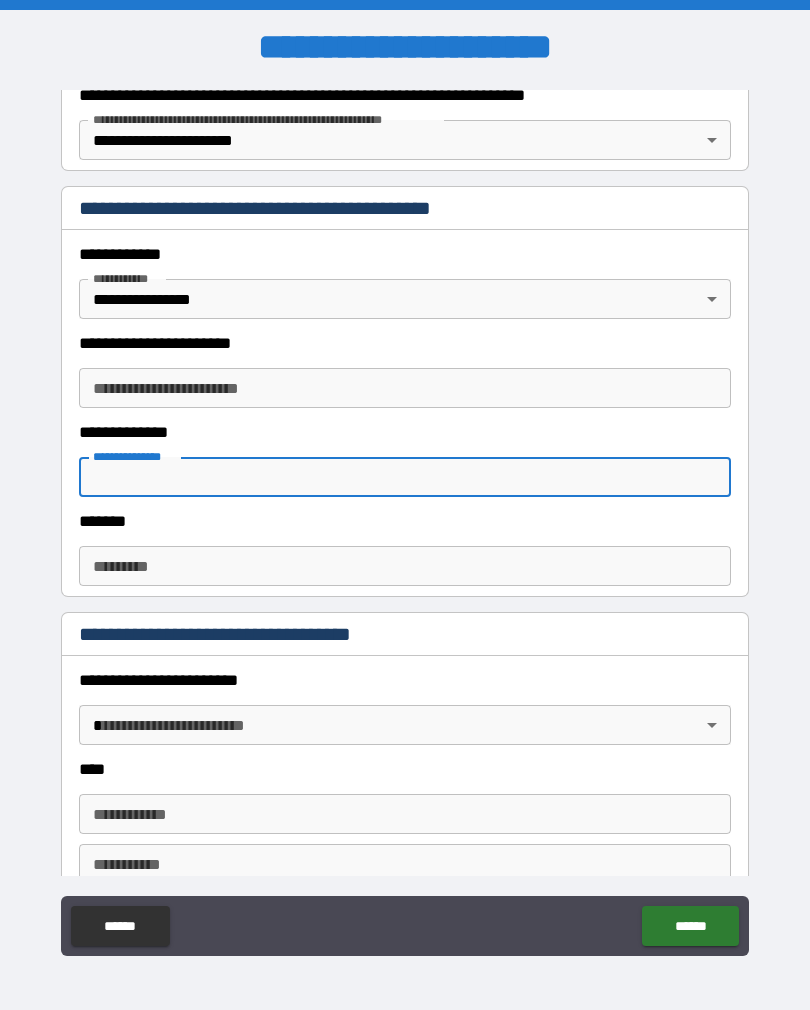 click on "**********" at bounding box center (405, 388) 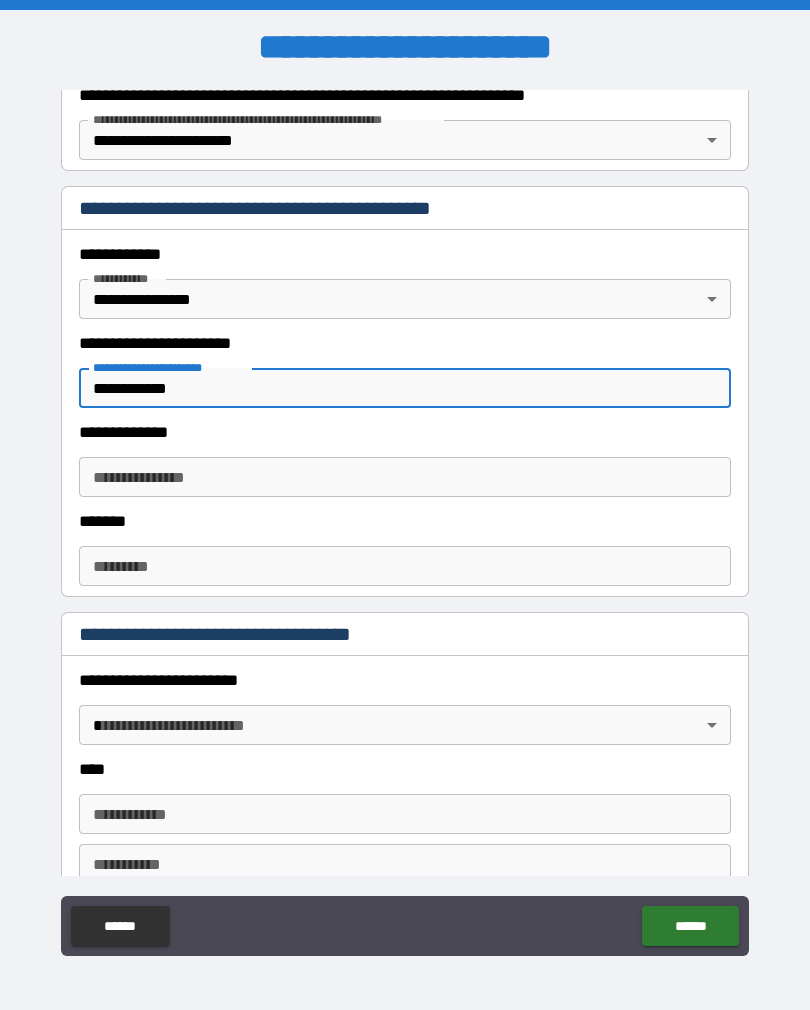 type on "**********" 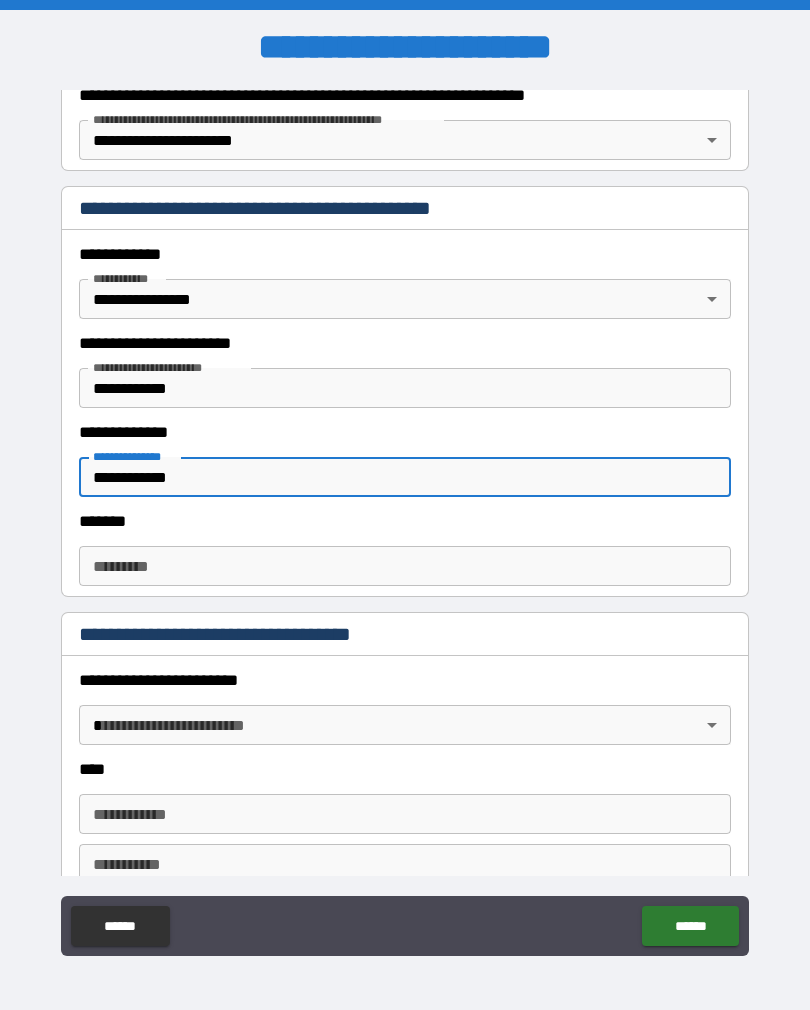 type on "**********" 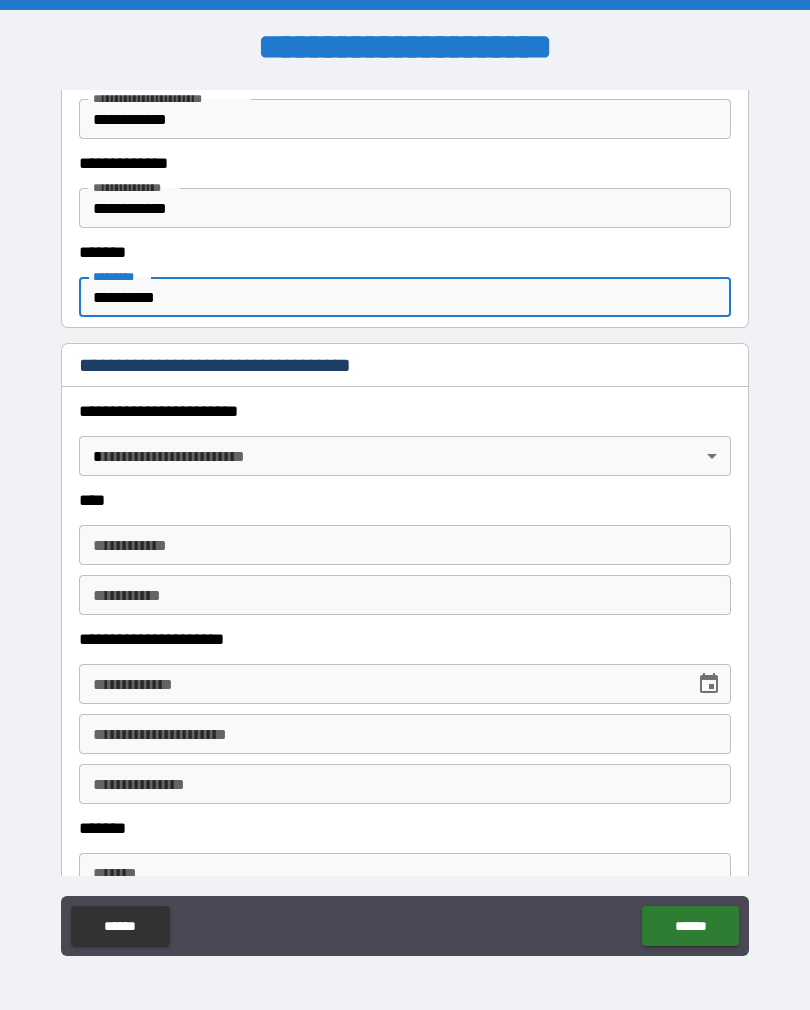 scroll, scrollTop: 670, scrollLeft: 0, axis: vertical 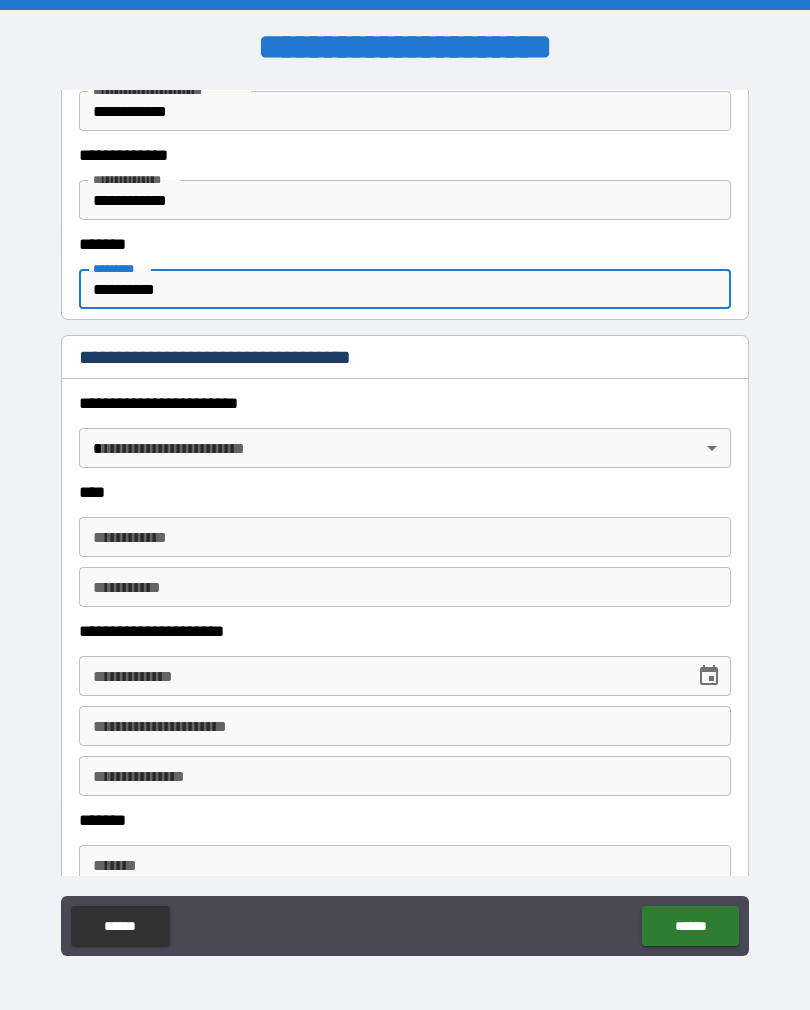 type on "**********" 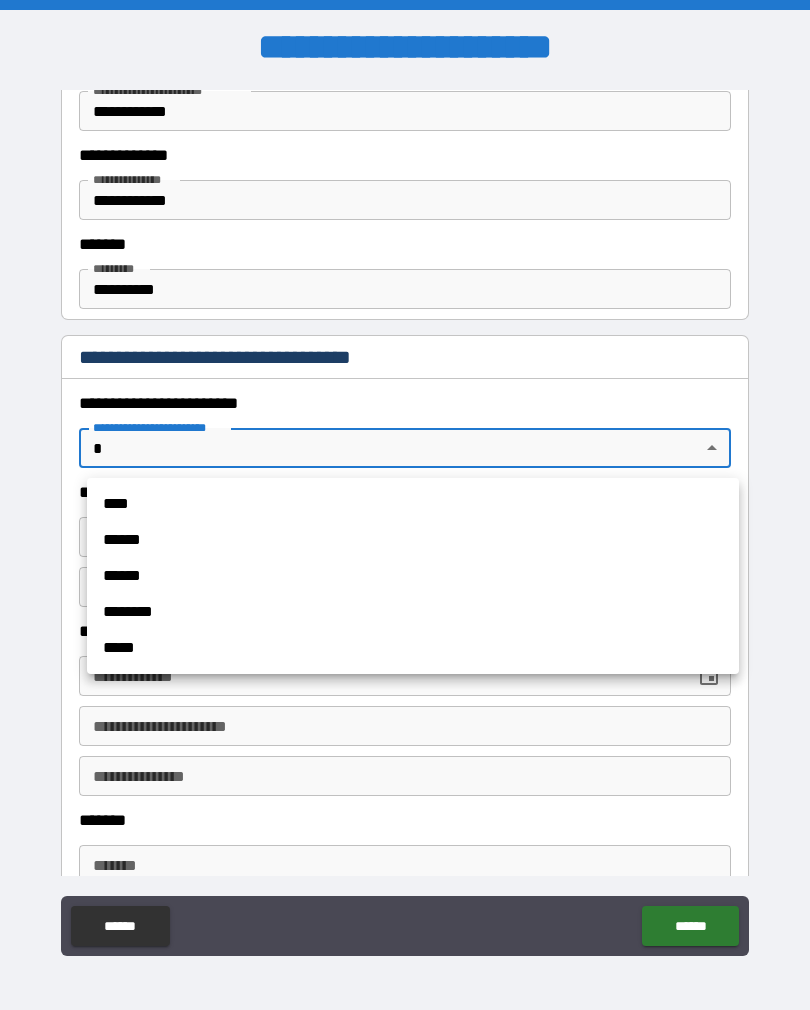 click on "****" at bounding box center (413, 504) 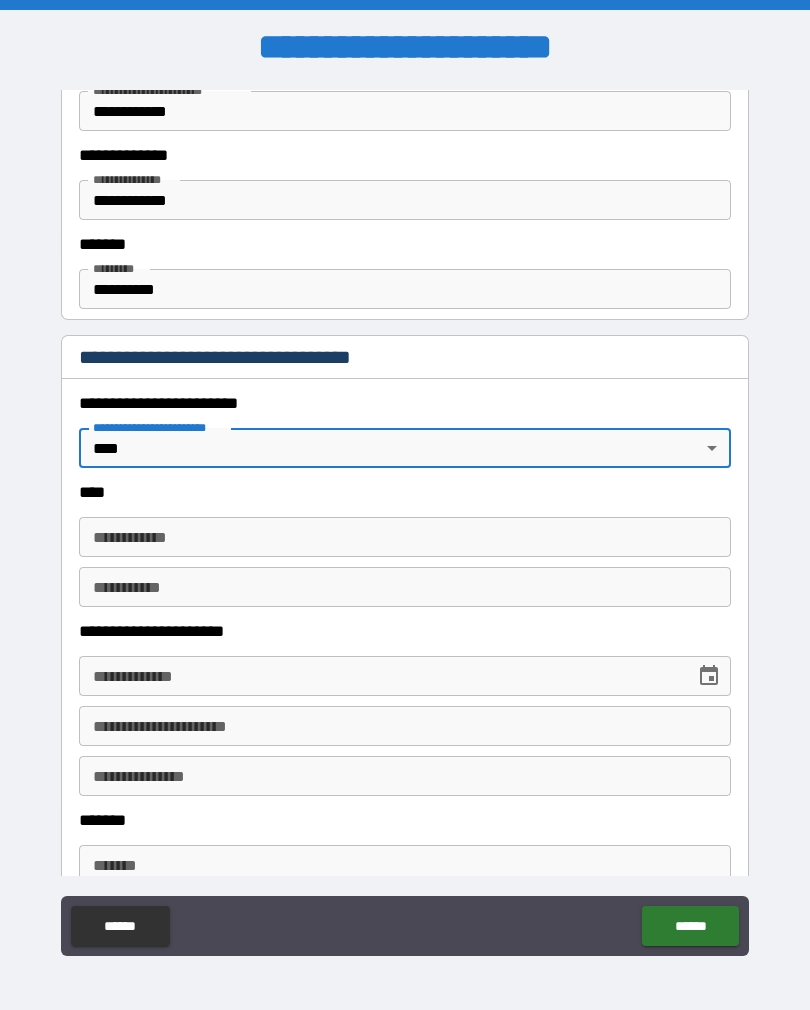 type on "*" 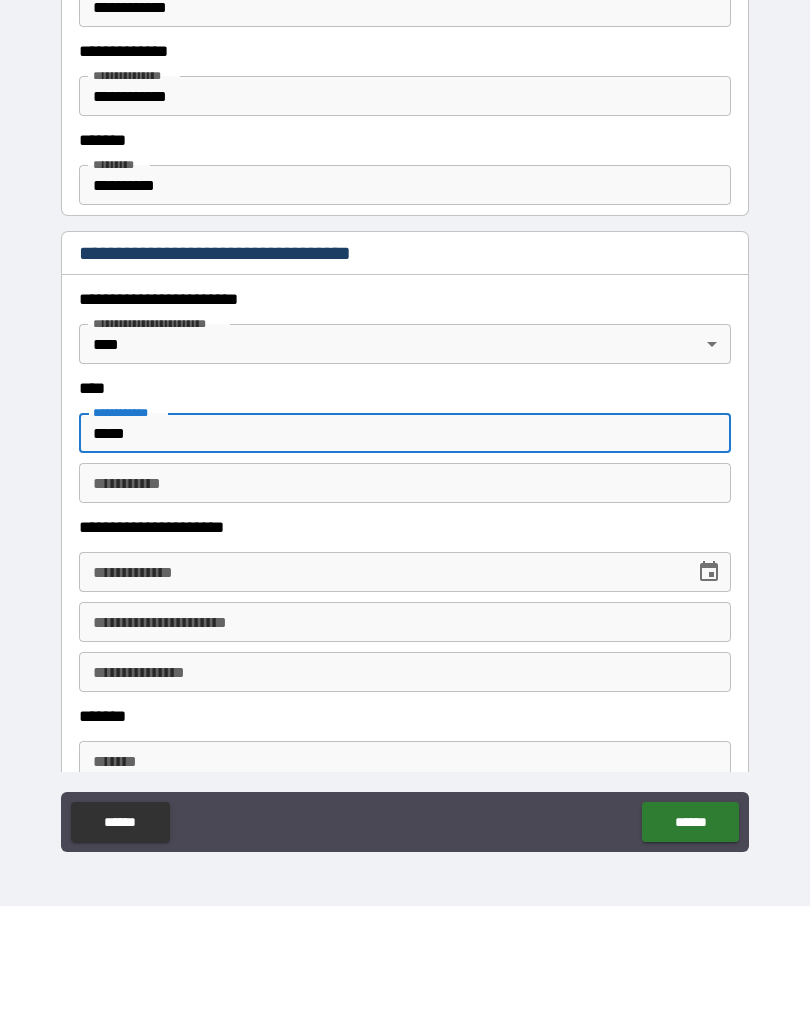 type on "*****" 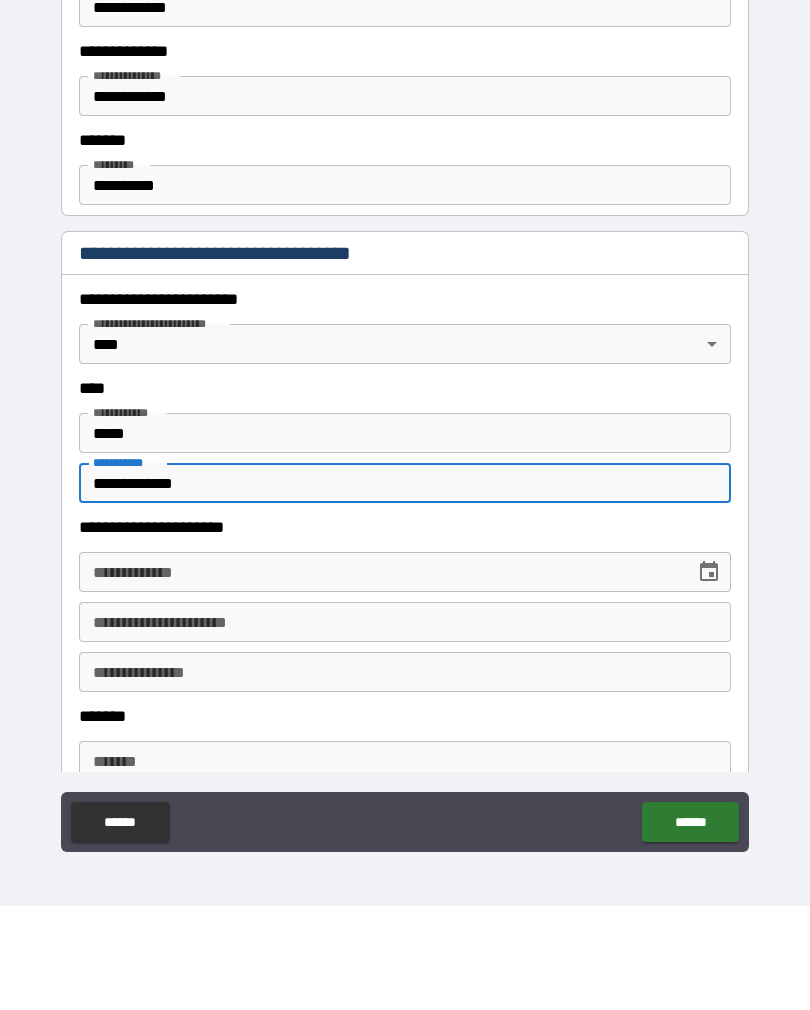 type on "**********" 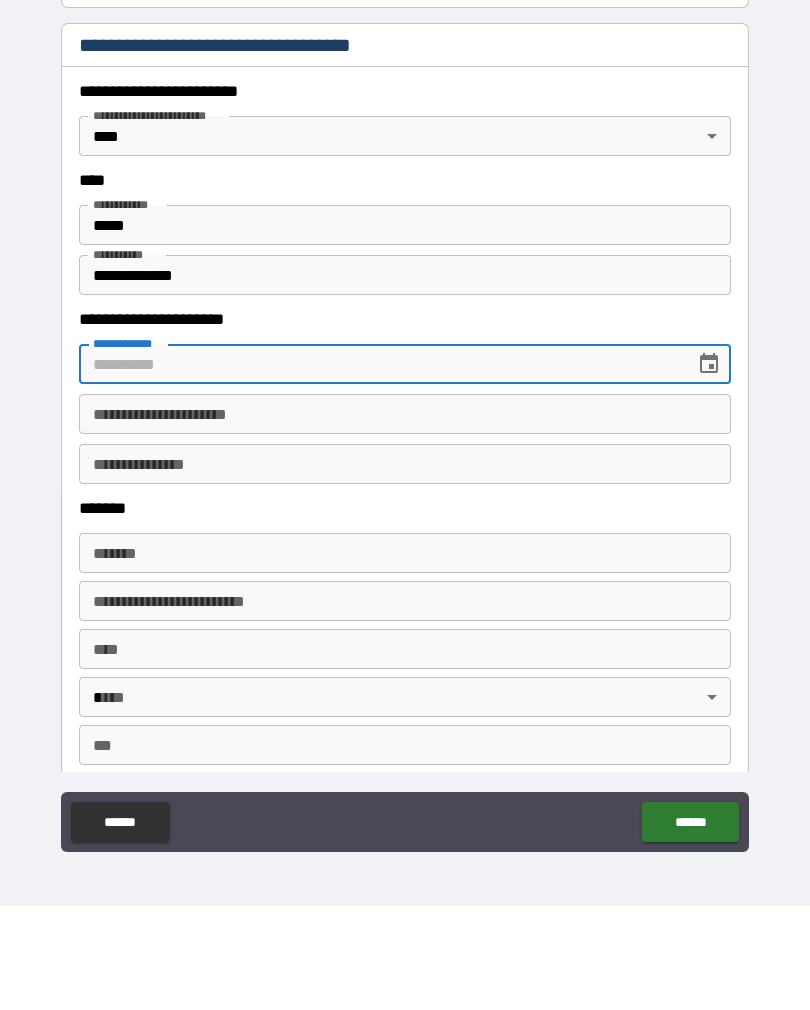 scroll, scrollTop: 879, scrollLeft: 0, axis: vertical 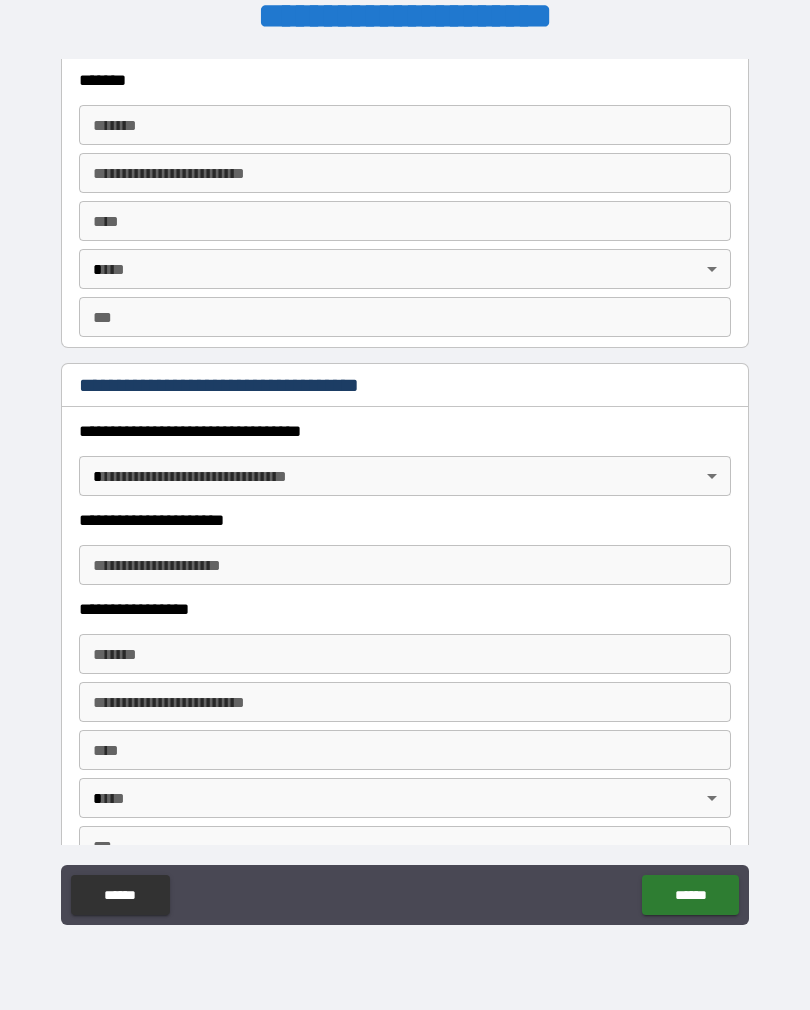 click on "**********" at bounding box center [405, 489] 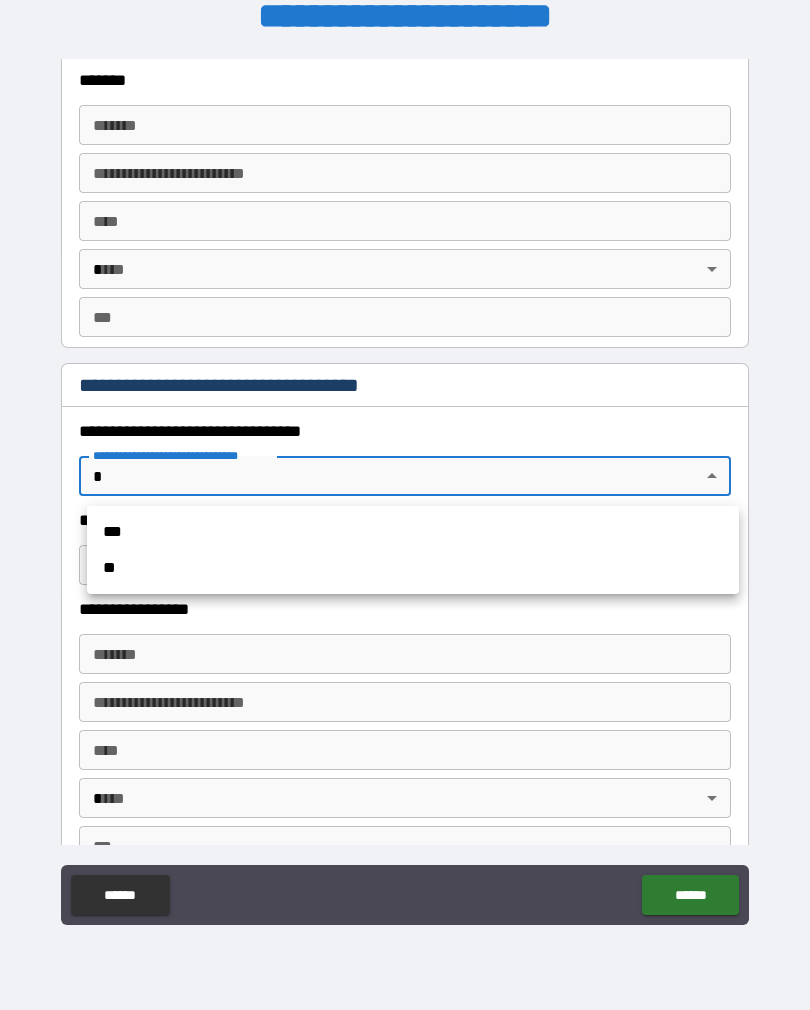 click on "***" at bounding box center (413, 532) 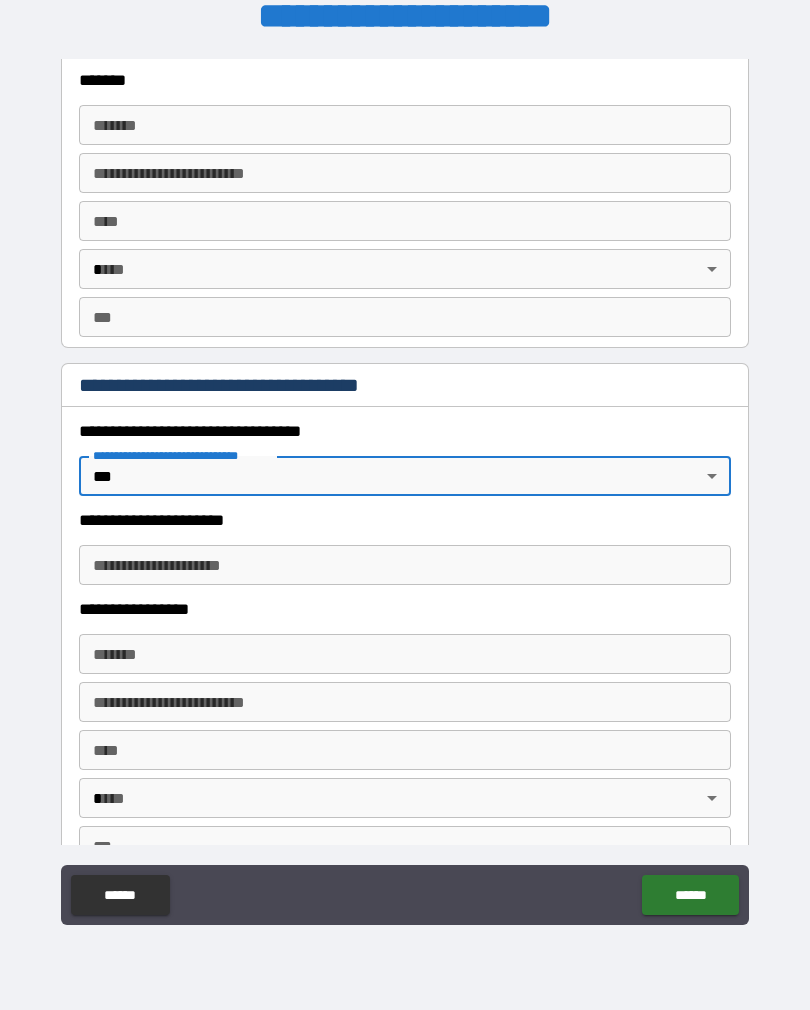 click on "**********" at bounding box center [405, 565] 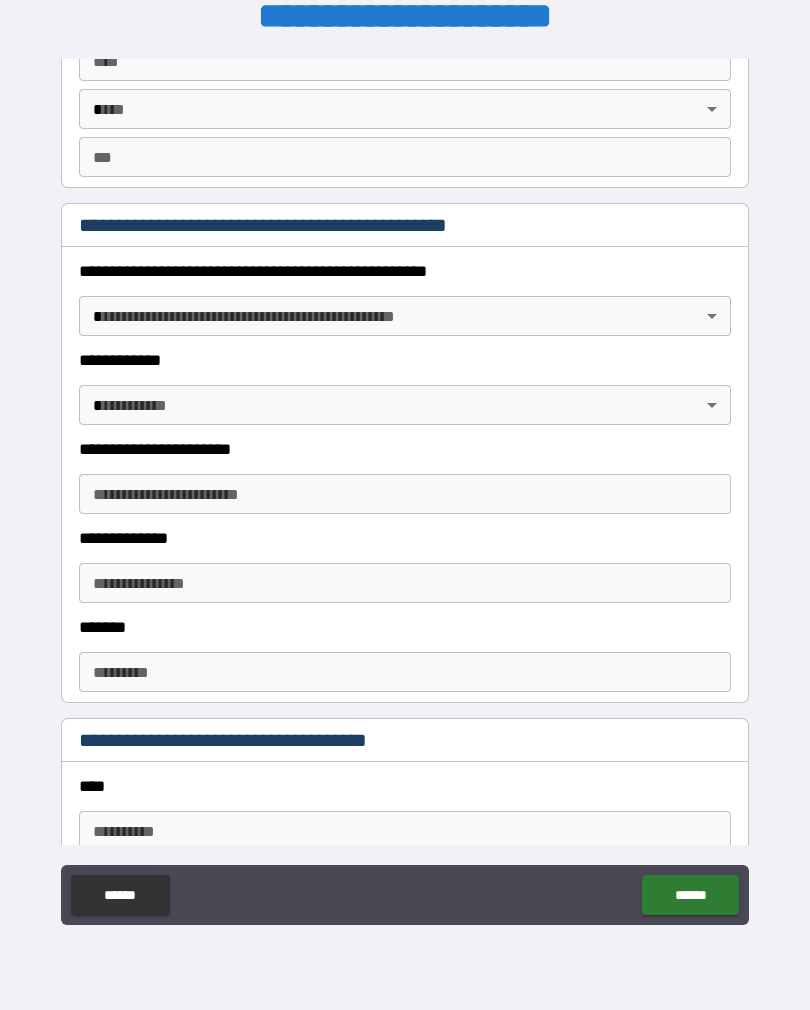 scroll, scrollTop: 2069, scrollLeft: 0, axis: vertical 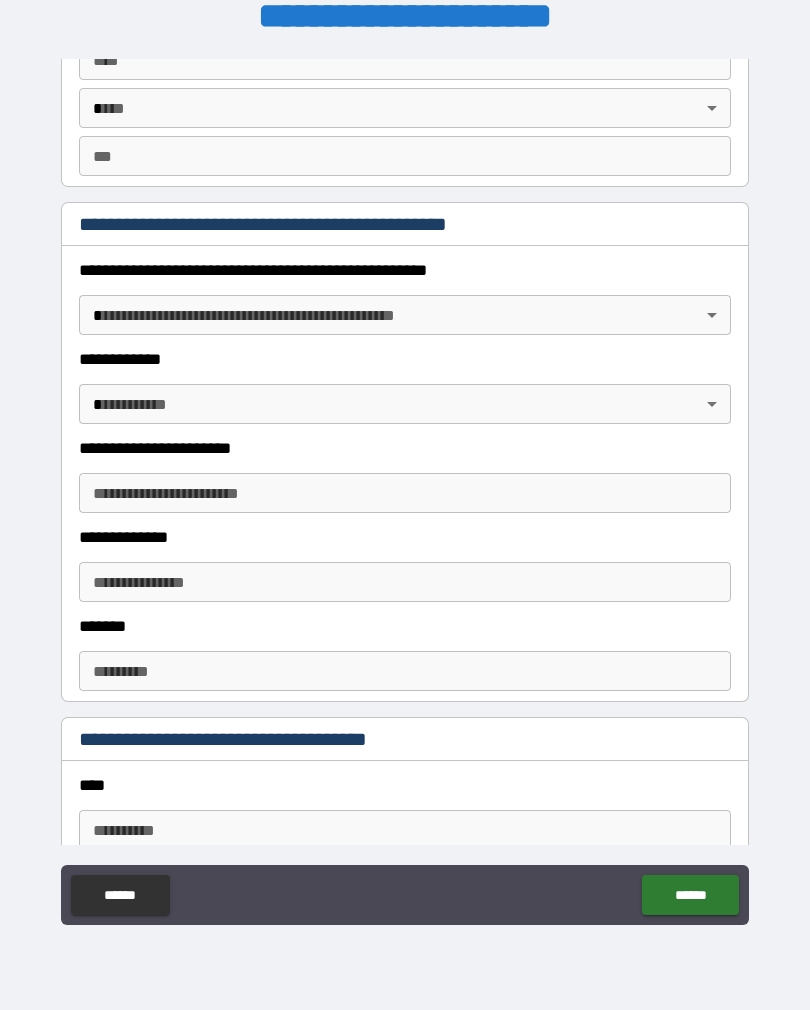 type on "**********" 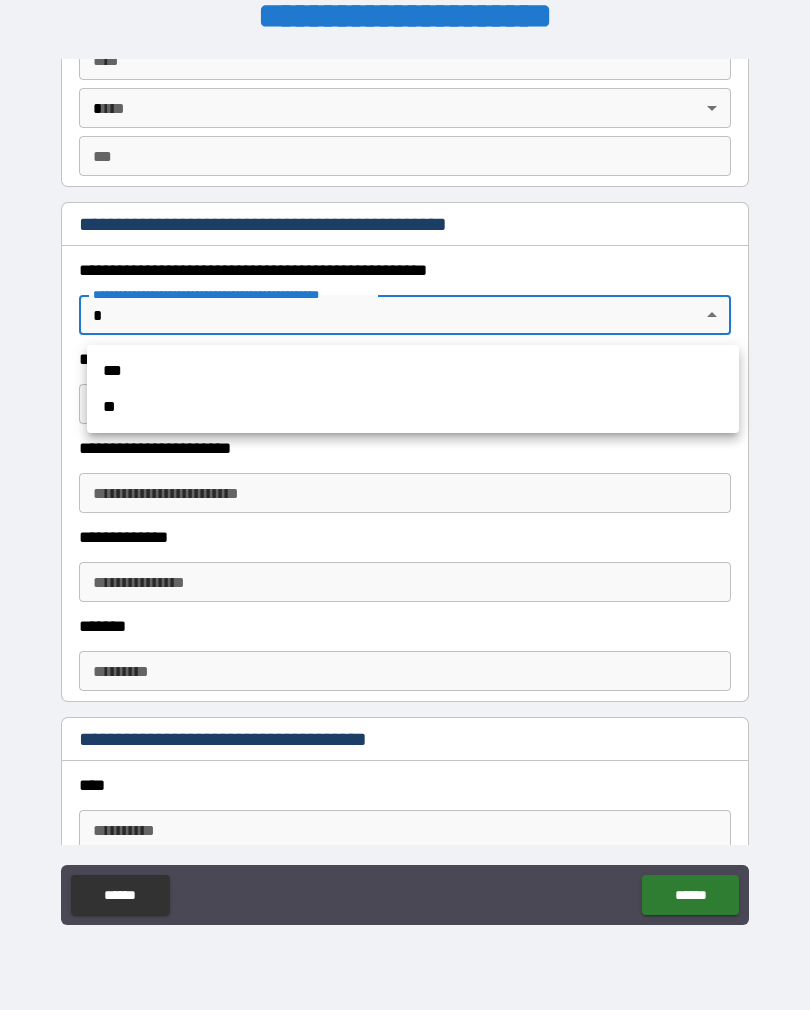 click on "**" at bounding box center [413, 407] 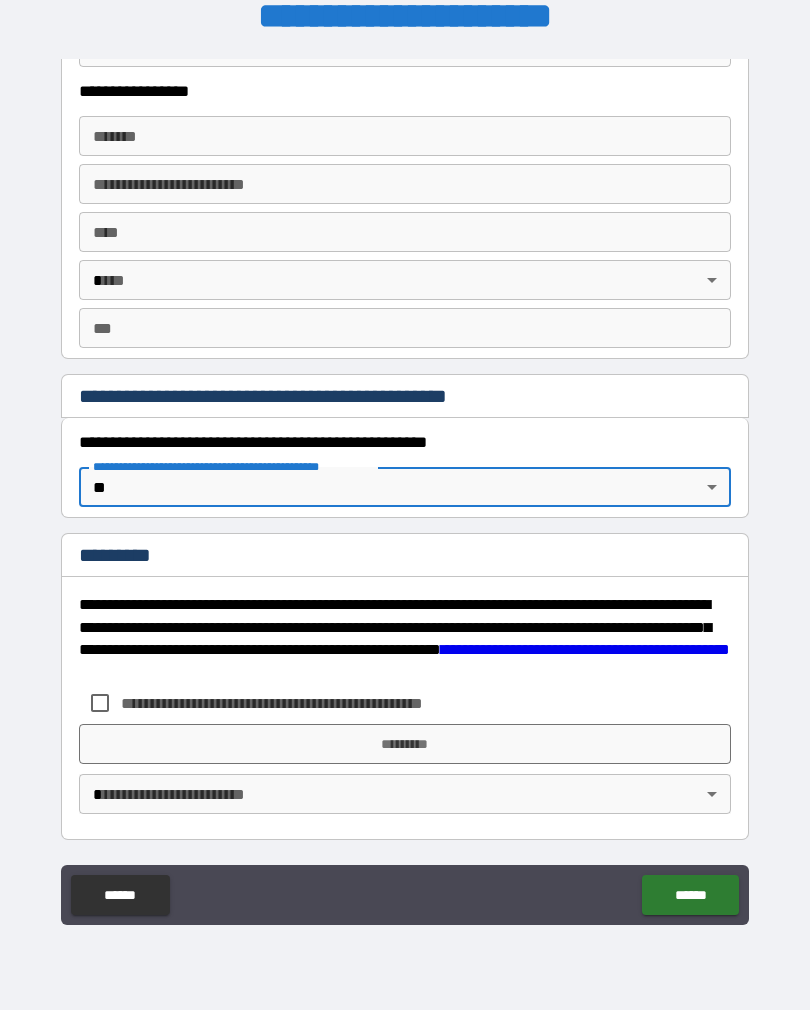 type on "*" 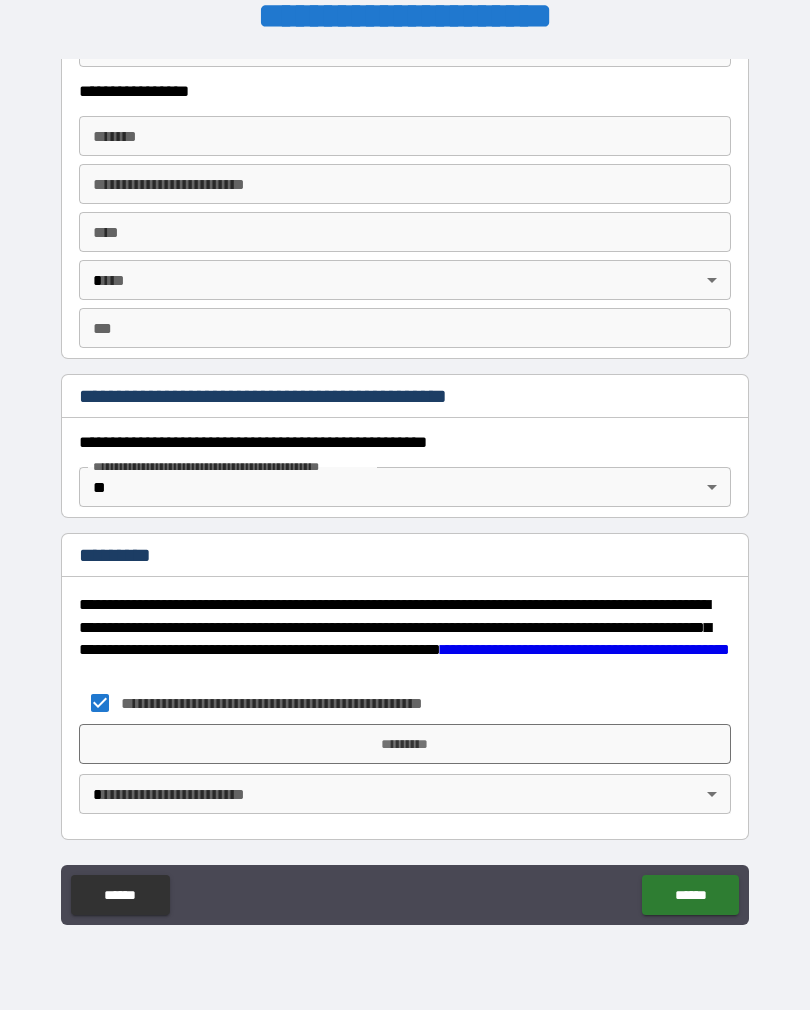 scroll, scrollTop: 1897, scrollLeft: 0, axis: vertical 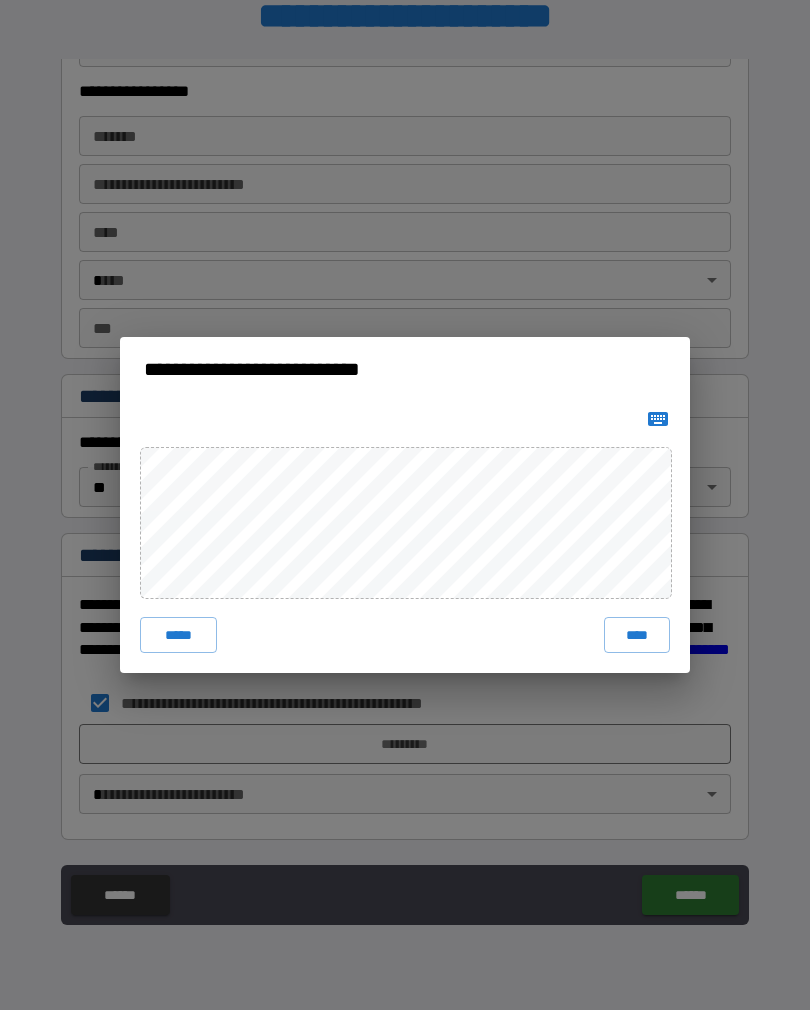 click on "****" at bounding box center [637, 635] 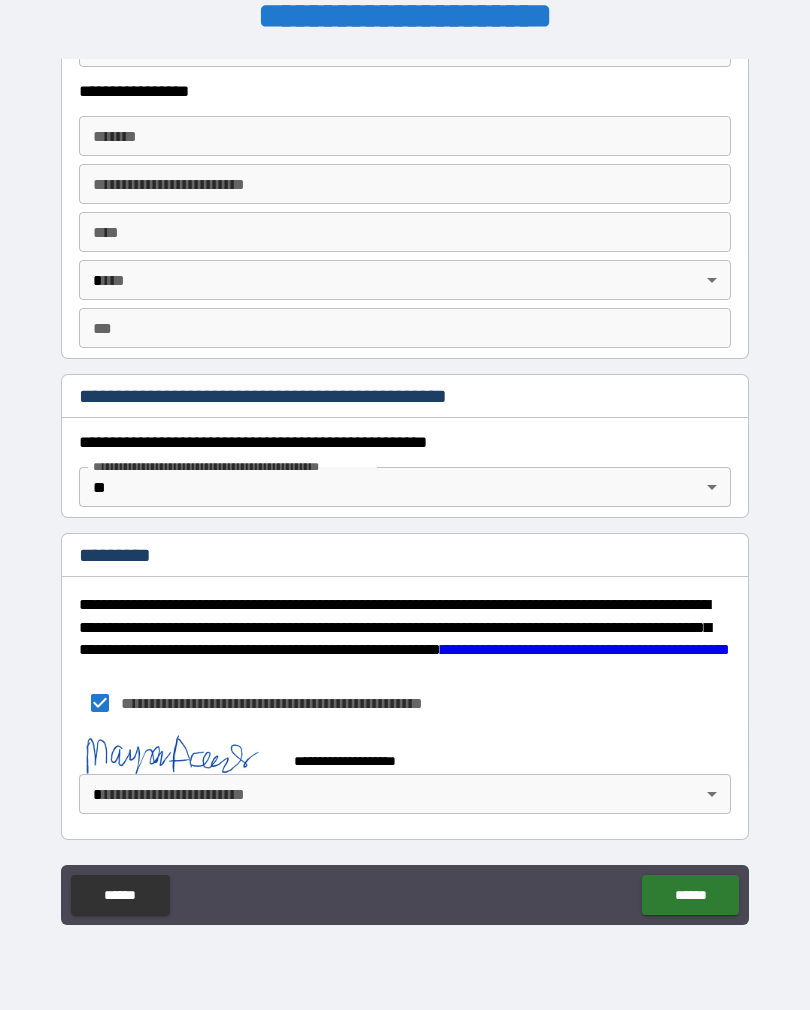 scroll, scrollTop: 1887, scrollLeft: 0, axis: vertical 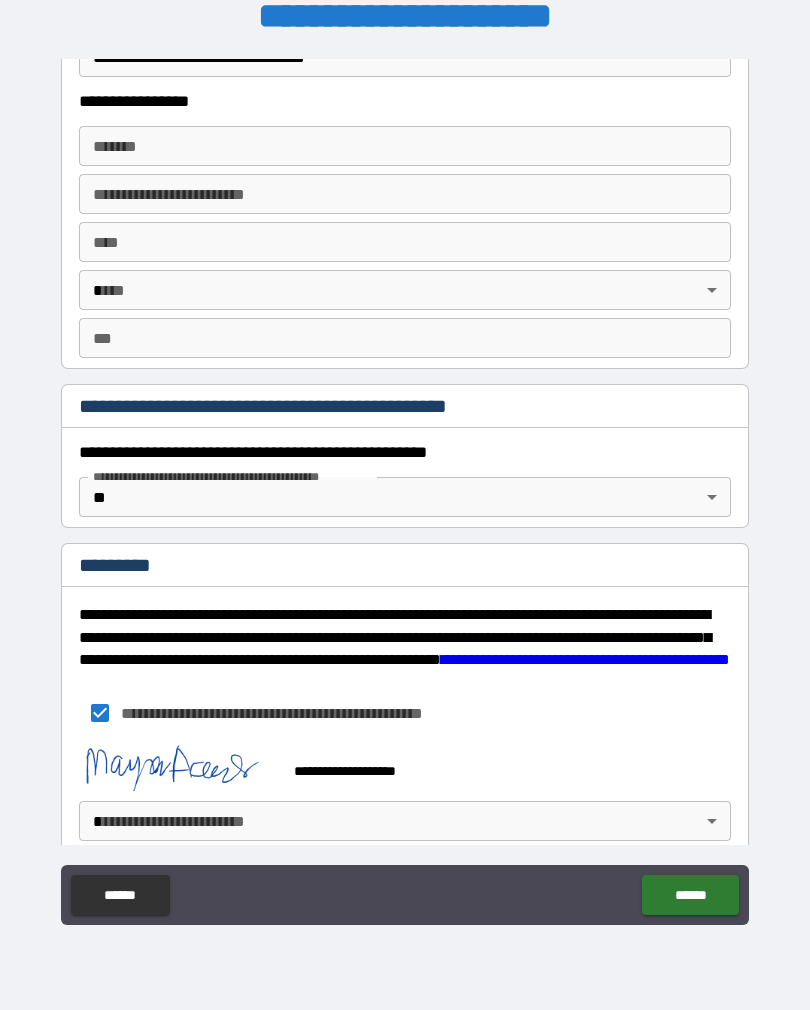 click on "******" at bounding box center (690, 895) 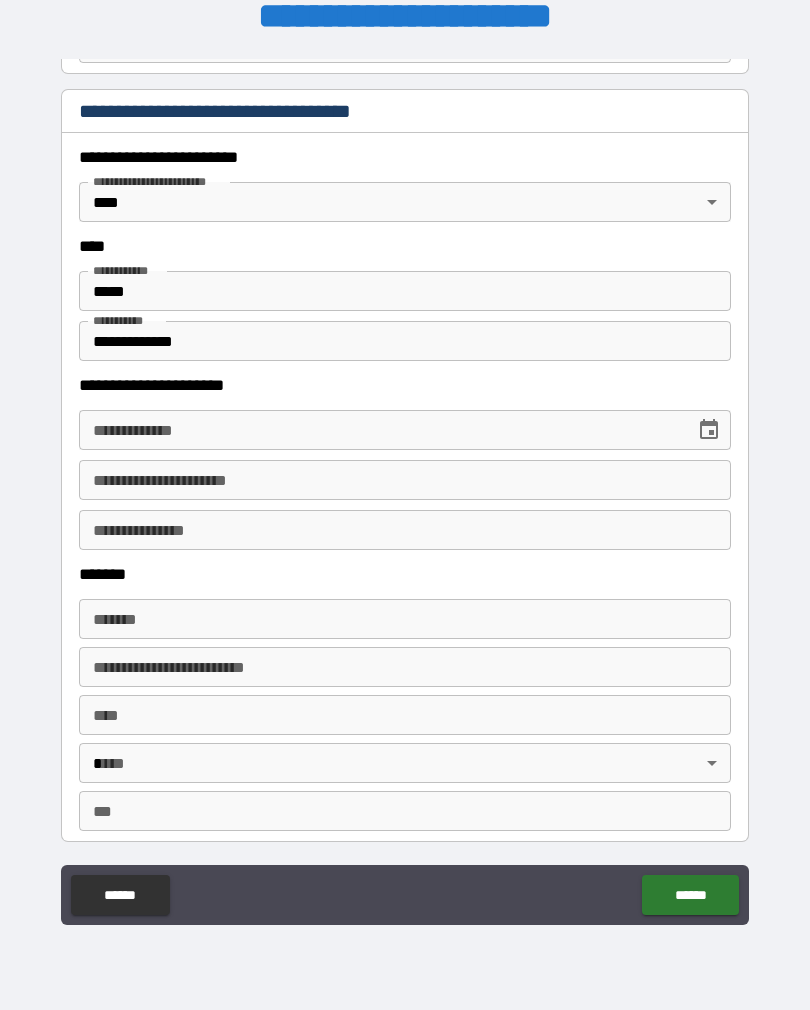 scroll, scrollTop: 889, scrollLeft: 0, axis: vertical 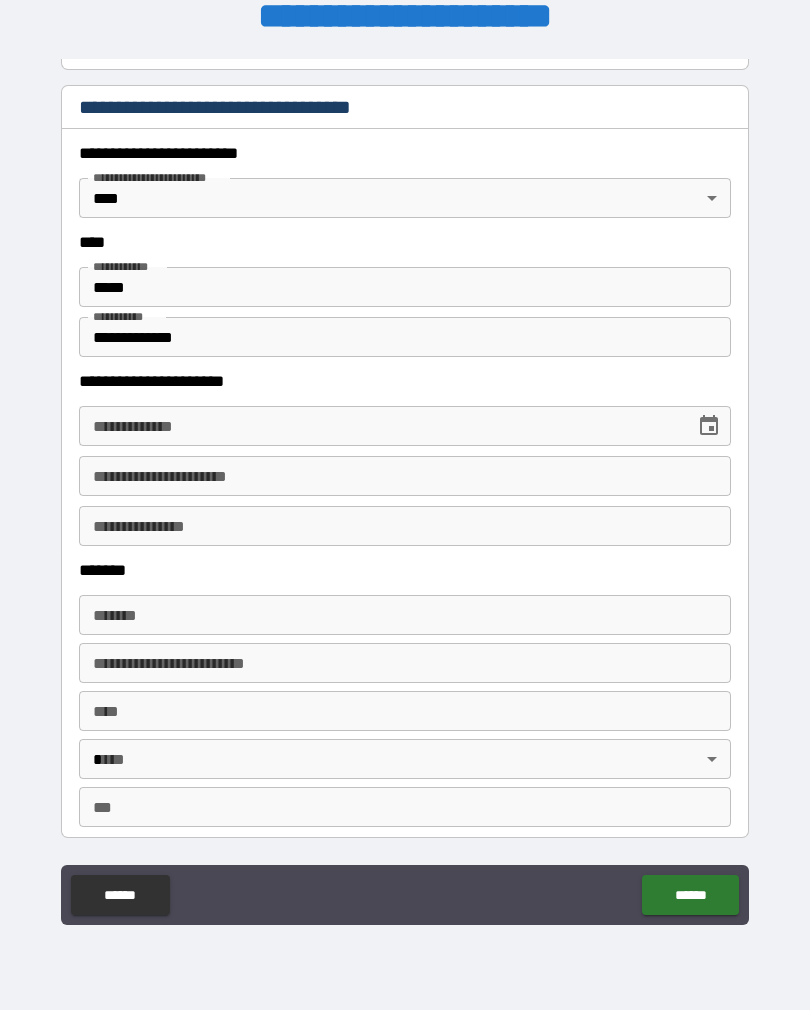 click on "**********" at bounding box center (380, 426) 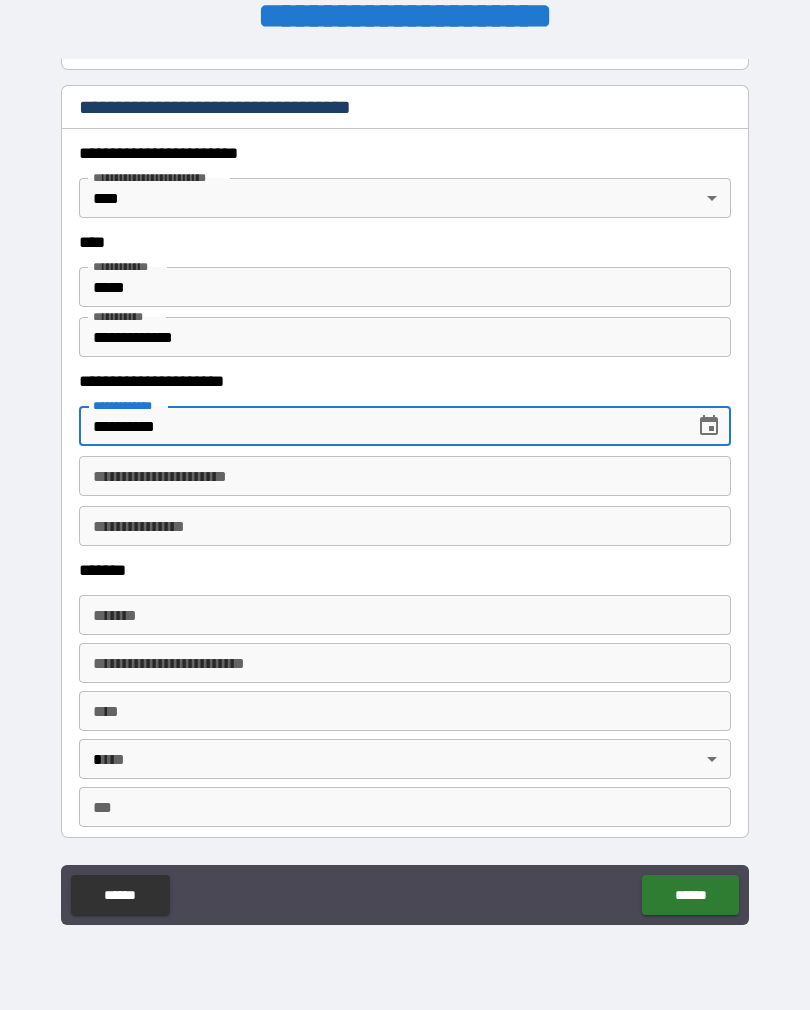 type on "**********" 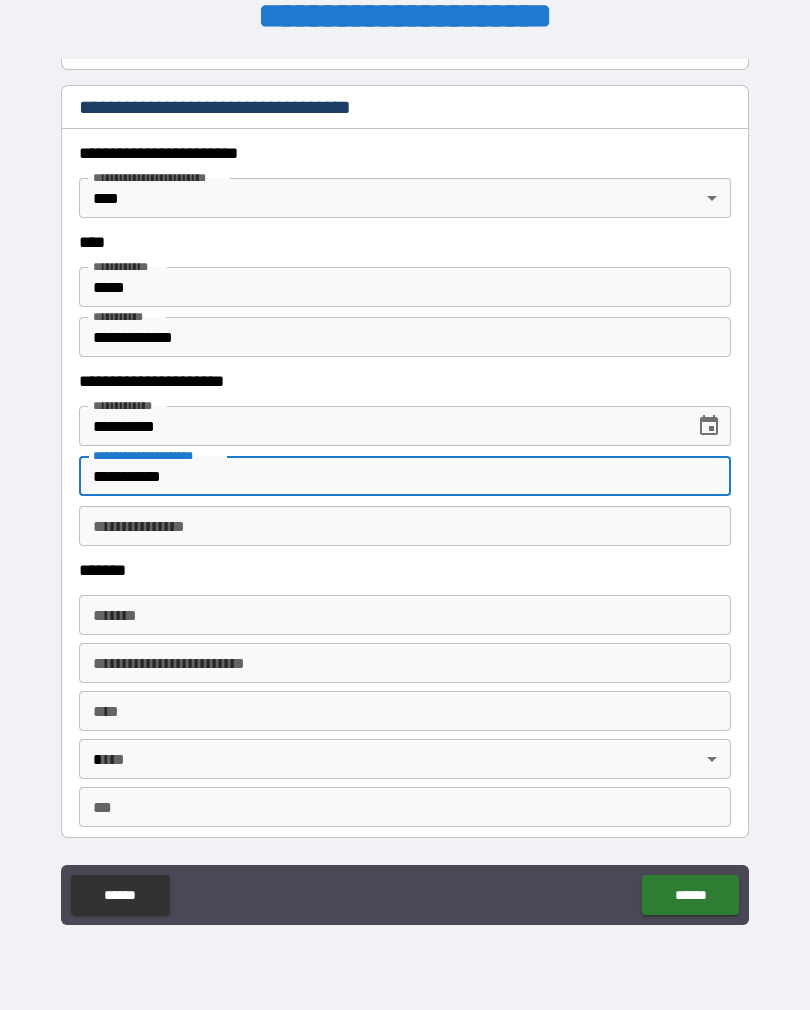 type on "**********" 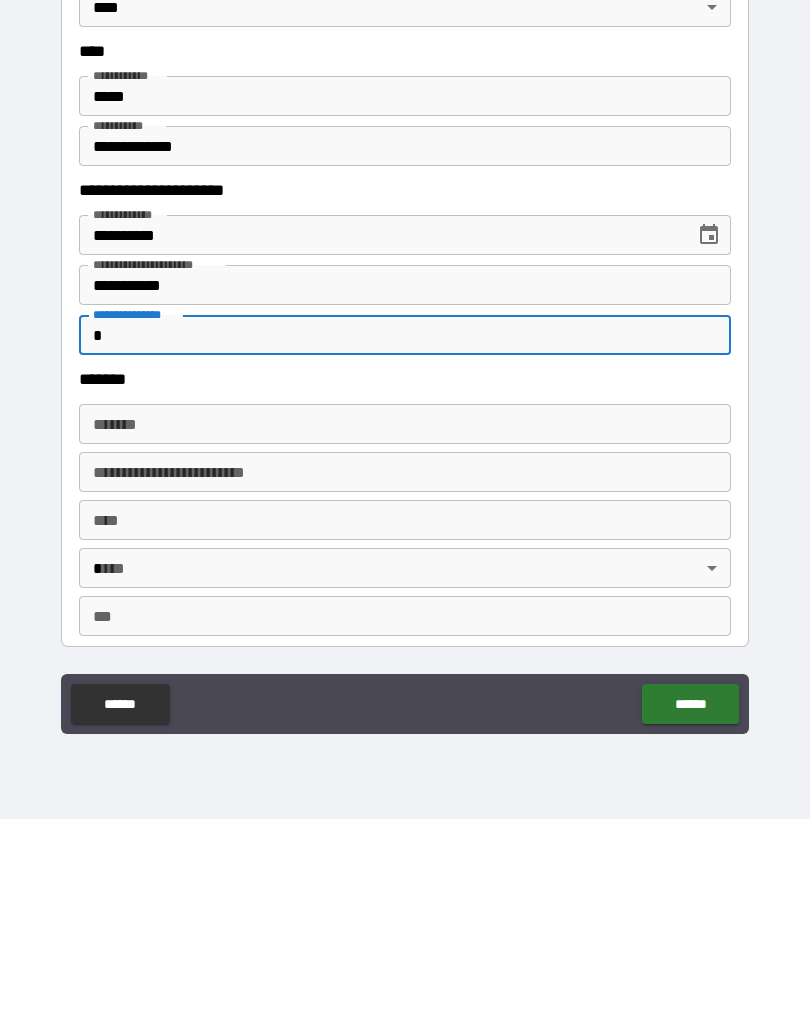 type on "*" 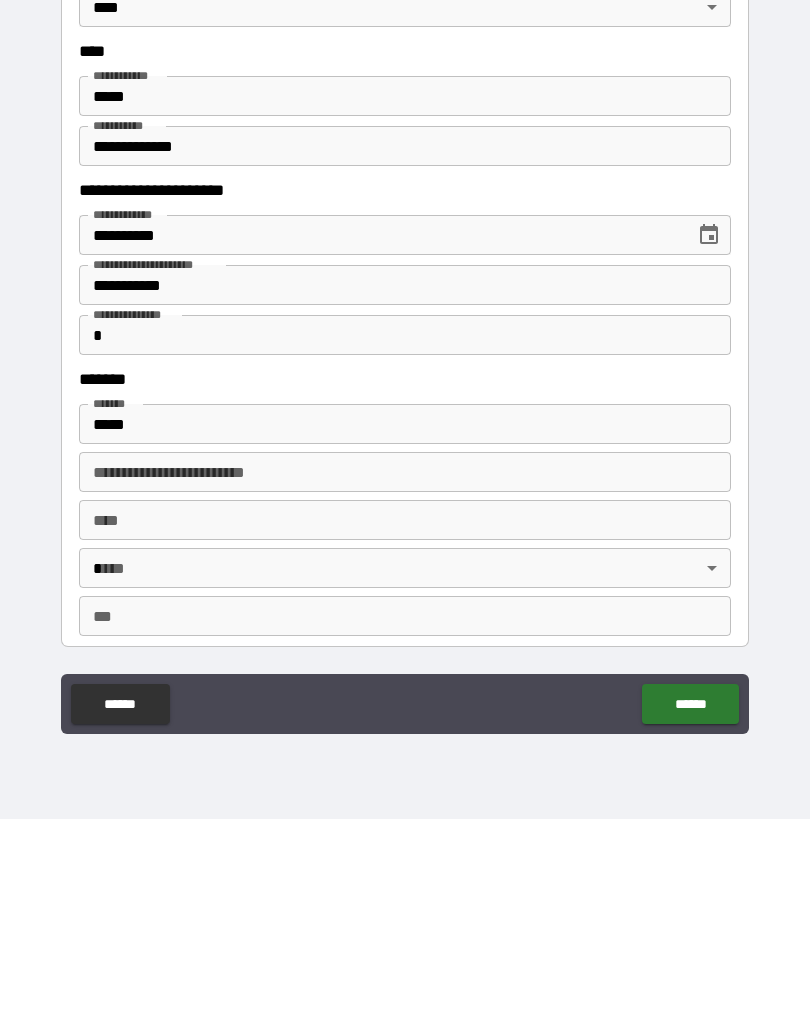 type on "**********" 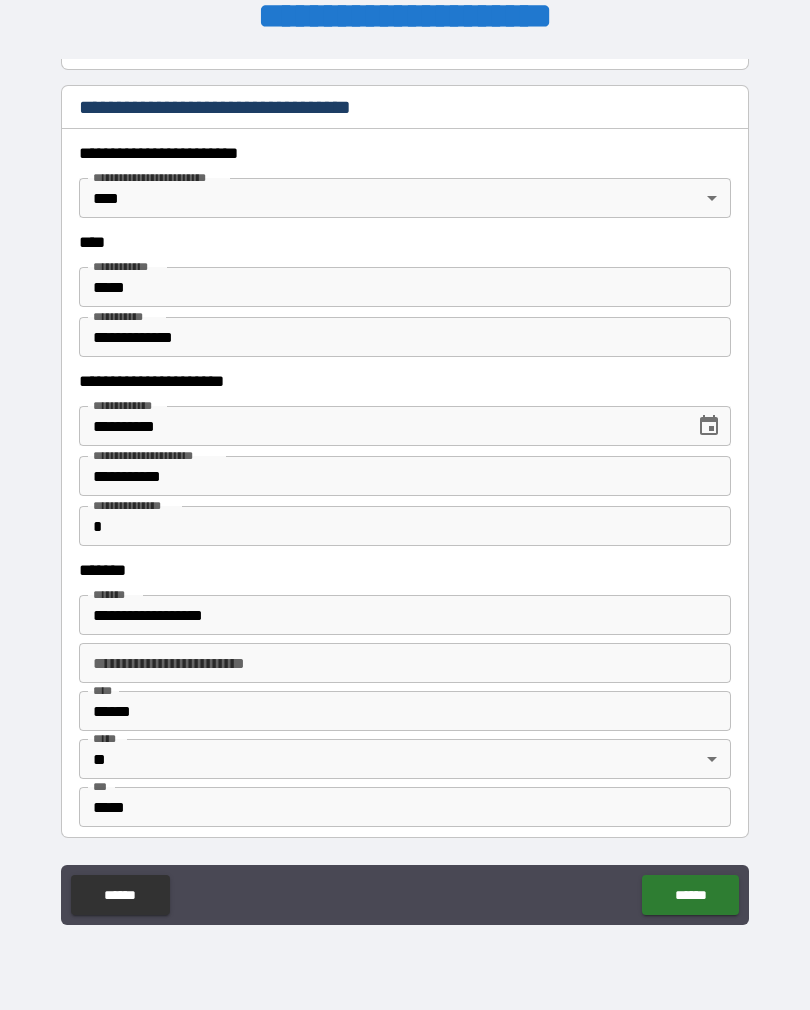 click on "**********" at bounding box center (405, 663) 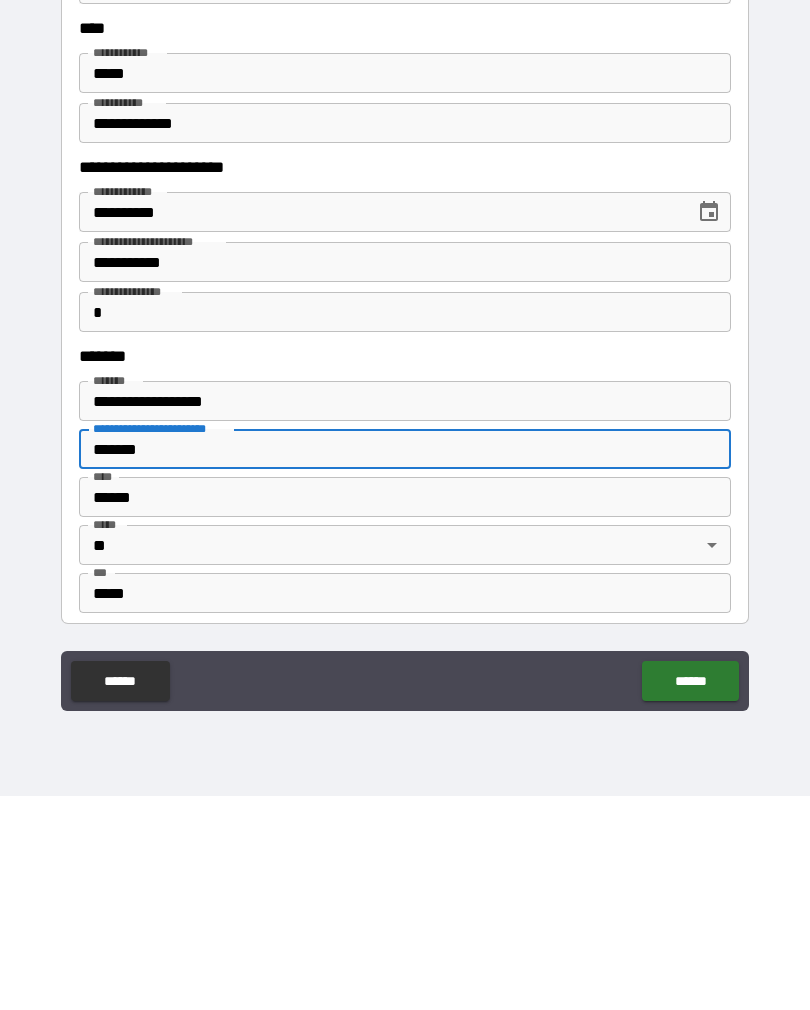 type on "*******" 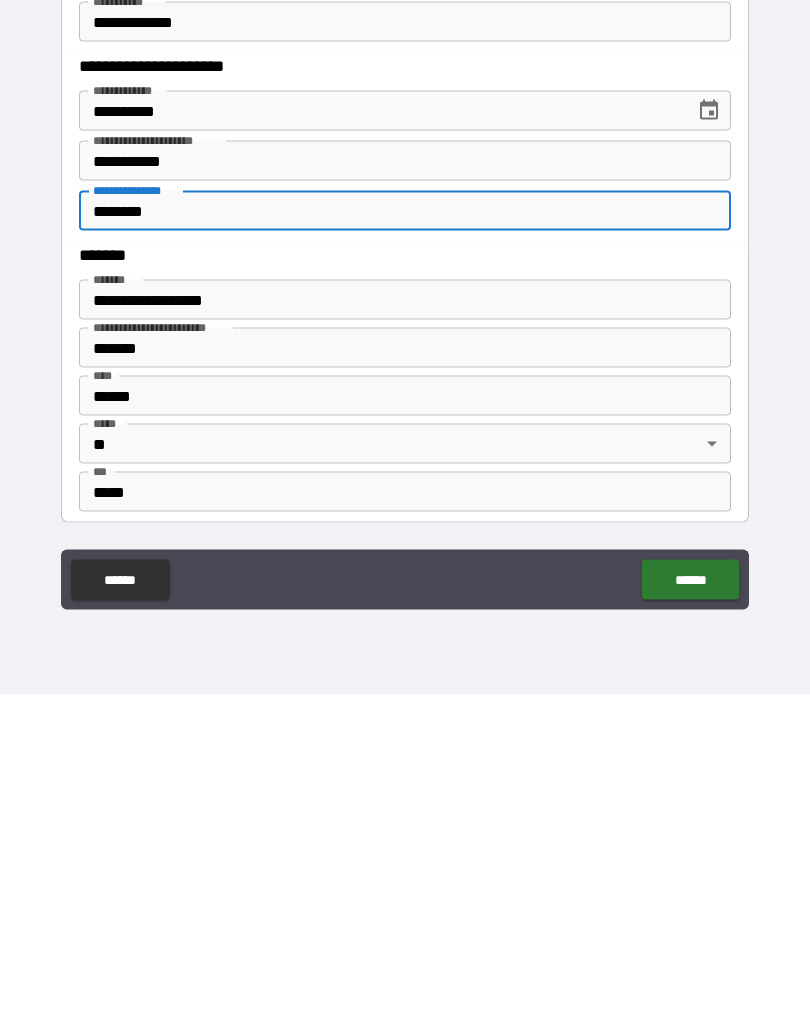 type on "********" 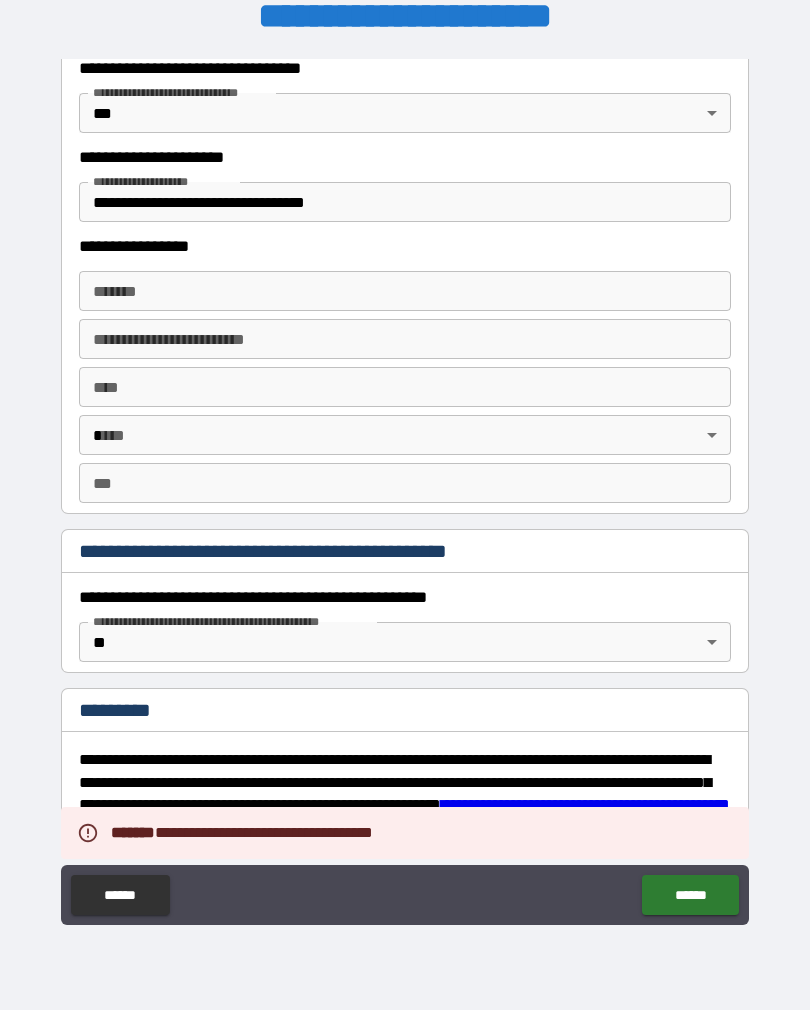 scroll, scrollTop: 1737, scrollLeft: 0, axis: vertical 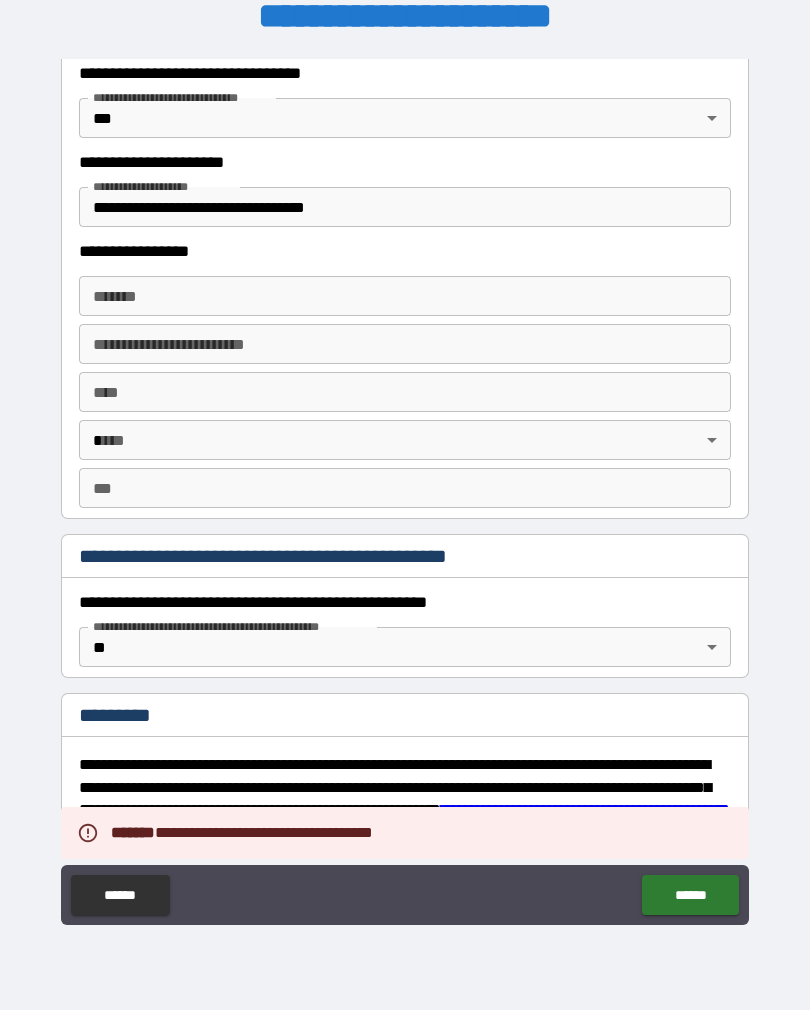click on "*******" at bounding box center [405, 296] 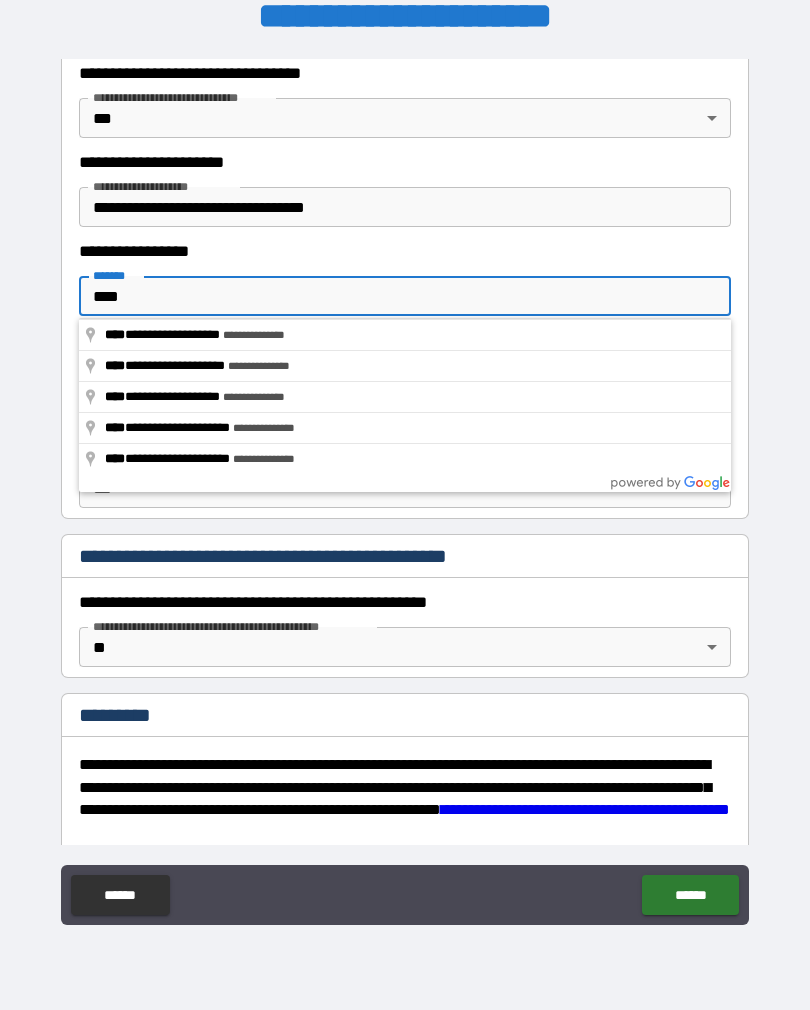 type on "**********" 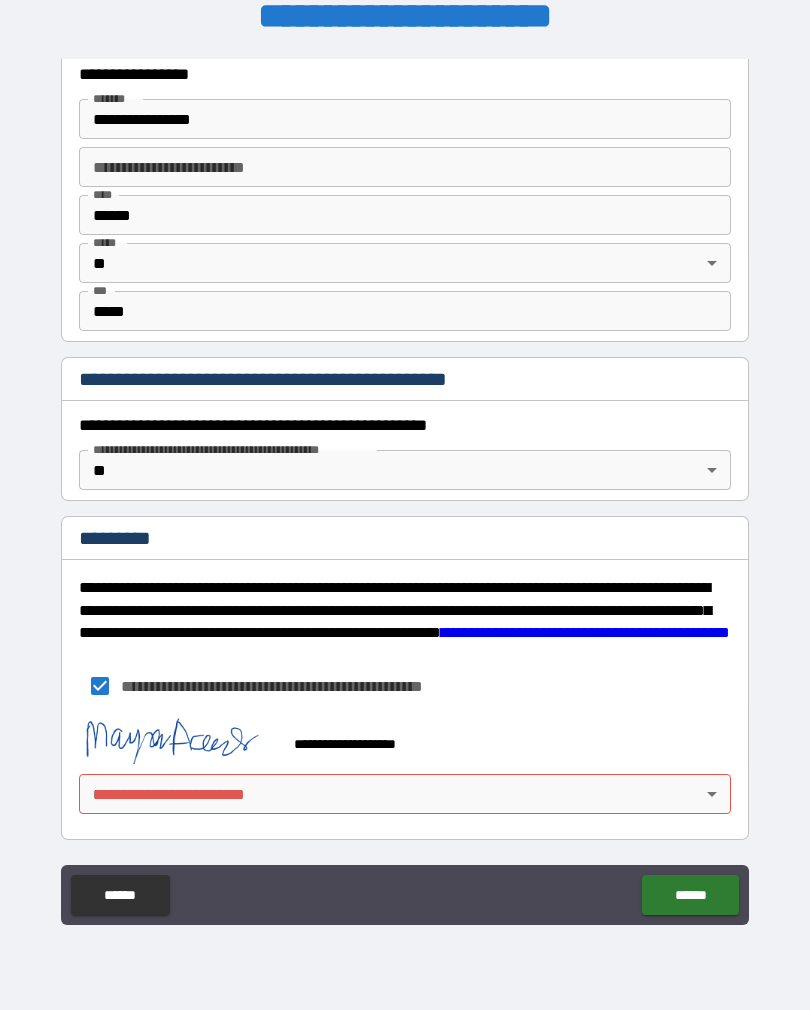 scroll, scrollTop: 1914, scrollLeft: 0, axis: vertical 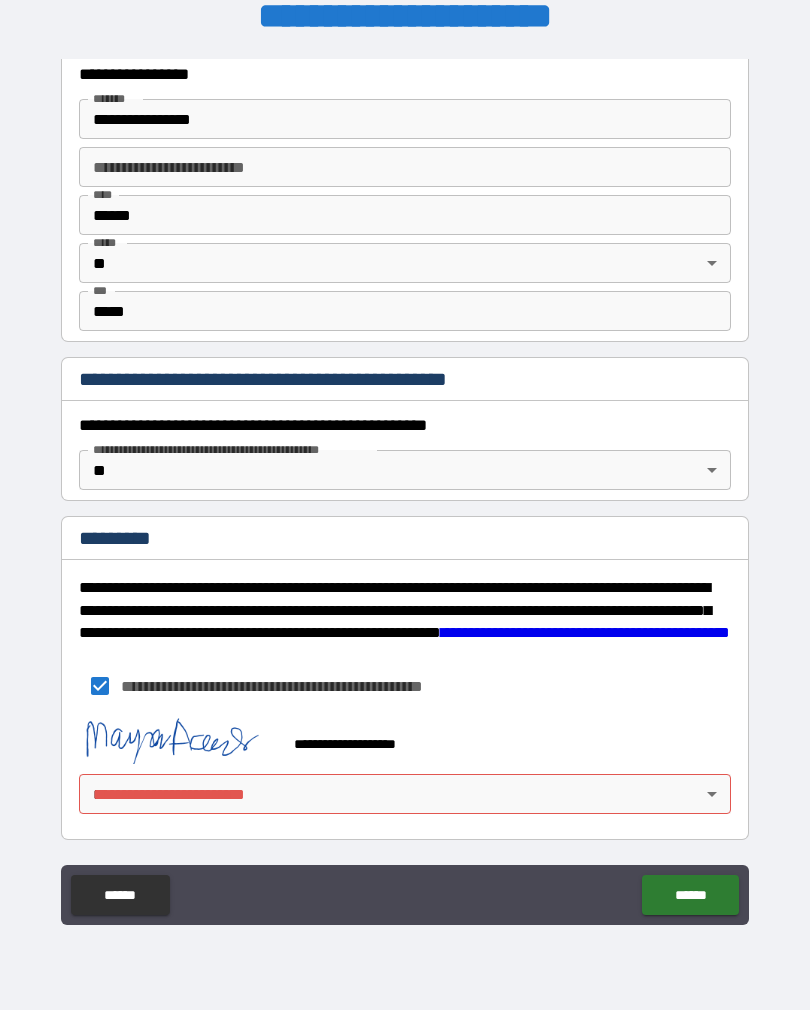 click on "******" at bounding box center [690, 895] 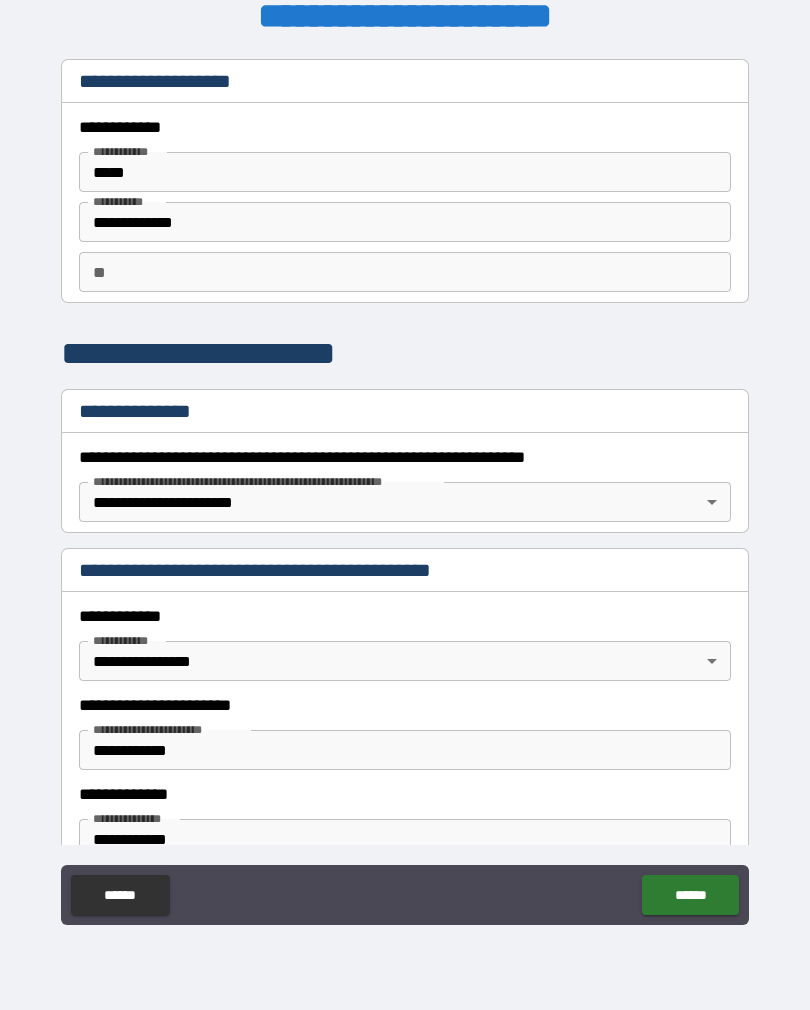 scroll, scrollTop: 0, scrollLeft: 0, axis: both 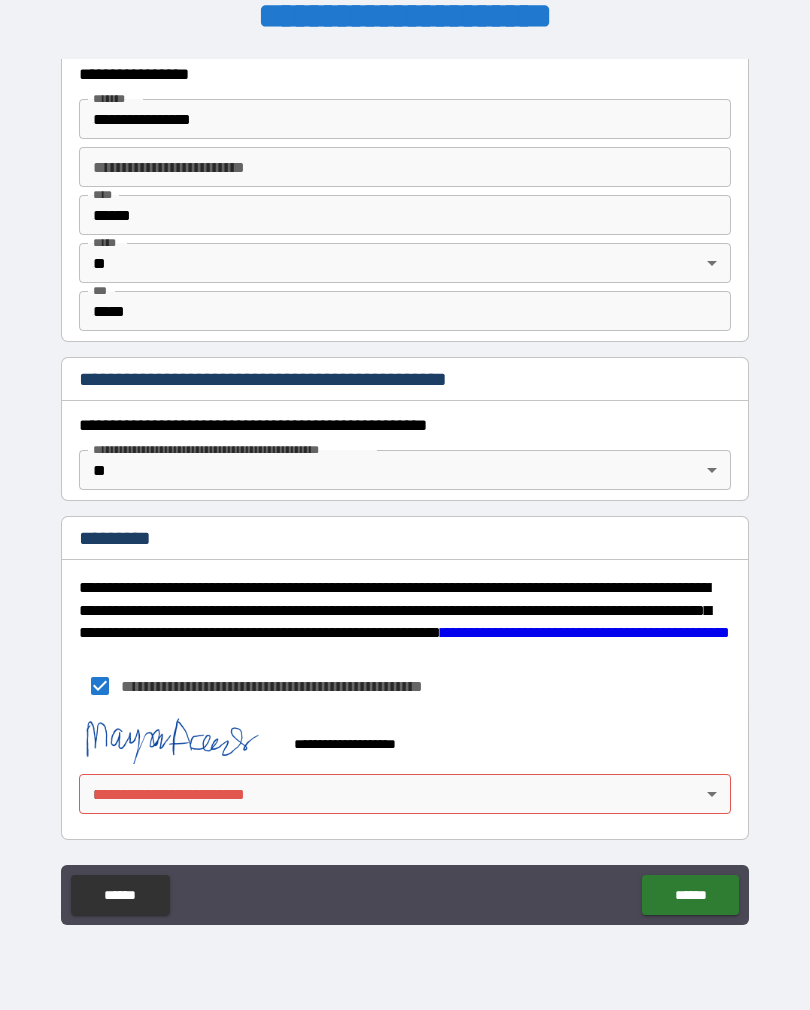 click on "**********" at bounding box center (405, 489) 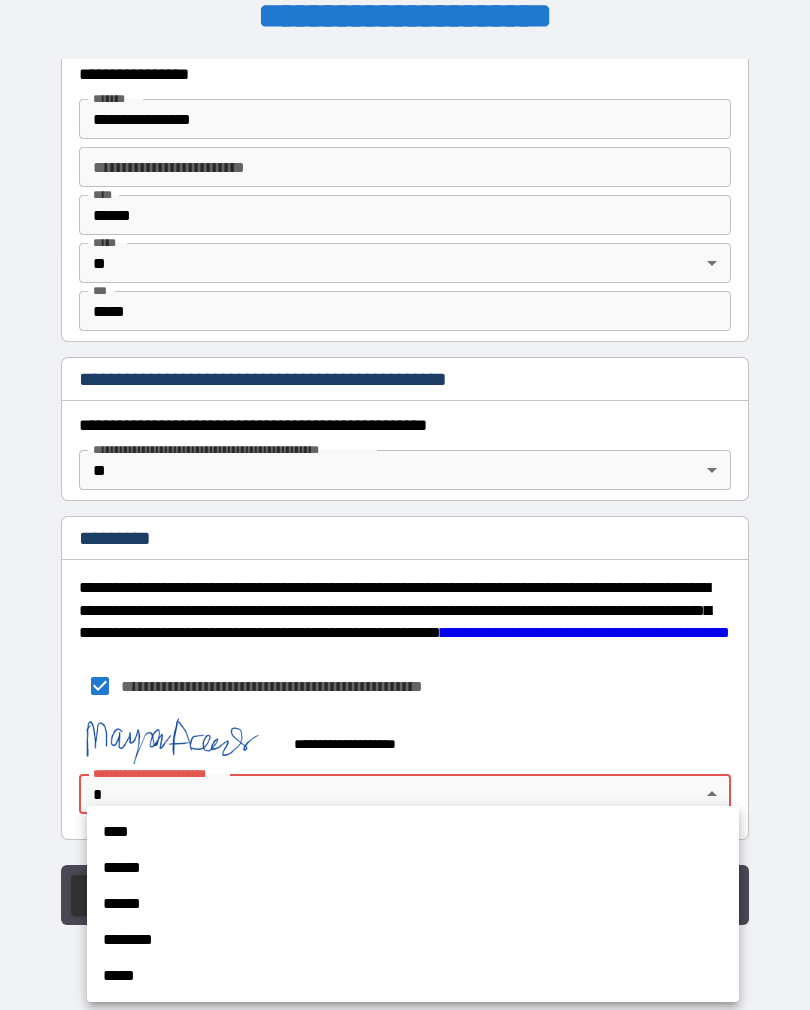 click on "****" at bounding box center (413, 832) 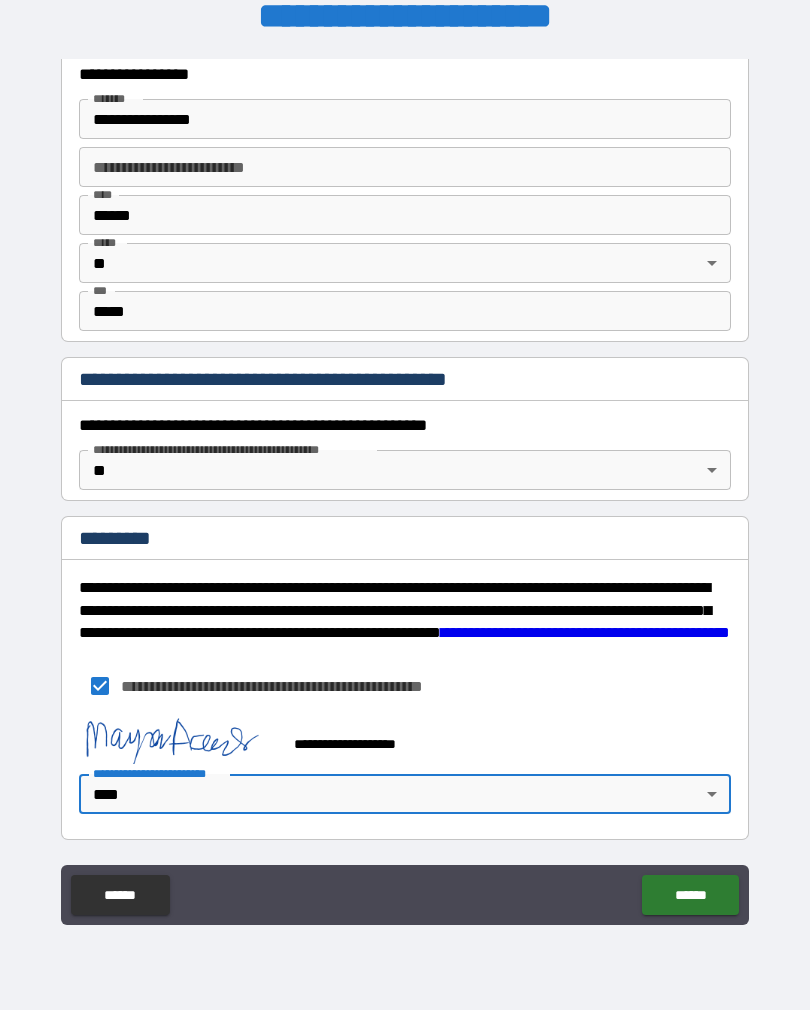 type on "*" 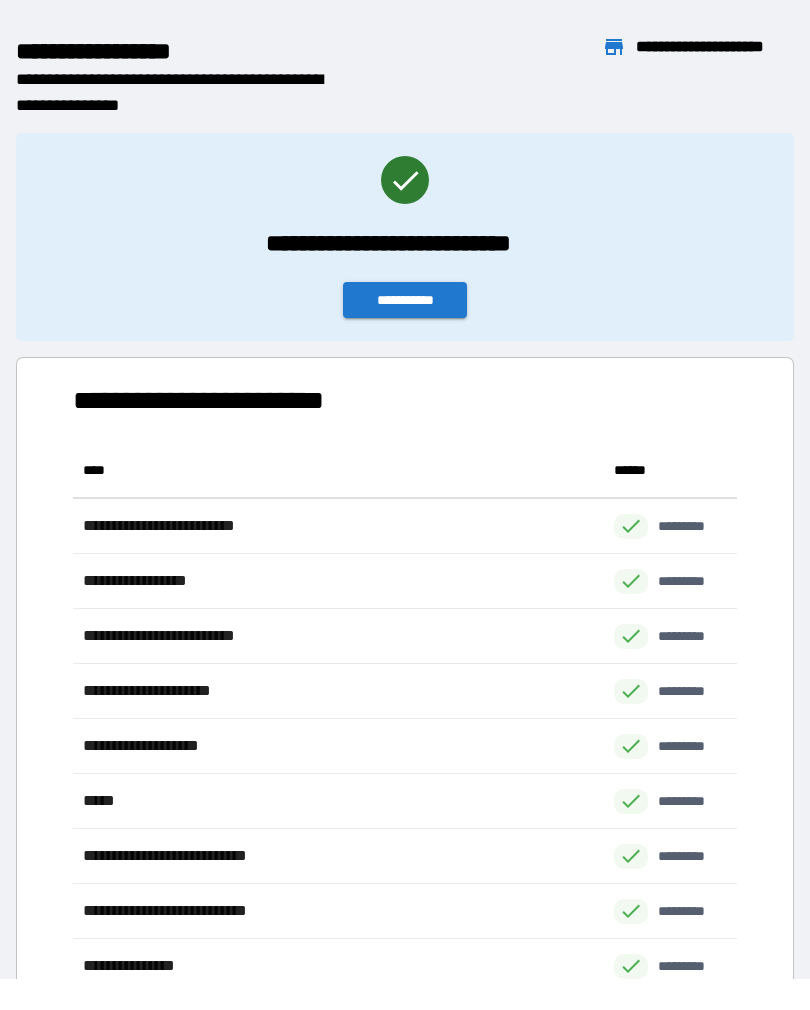 scroll, scrollTop: 1, scrollLeft: 1, axis: both 